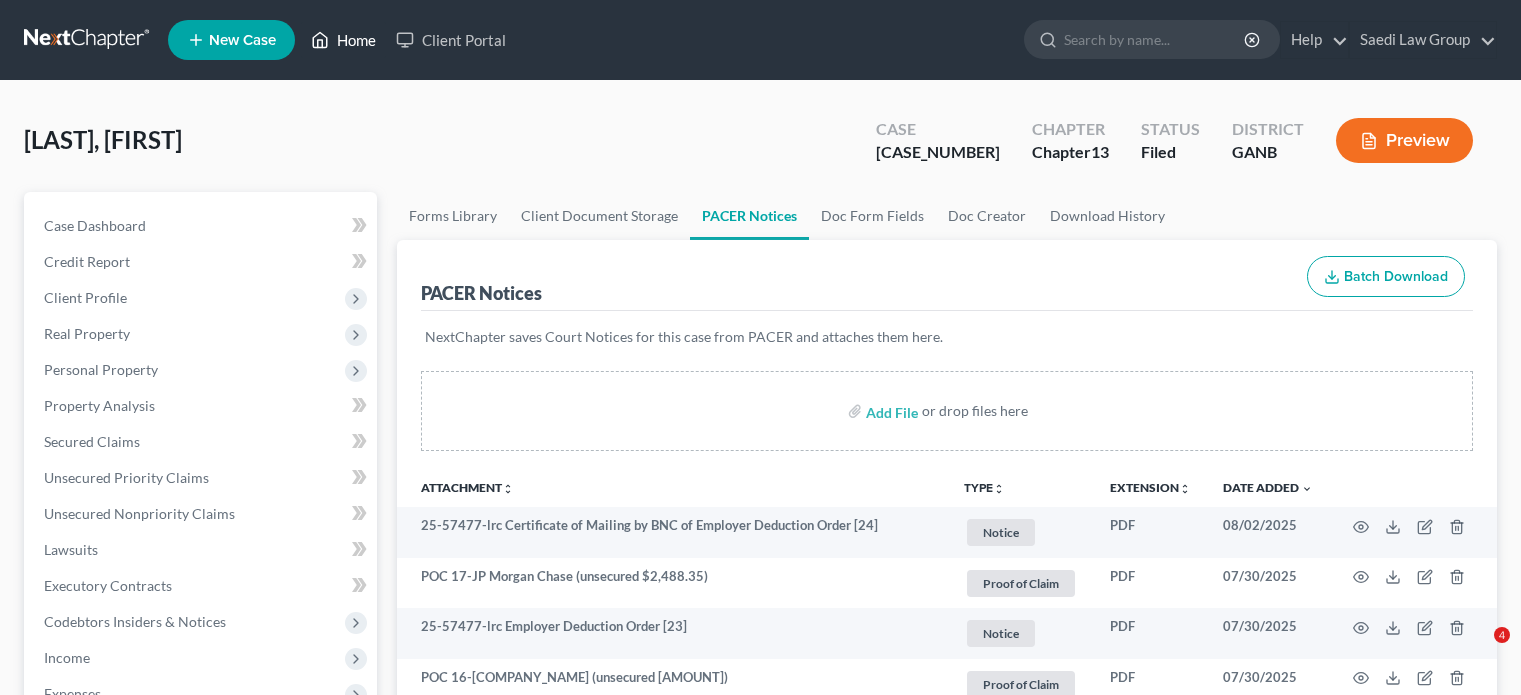scroll, scrollTop: 0, scrollLeft: 0, axis: both 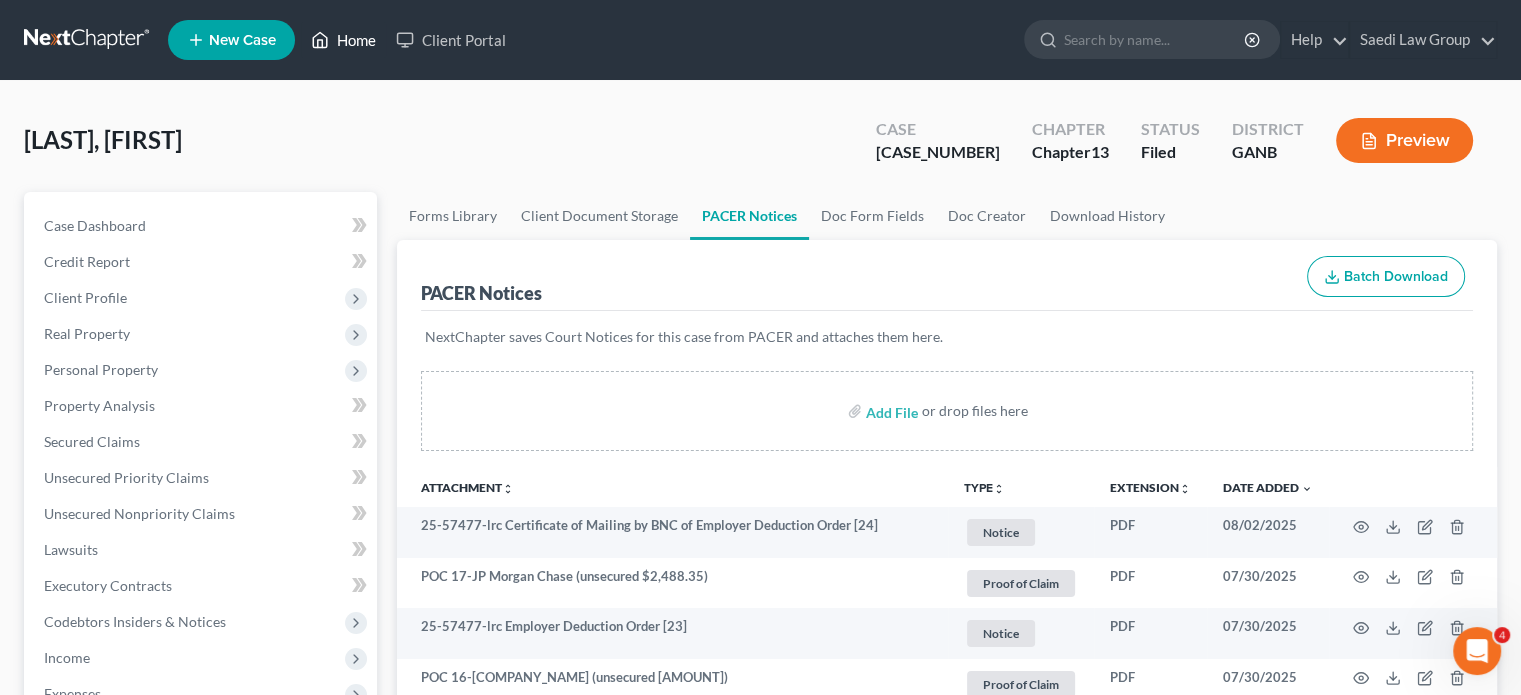 click on "Home" at bounding box center (343, 40) 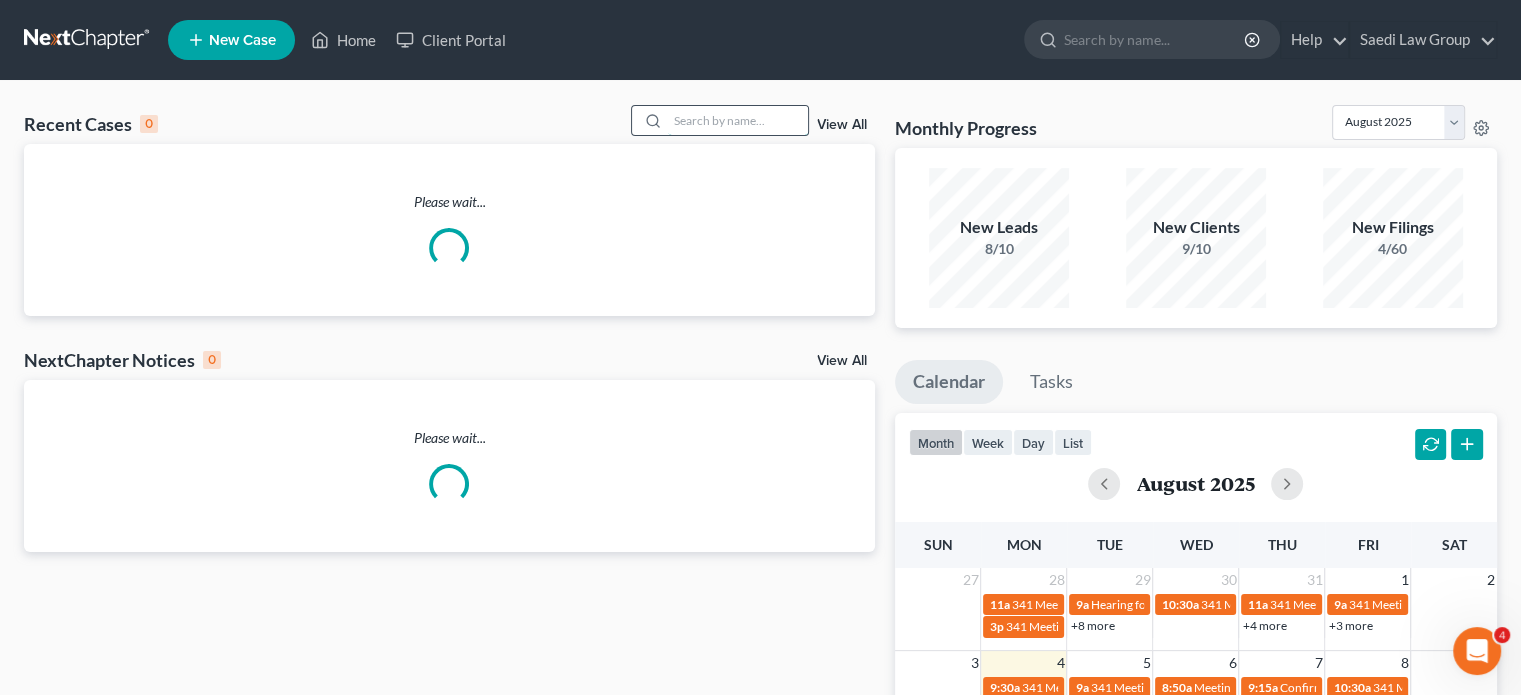 click at bounding box center [738, 120] 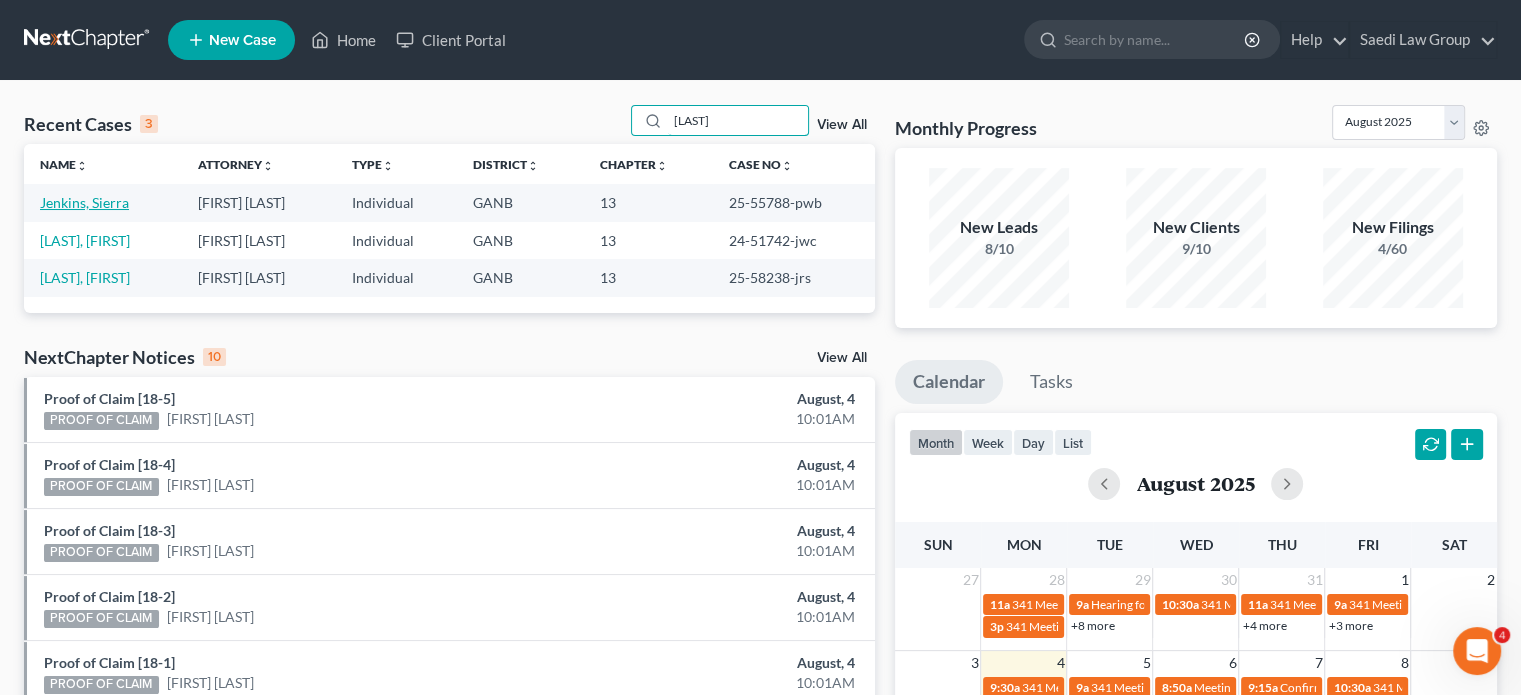 type on "[LAST]" 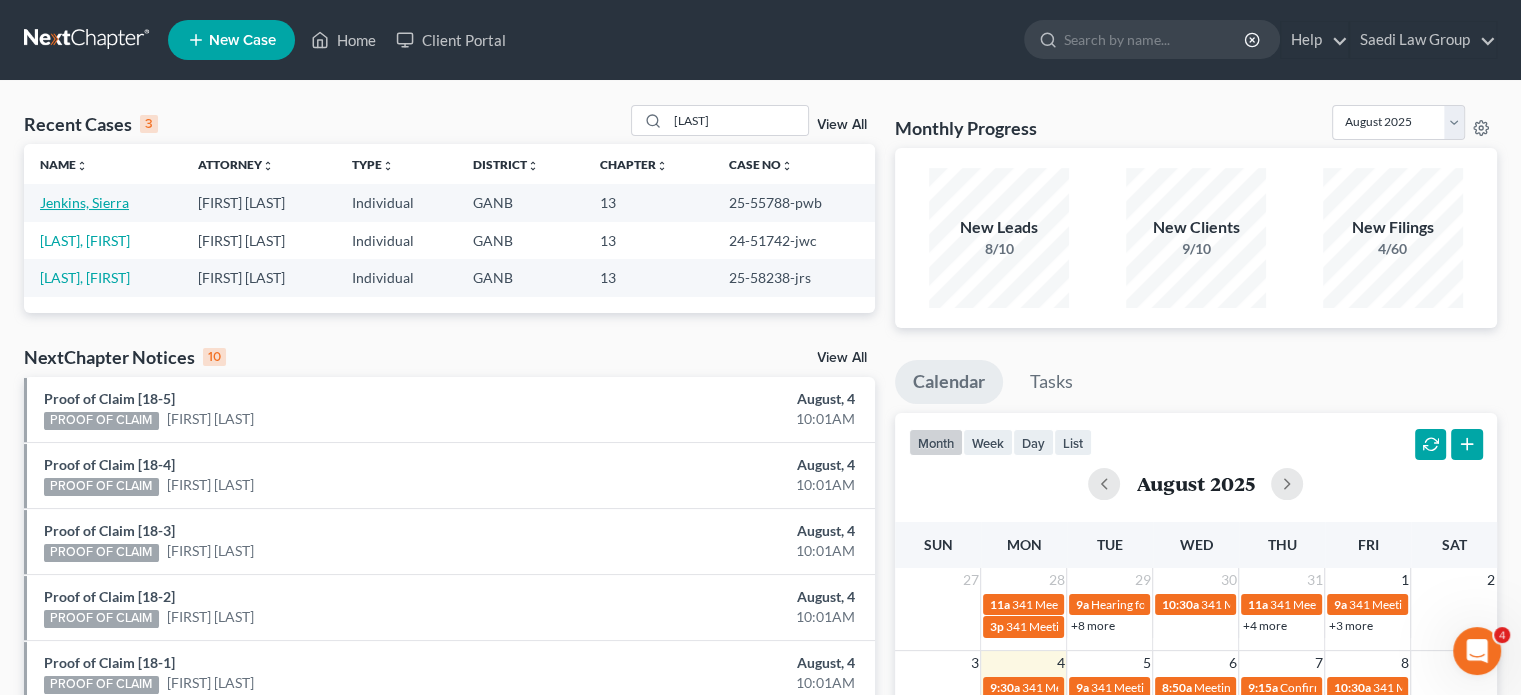click on "Jenkins, Sierra" at bounding box center (84, 202) 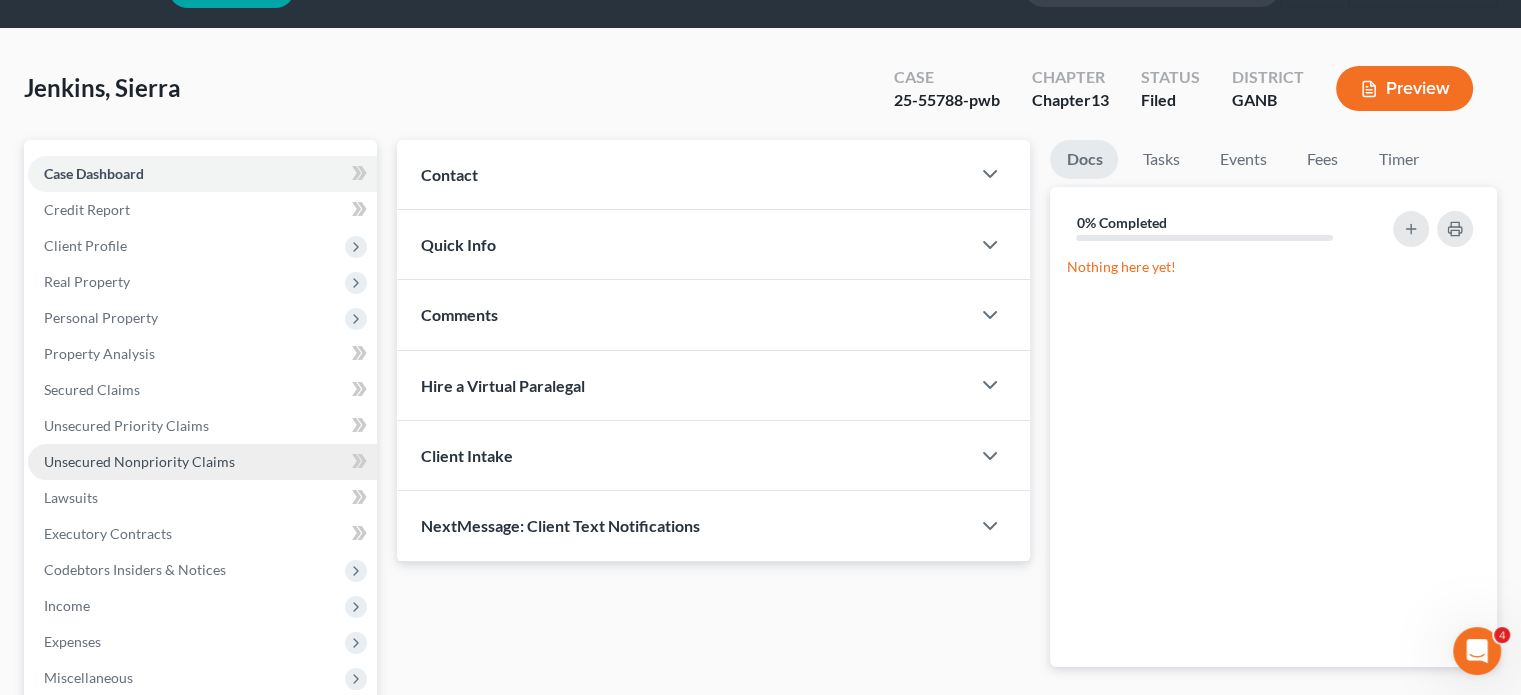 scroll, scrollTop: 0, scrollLeft: 0, axis: both 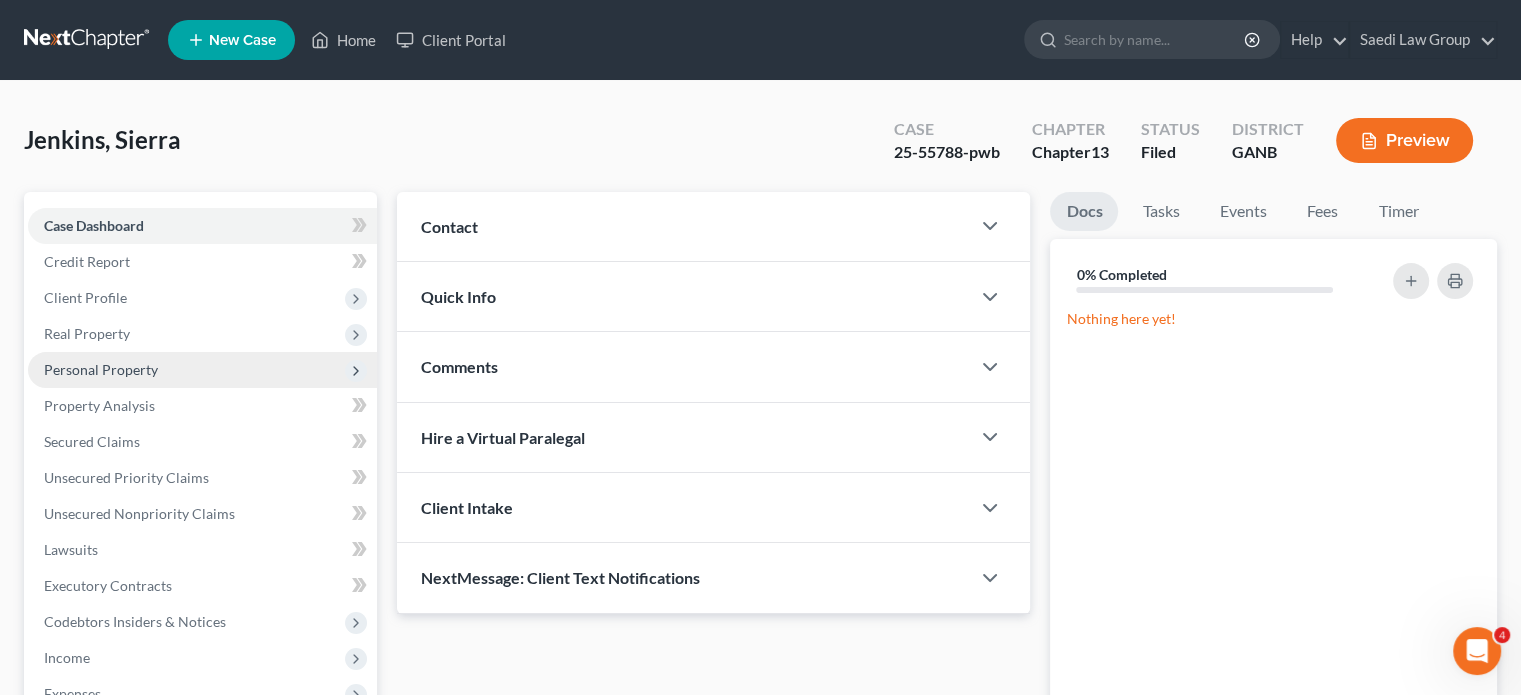 click on "Personal Property" at bounding box center (101, 369) 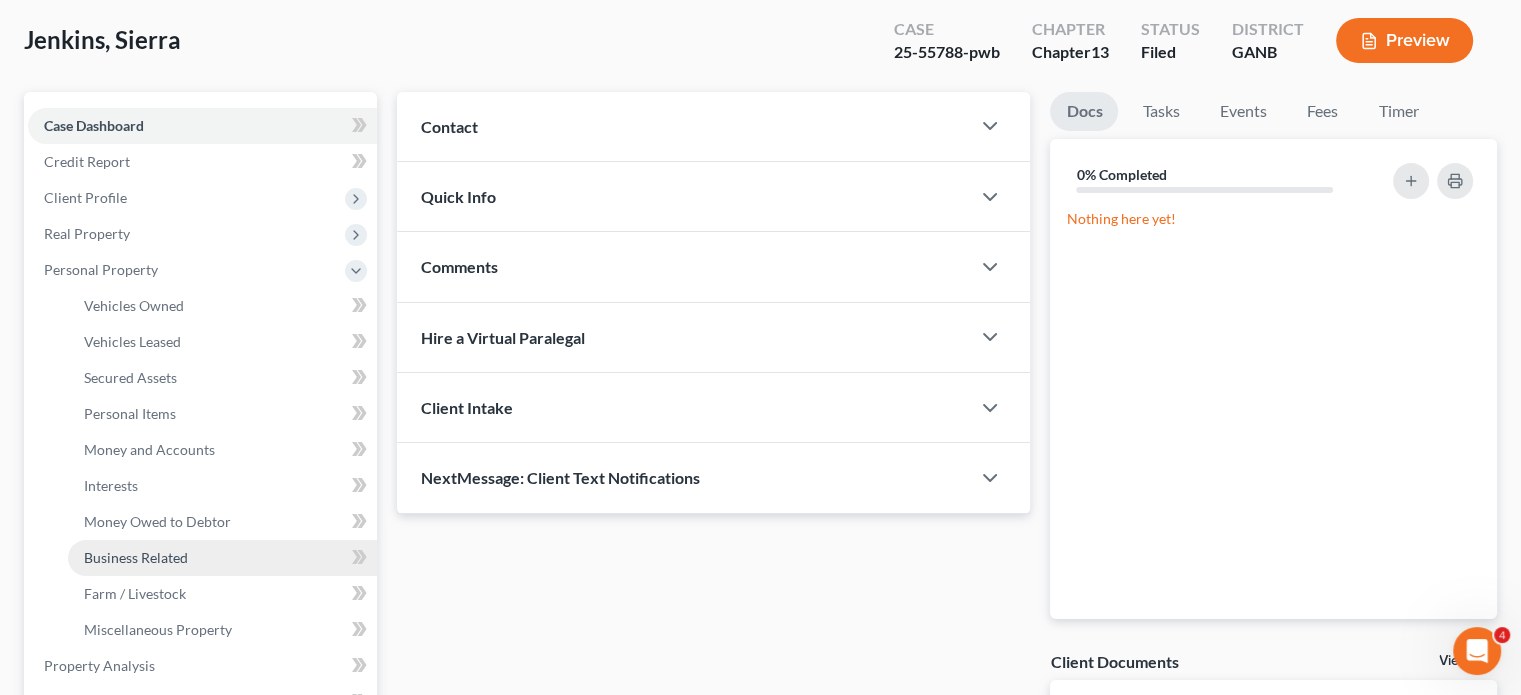 click on "Business Related" at bounding box center [136, 557] 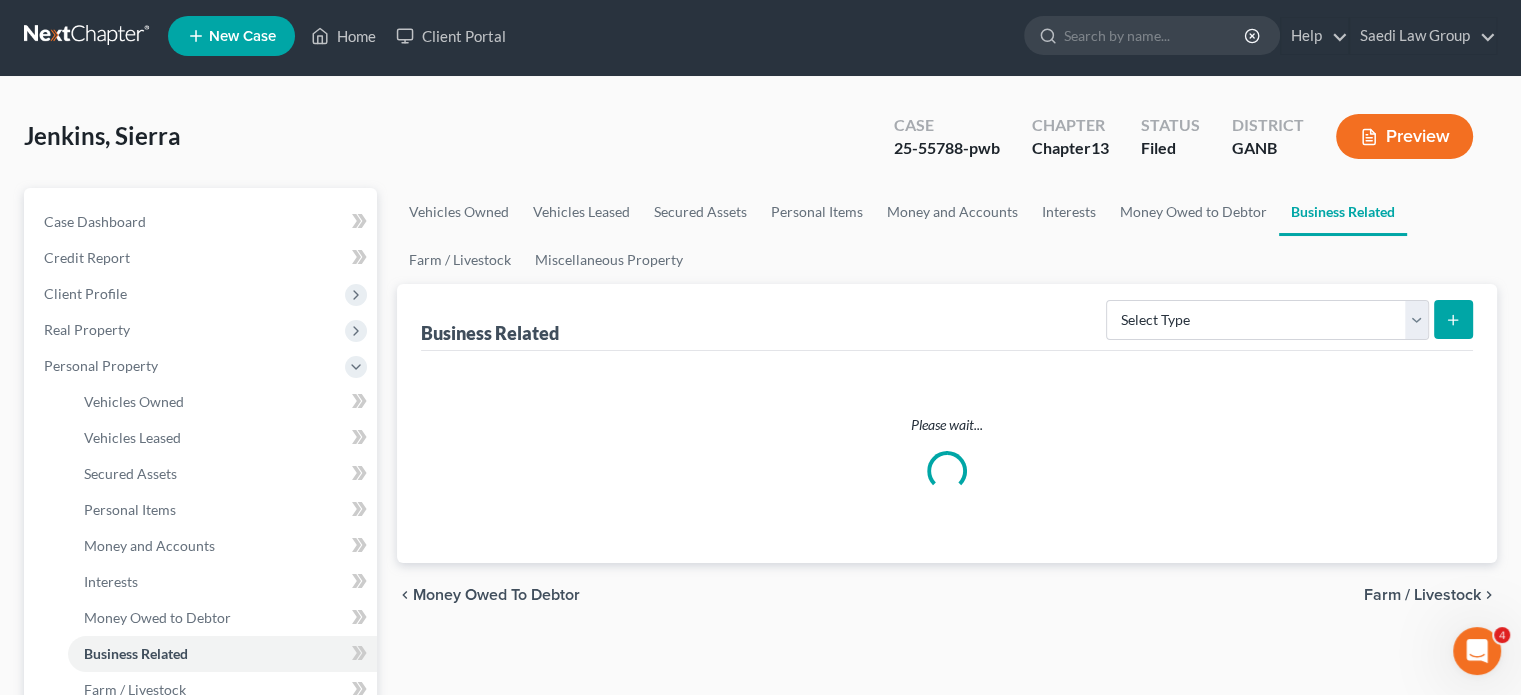 scroll, scrollTop: 0, scrollLeft: 0, axis: both 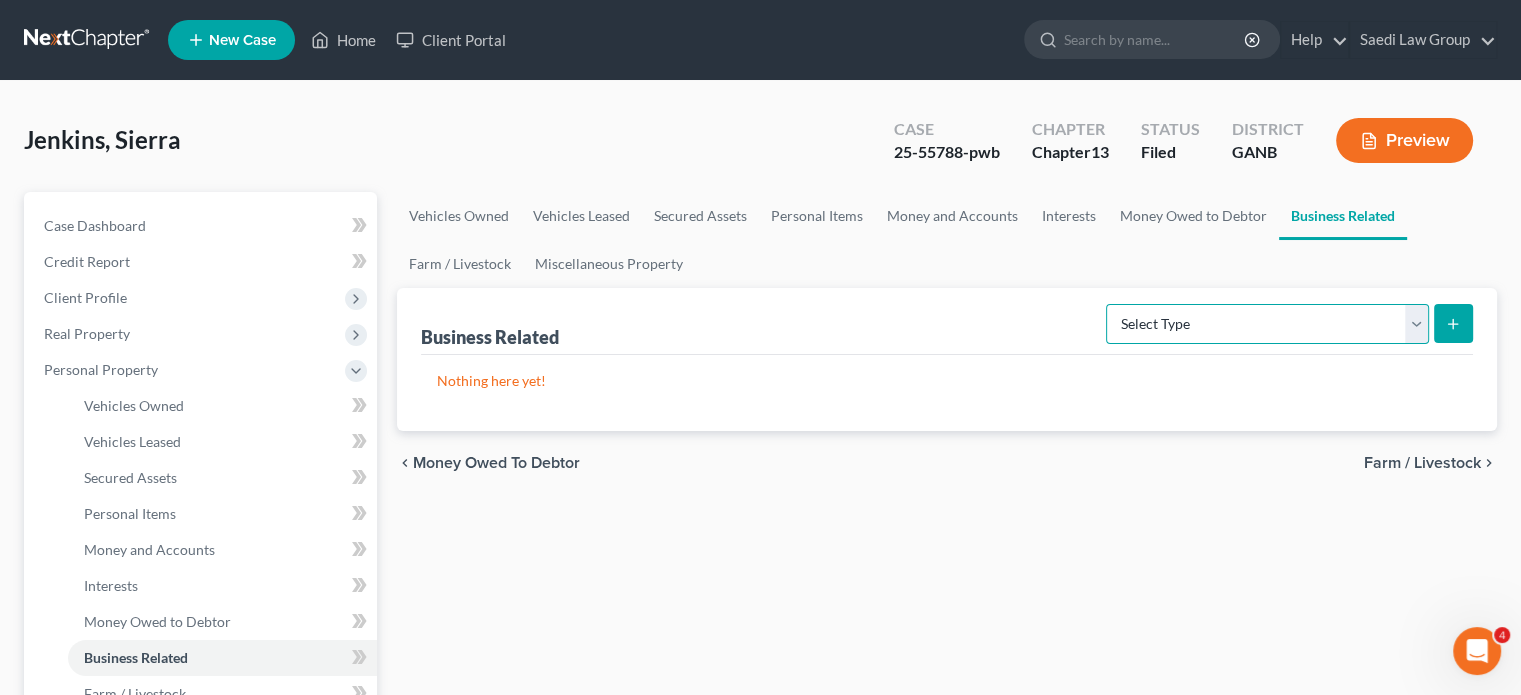 click on "Select Type Customer Lists Franchises Inventory Licenses Machinery Office Equipment, Furnishings, Supplies Other Business Related Property Not Listed Patents, Copyrights, Intellectual Property" at bounding box center (1267, 324) 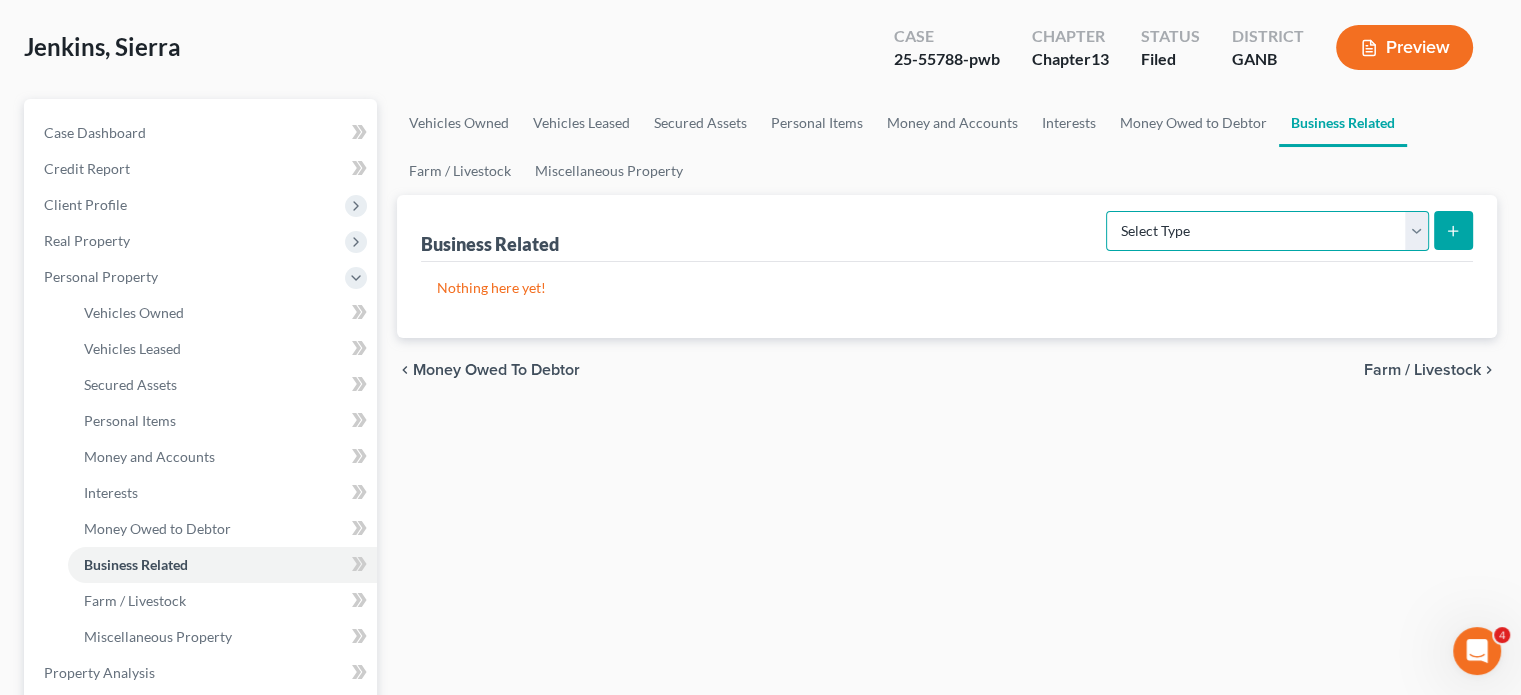 scroll, scrollTop: 100, scrollLeft: 0, axis: vertical 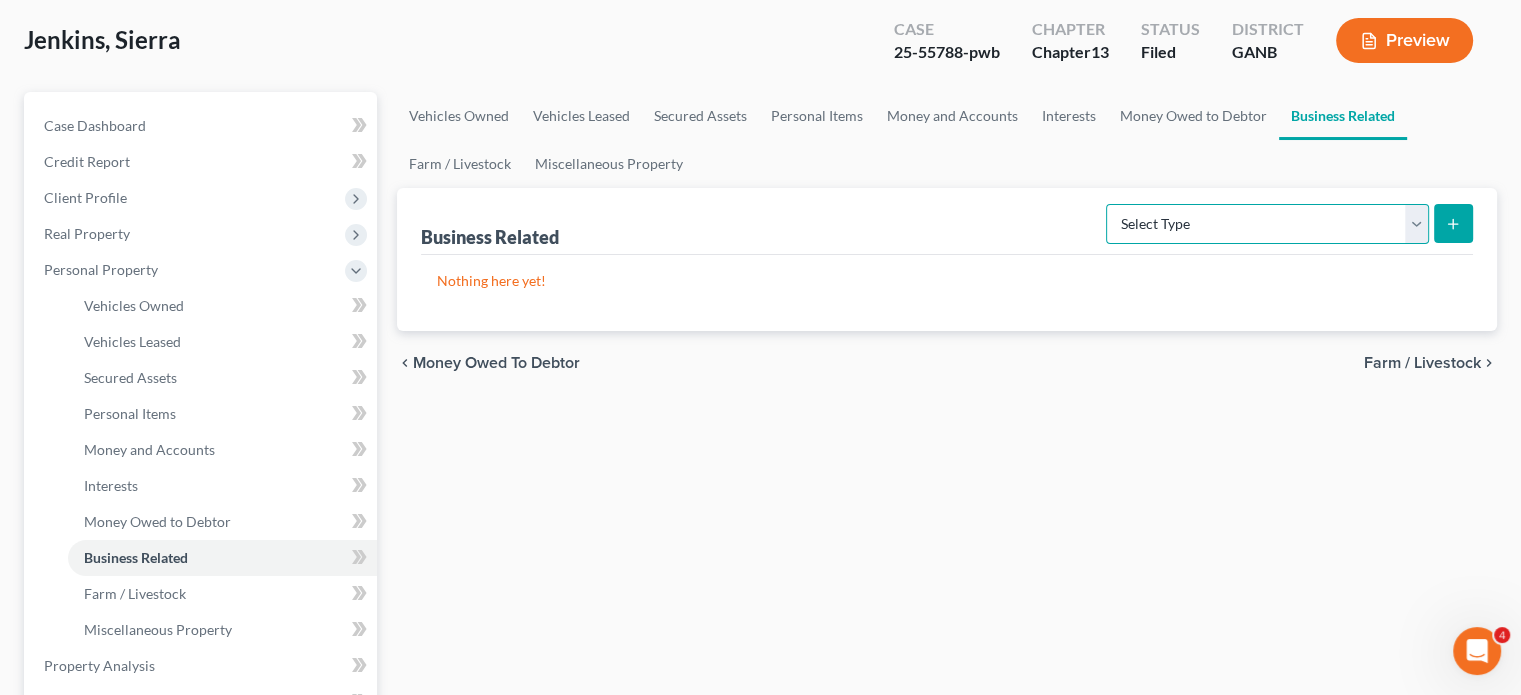 click on "Select Type Customer Lists Franchises Inventory Licenses Machinery Office Equipment, Furnishings, Supplies Other Business Related Property Not Listed Patents, Copyrights, Intellectual Property" at bounding box center (1267, 224) 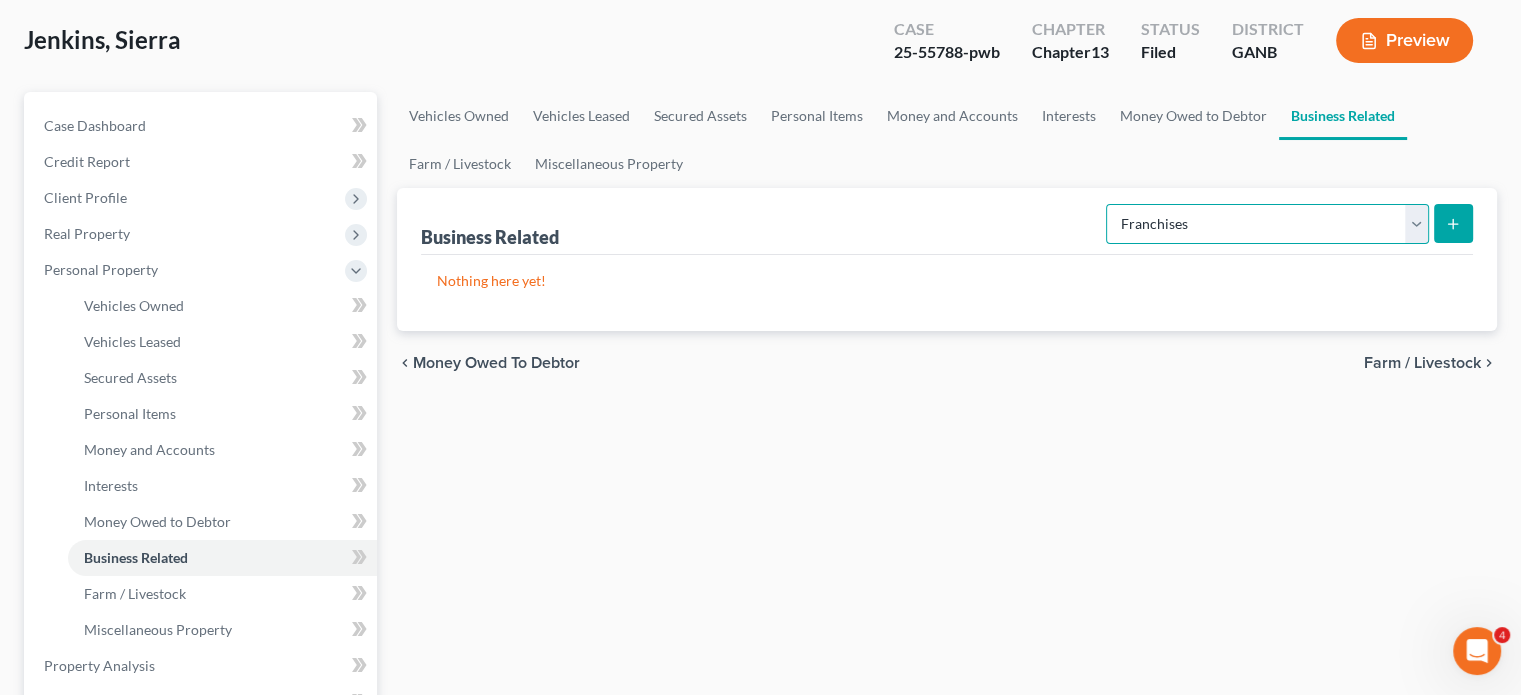 click on "Select Type Customer Lists Franchises Inventory Licenses Machinery Office Equipment, Furnishings, Supplies Other Business Related Property Not Listed Patents, Copyrights, Intellectual Property" at bounding box center [1267, 224] 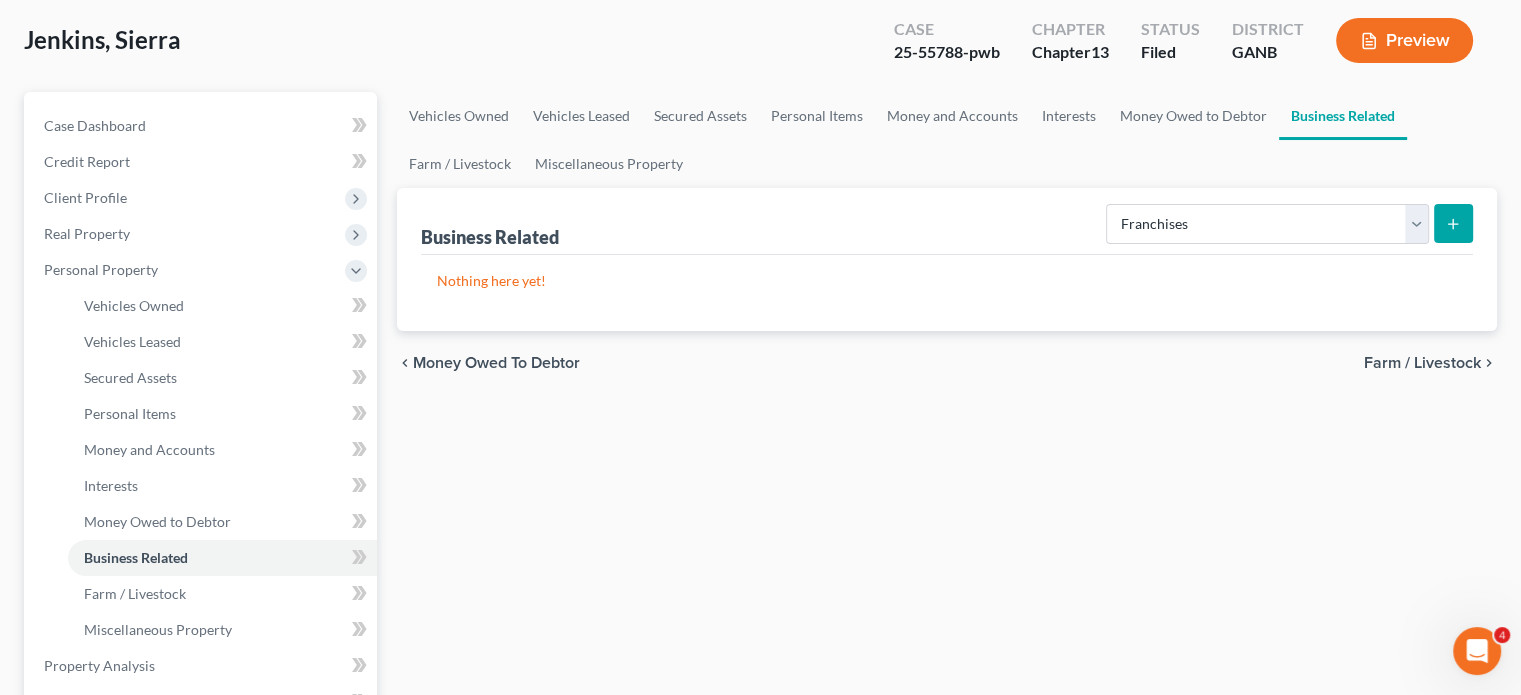 click 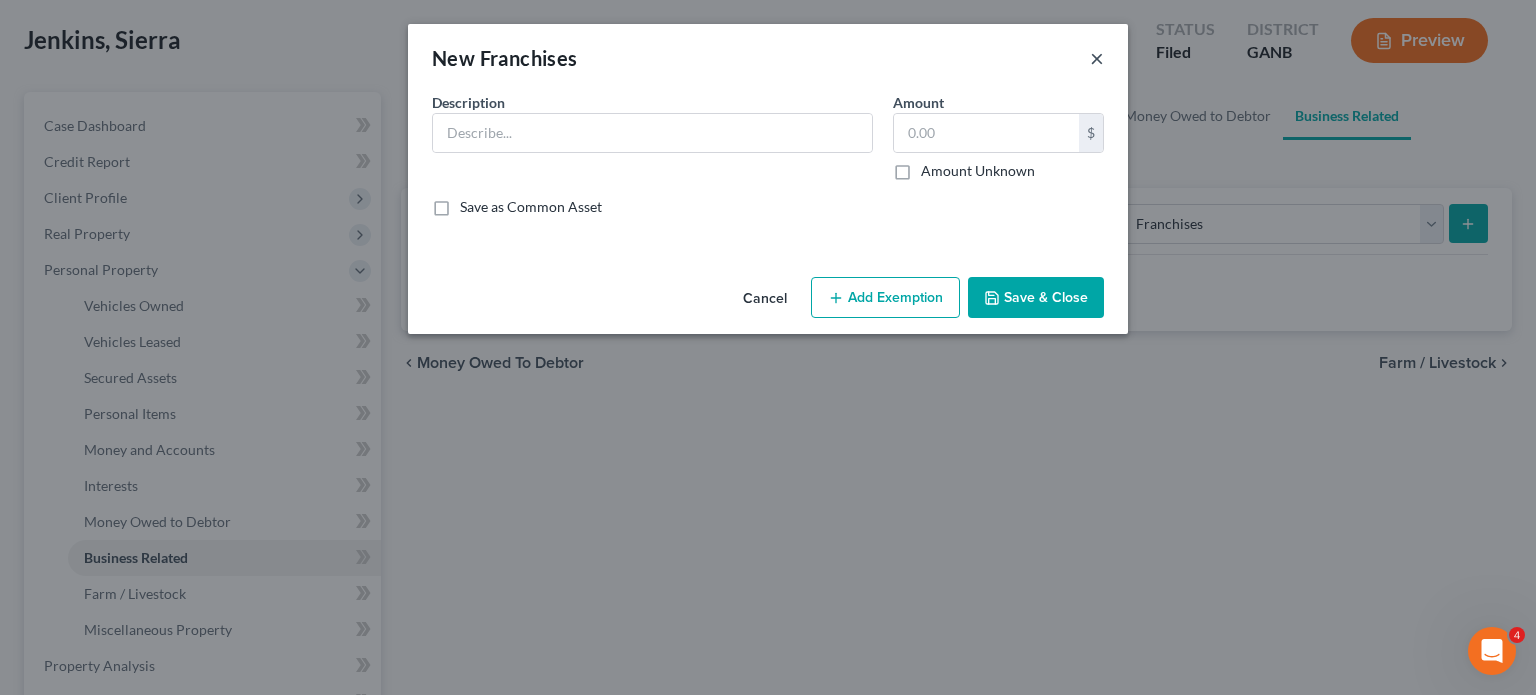 click on "×" at bounding box center (1097, 58) 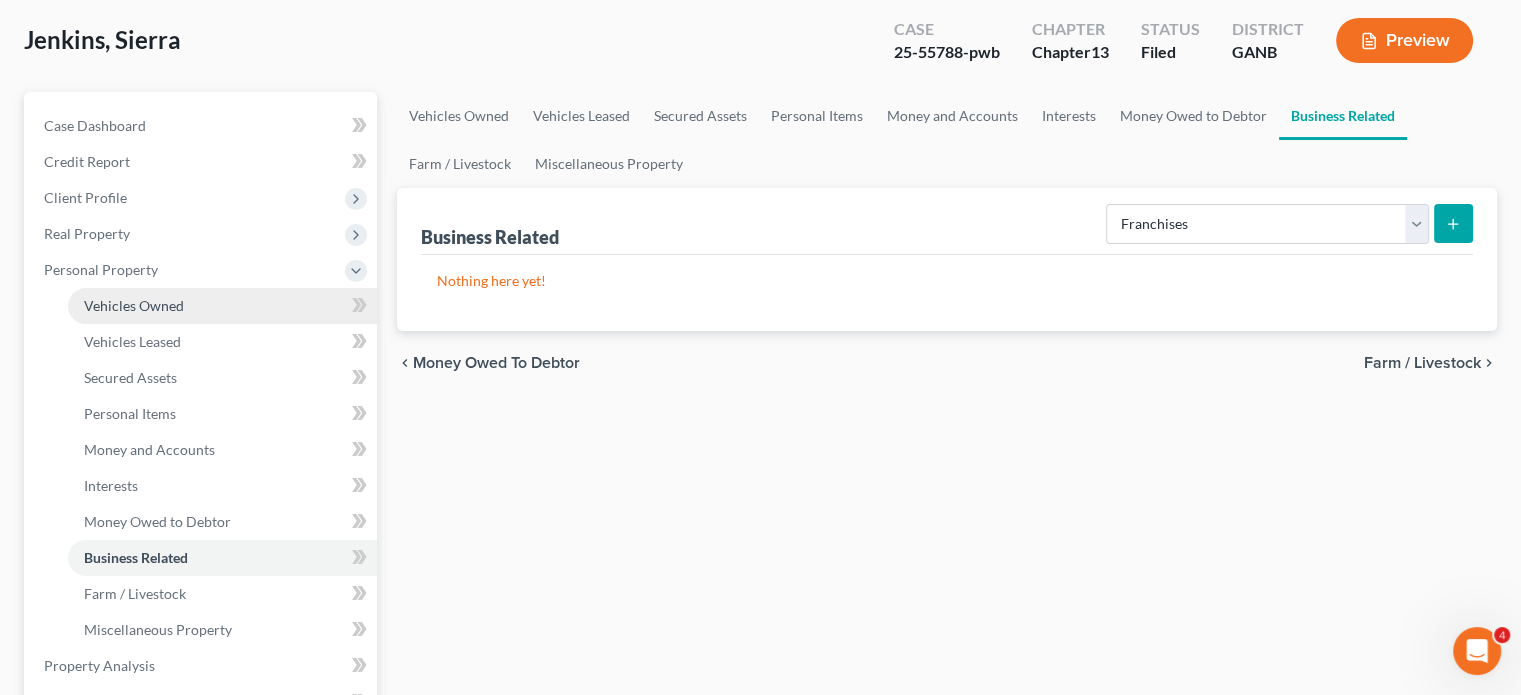 click on "Vehicles Owned" at bounding box center (134, 305) 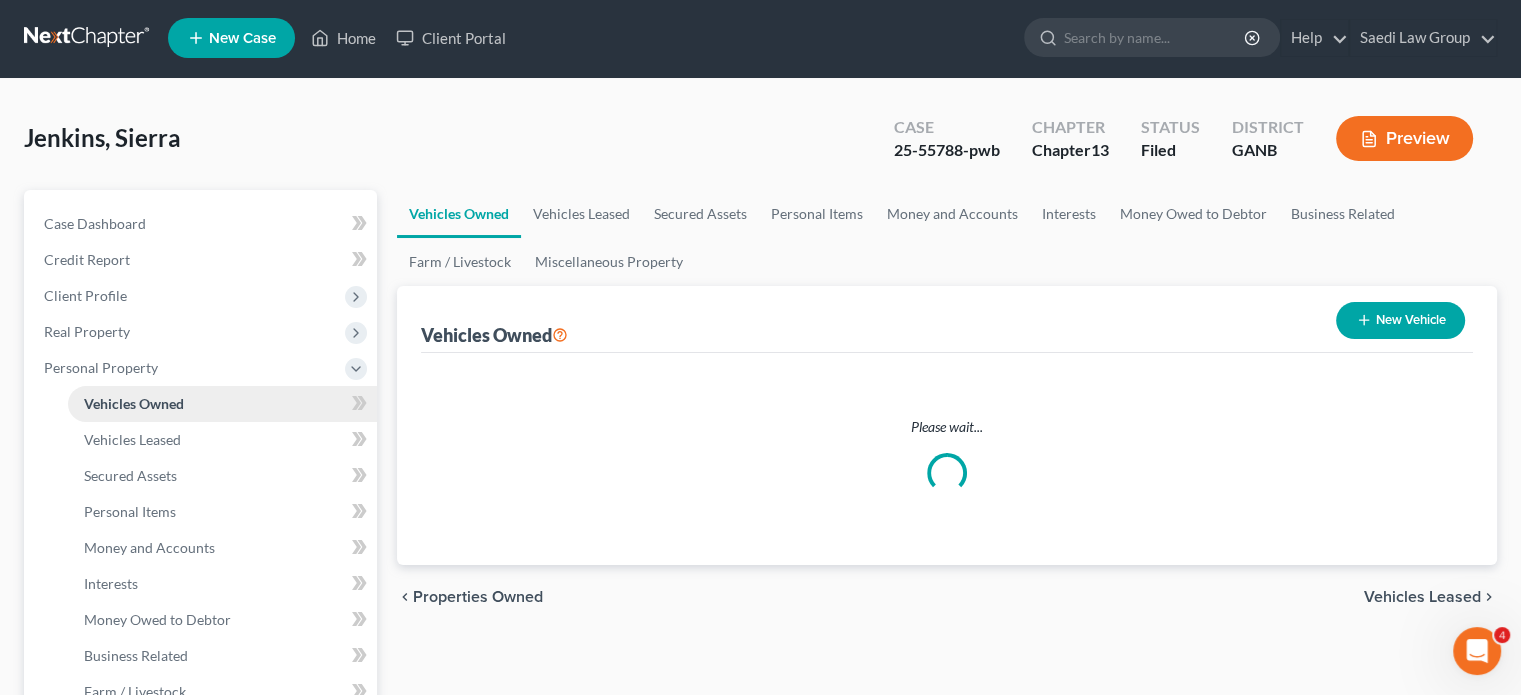 scroll, scrollTop: 0, scrollLeft: 0, axis: both 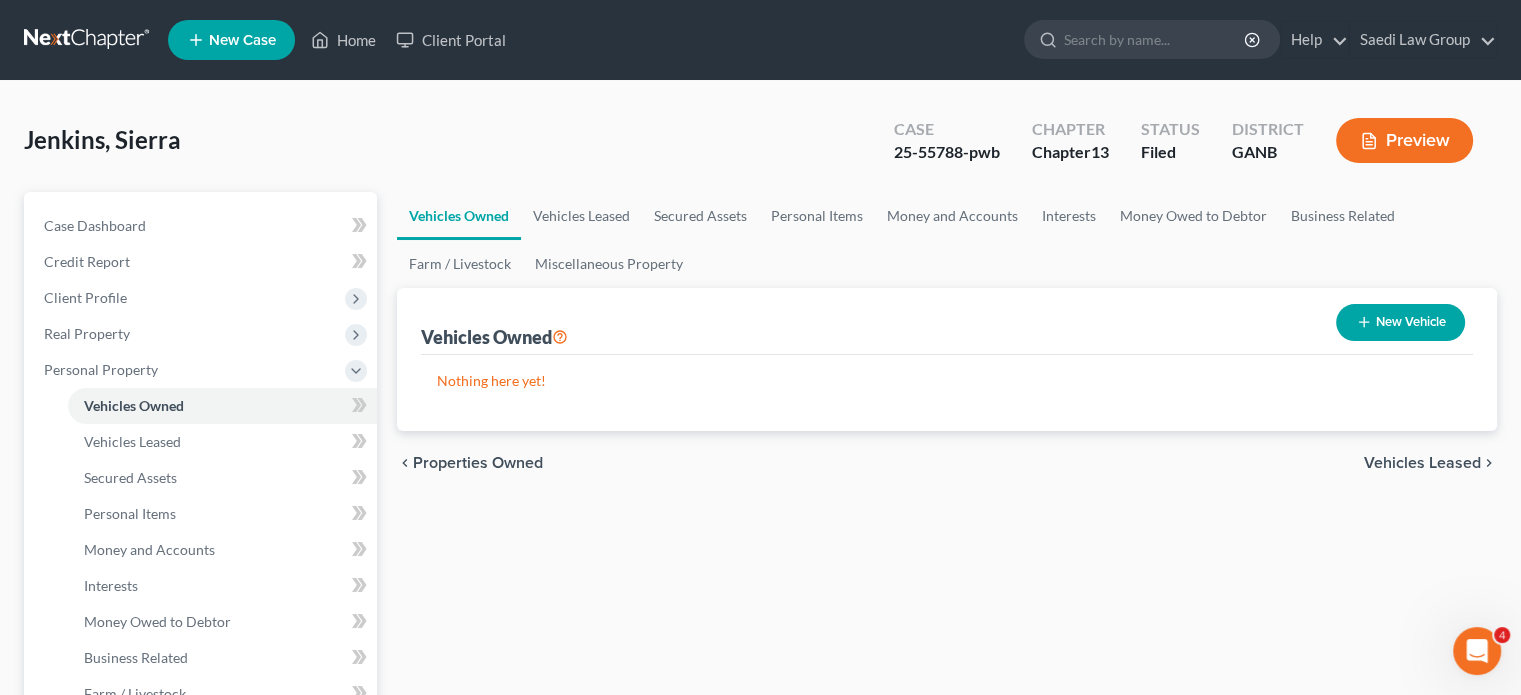 click on "Vehicles Leased" at bounding box center [1422, 463] 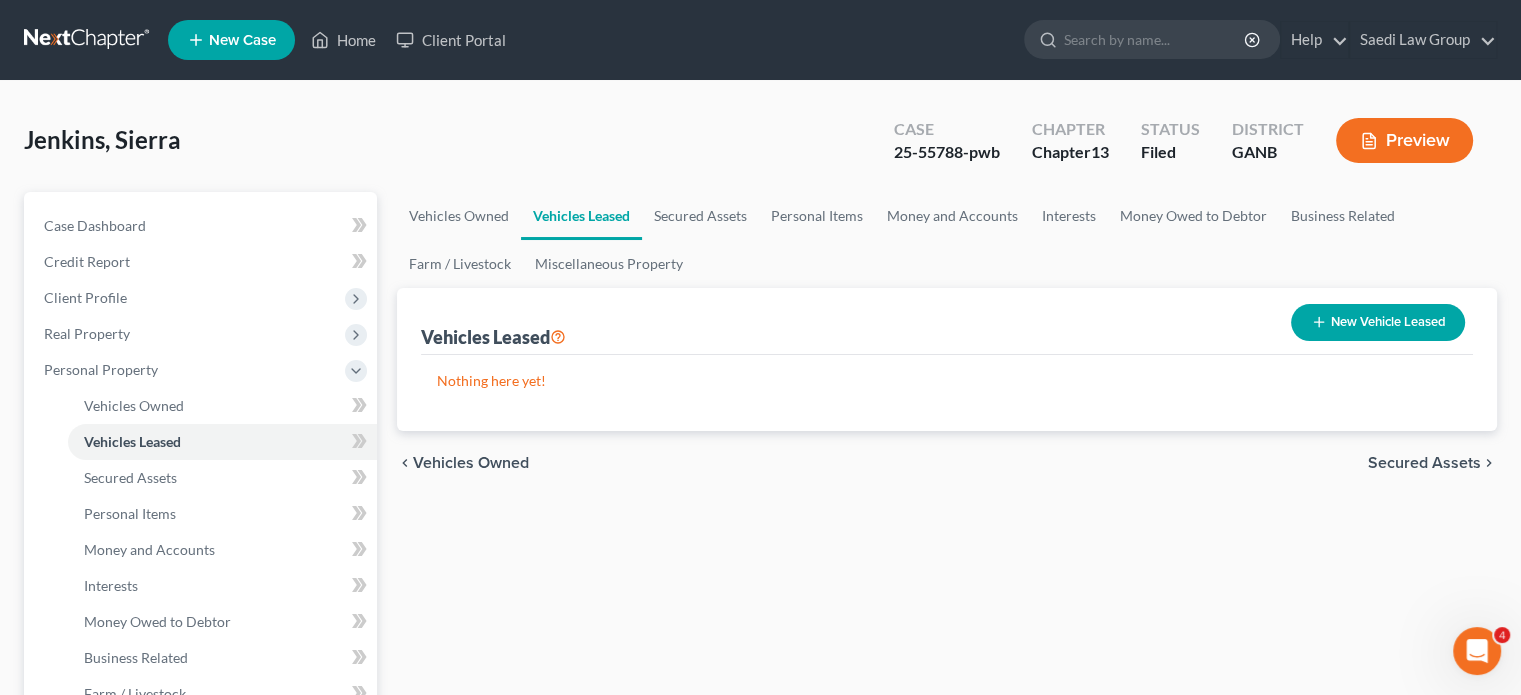 click on "Secured Assets" at bounding box center (1424, 463) 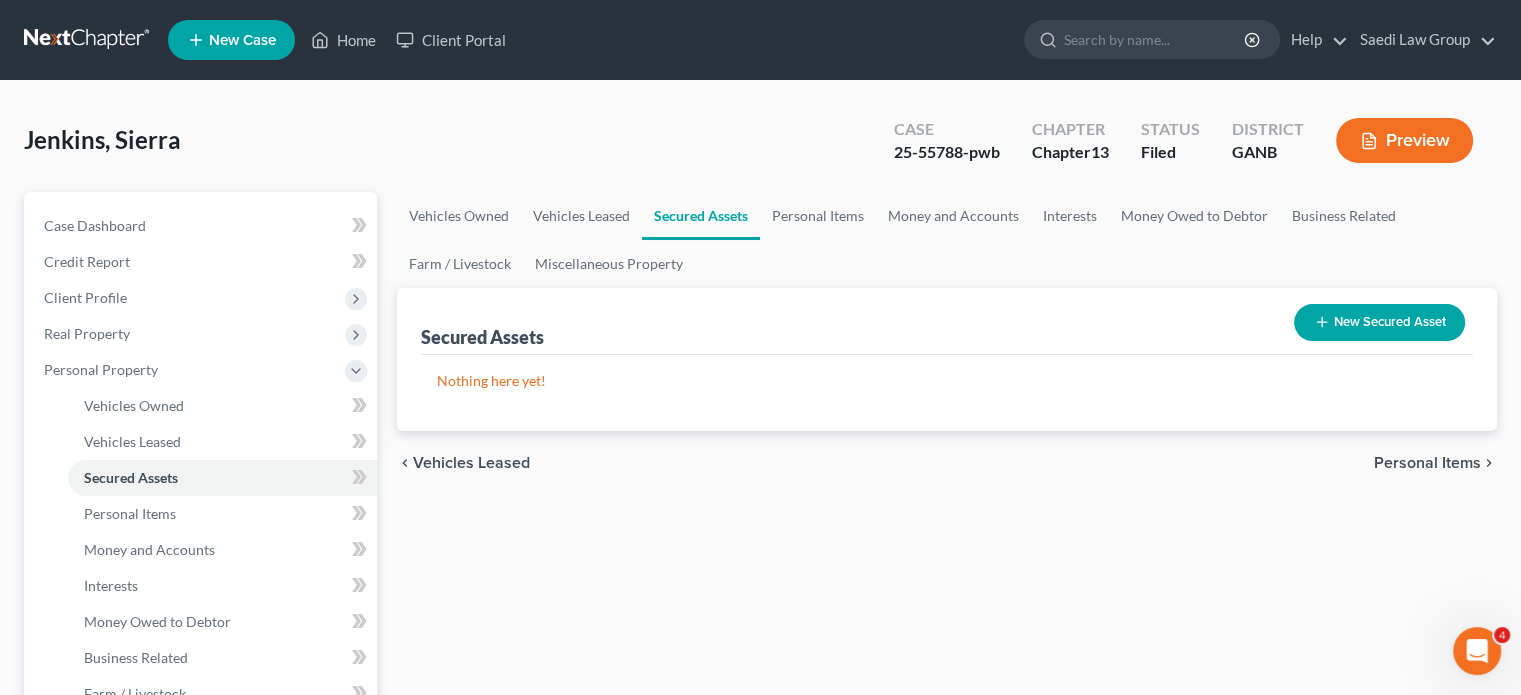 click on "Personal Items" at bounding box center [1427, 463] 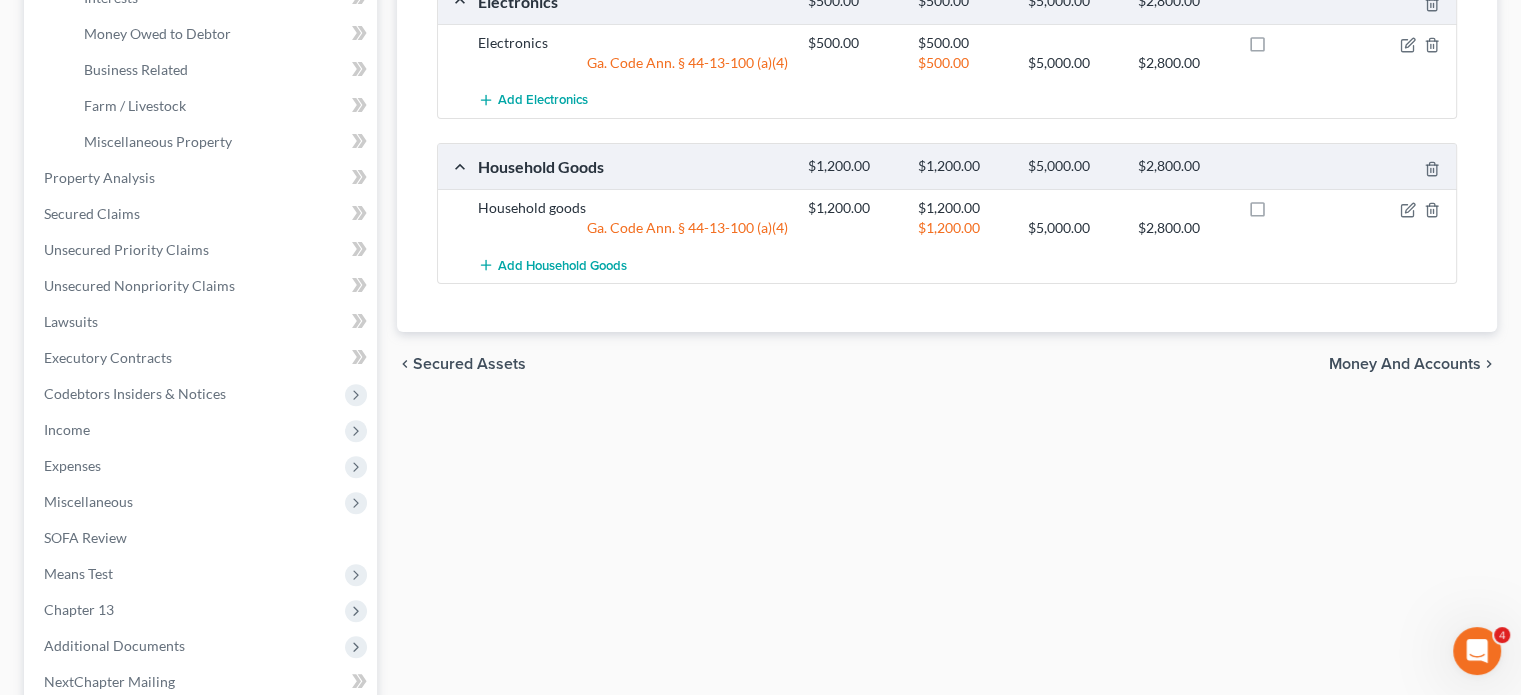 scroll, scrollTop: 600, scrollLeft: 0, axis: vertical 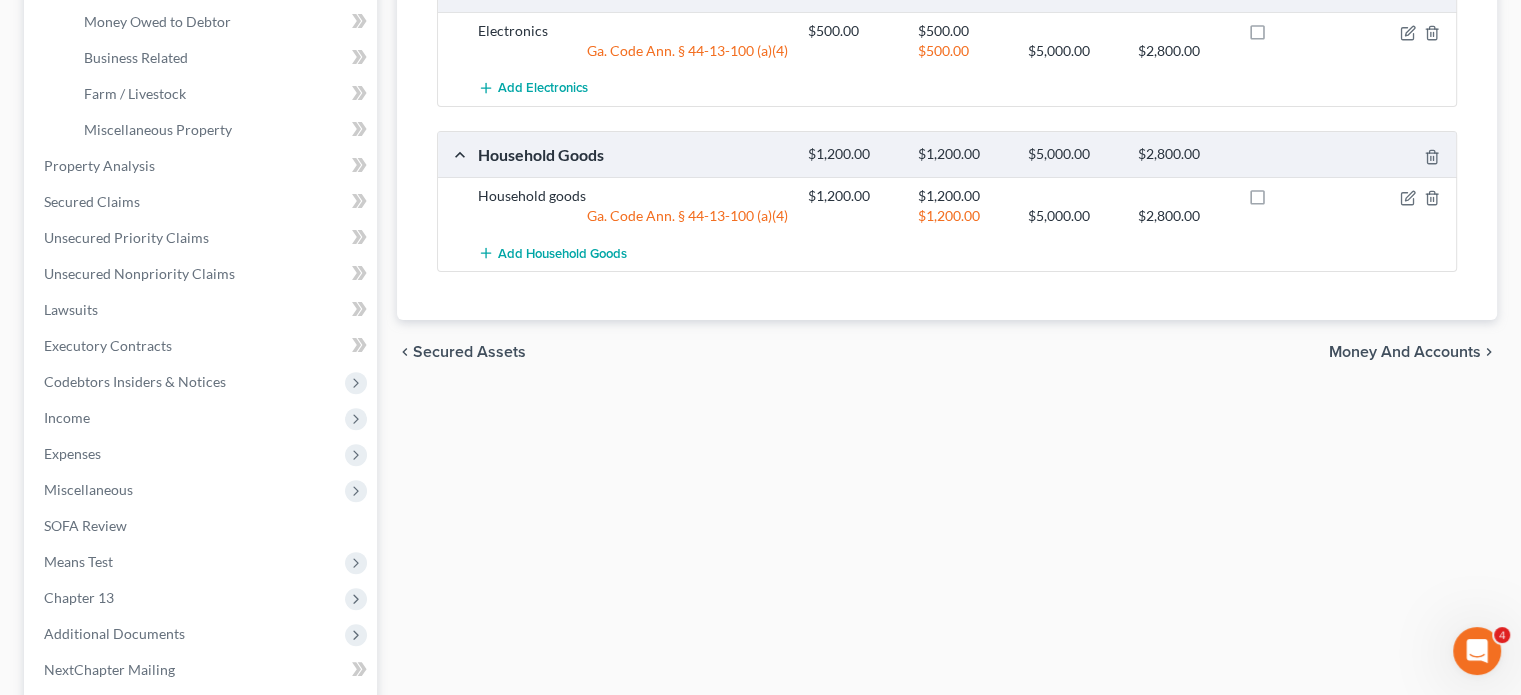 click on "Money and Accounts" at bounding box center [1405, 352] 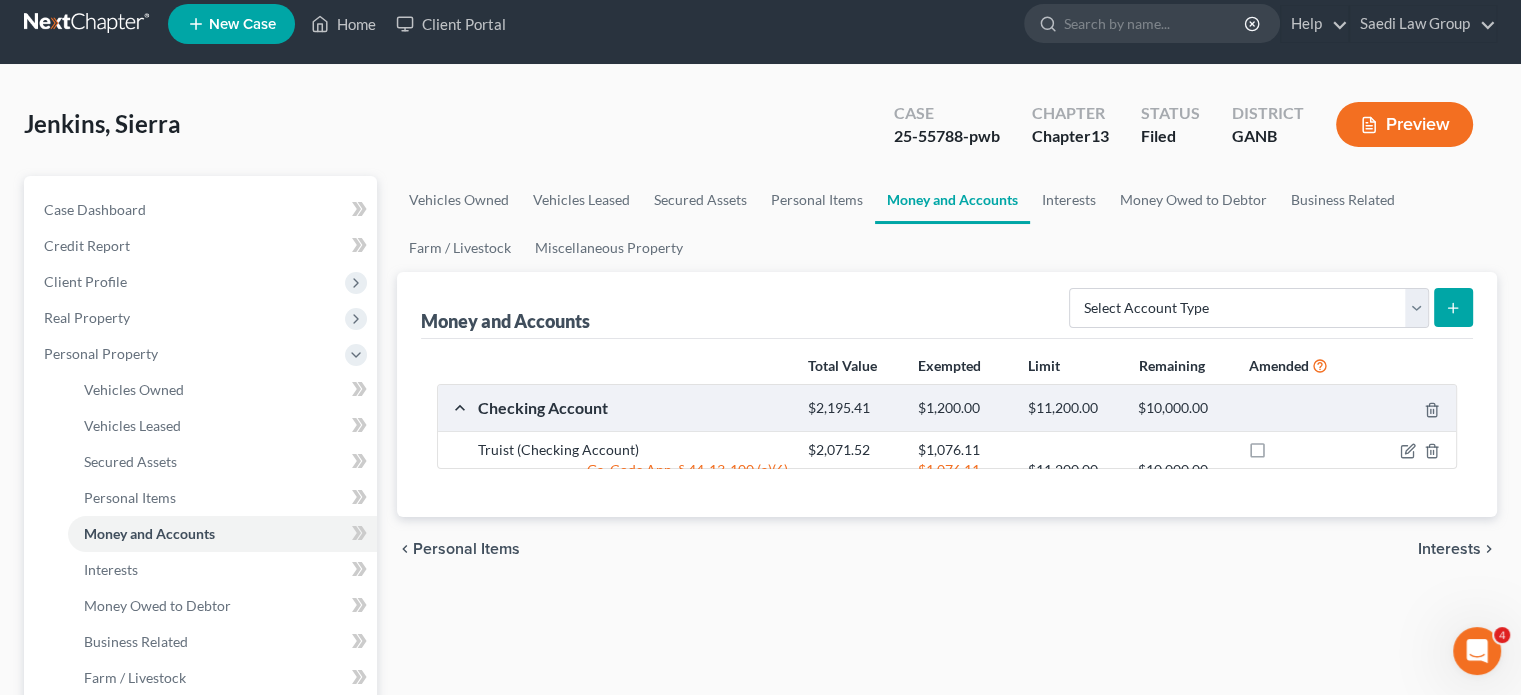 scroll, scrollTop: 0, scrollLeft: 0, axis: both 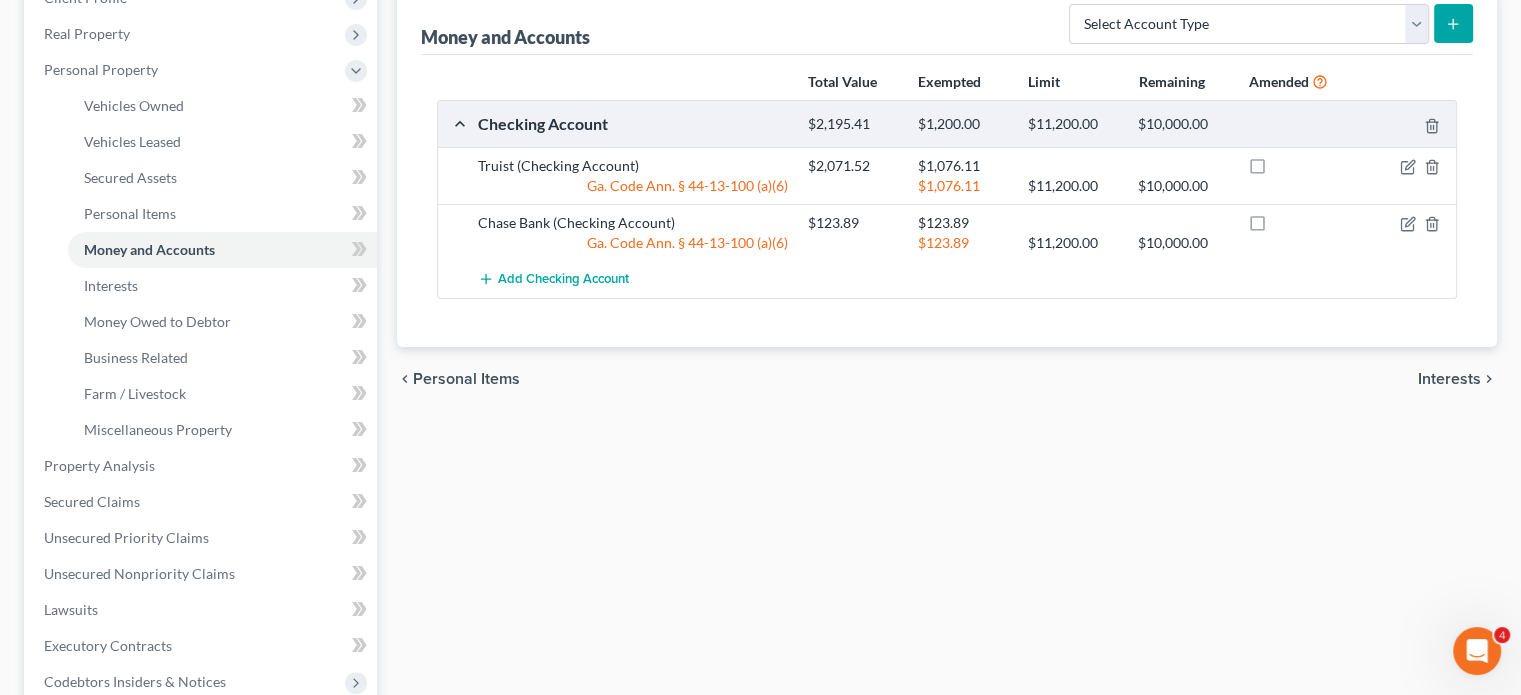 click on "Interests" at bounding box center [1449, 379] 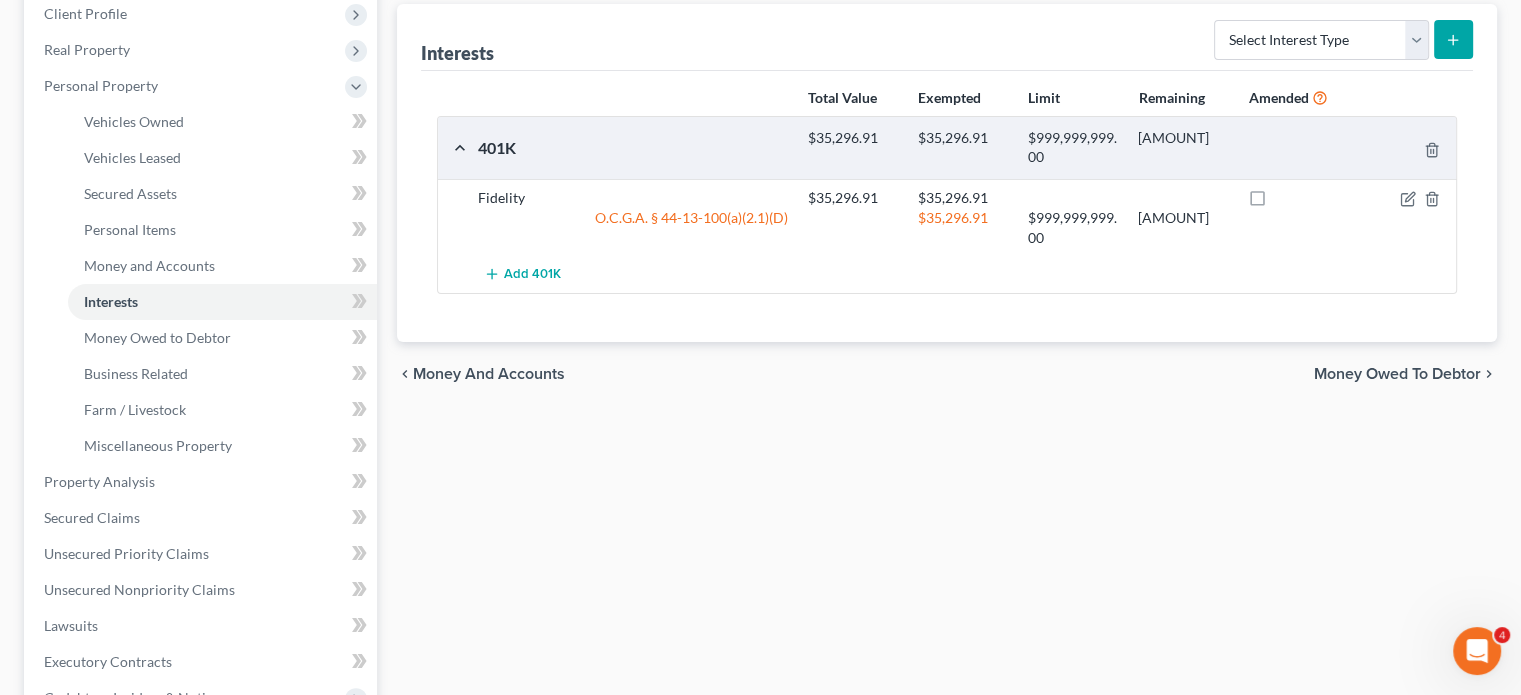 scroll, scrollTop: 300, scrollLeft: 0, axis: vertical 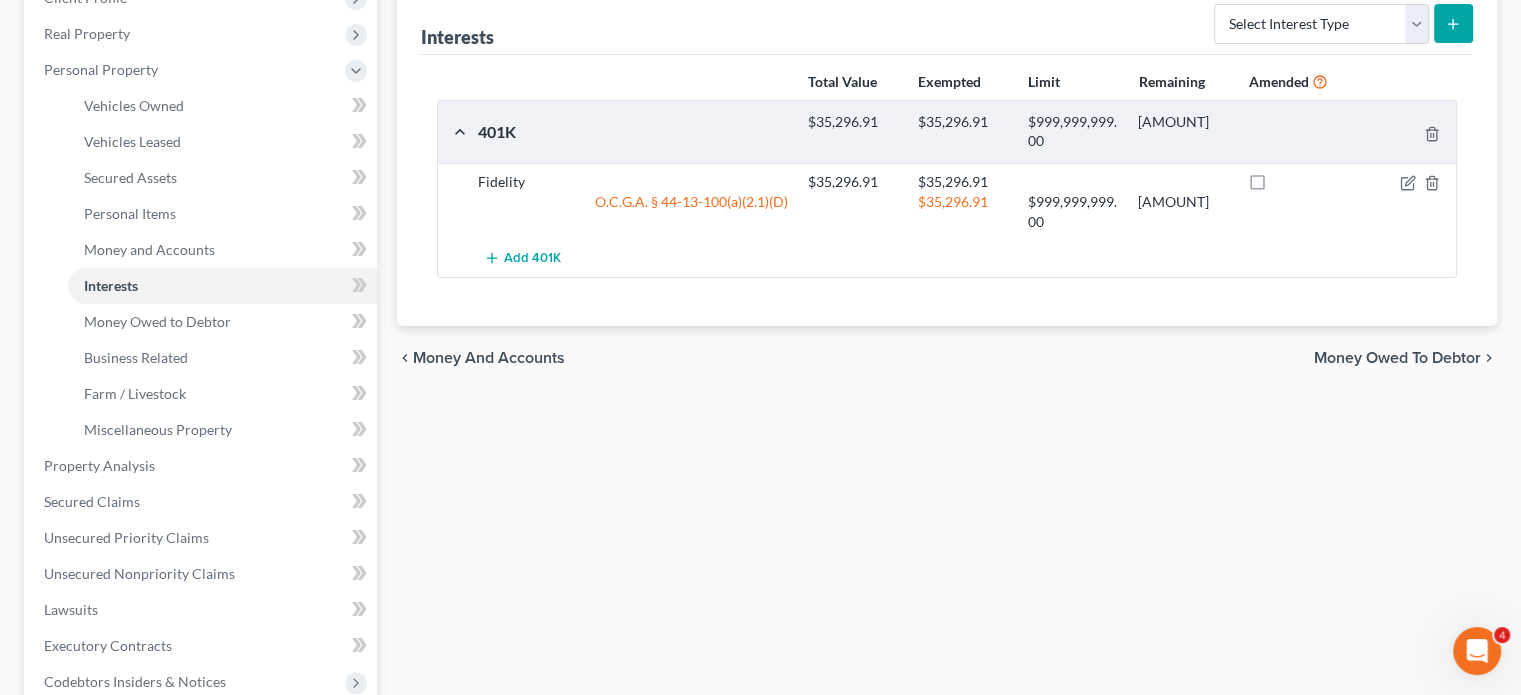 click on "Money Owed to Debtor" at bounding box center (1397, 358) 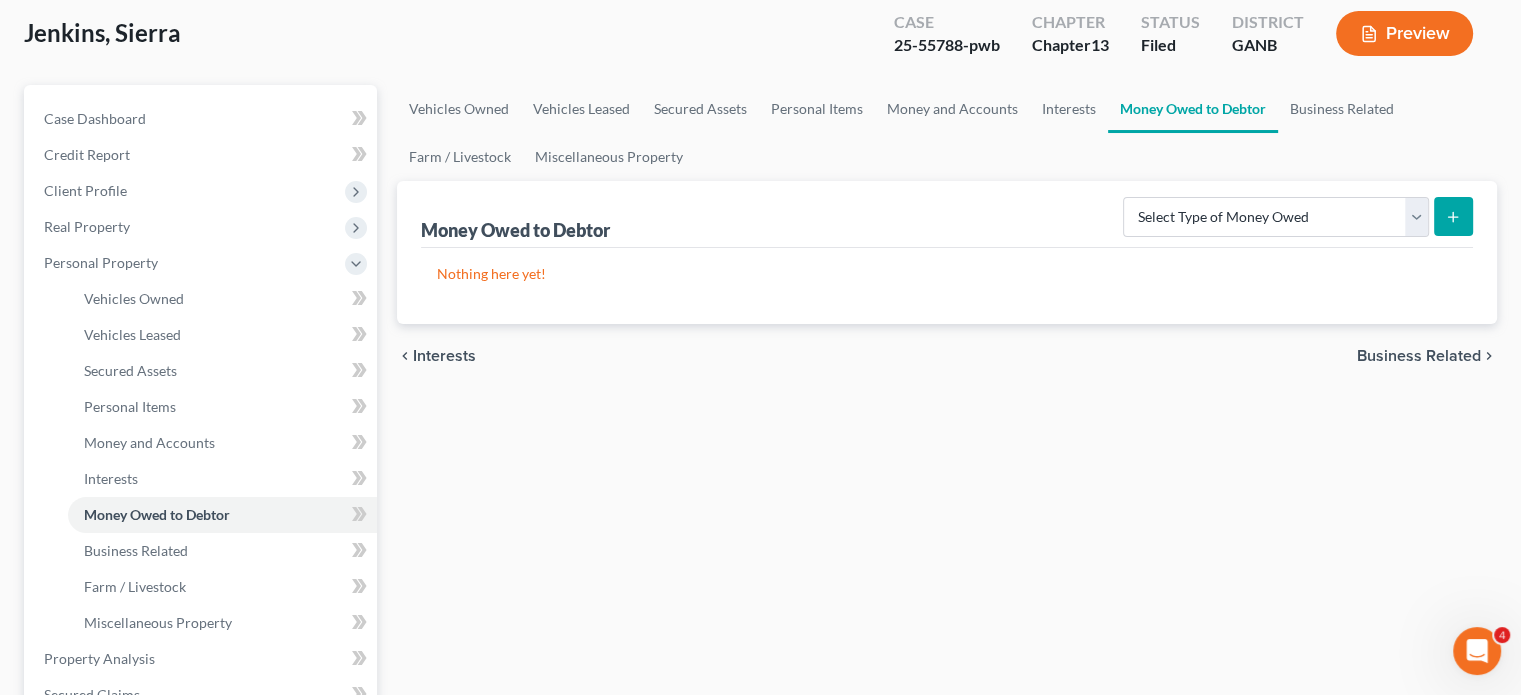 scroll, scrollTop: 100, scrollLeft: 0, axis: vertical 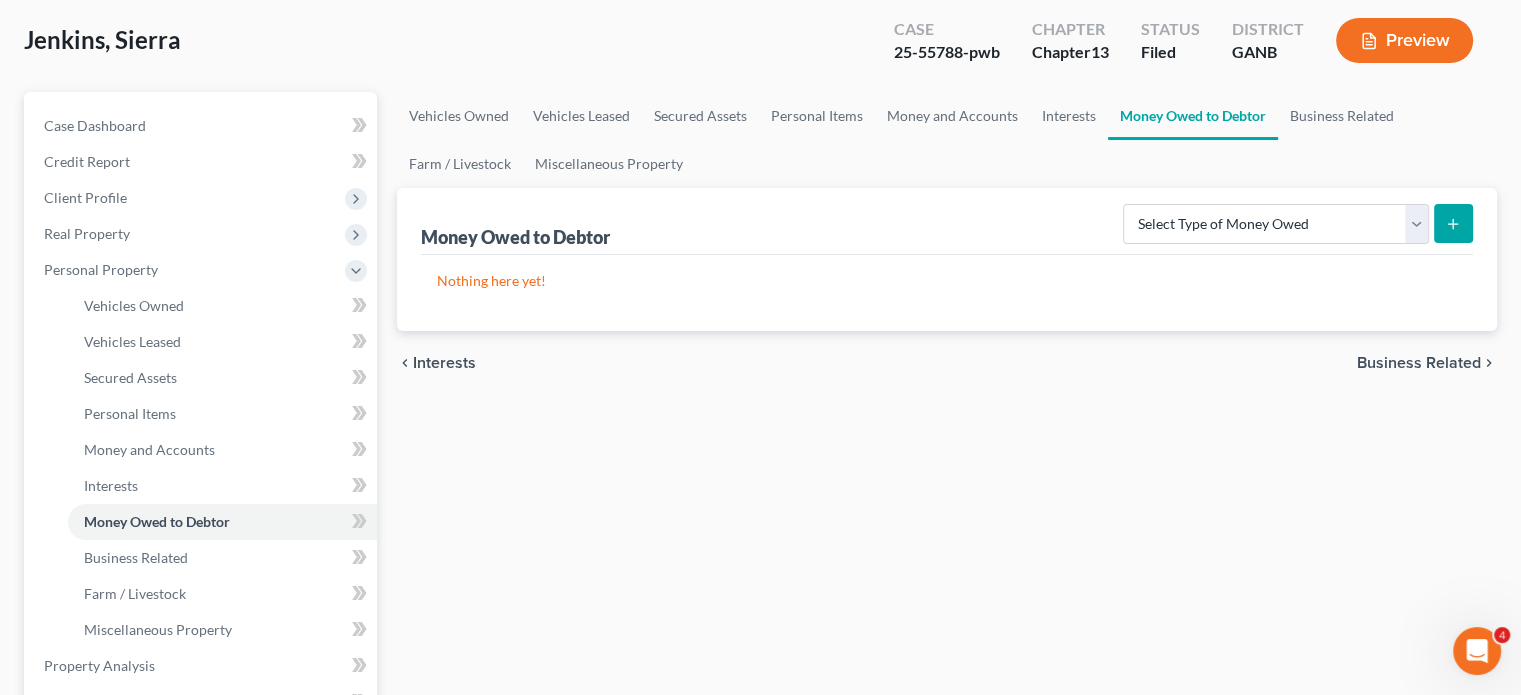 click on "Business Related" at bounding box center [1419, 363] 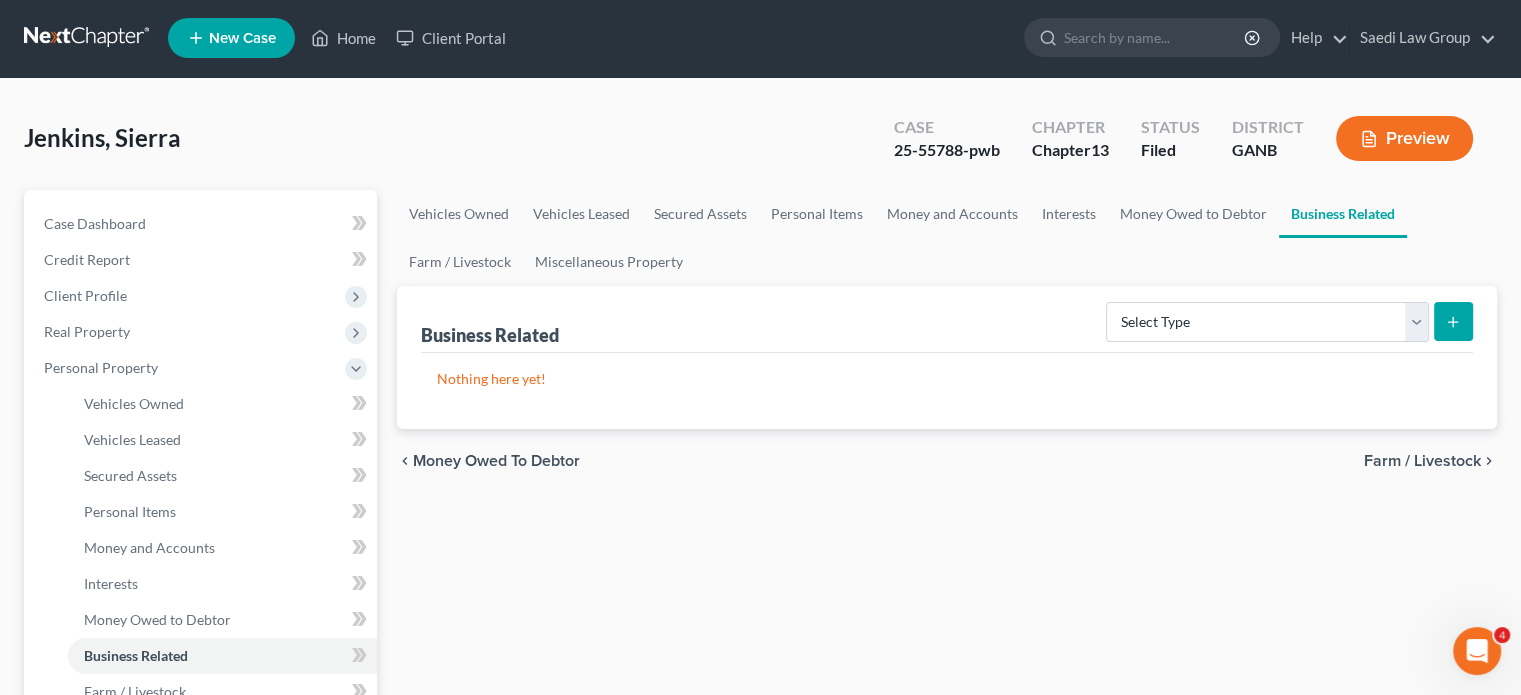 scroll, scrollTop: 0, scrollLeft: 0, axis: both 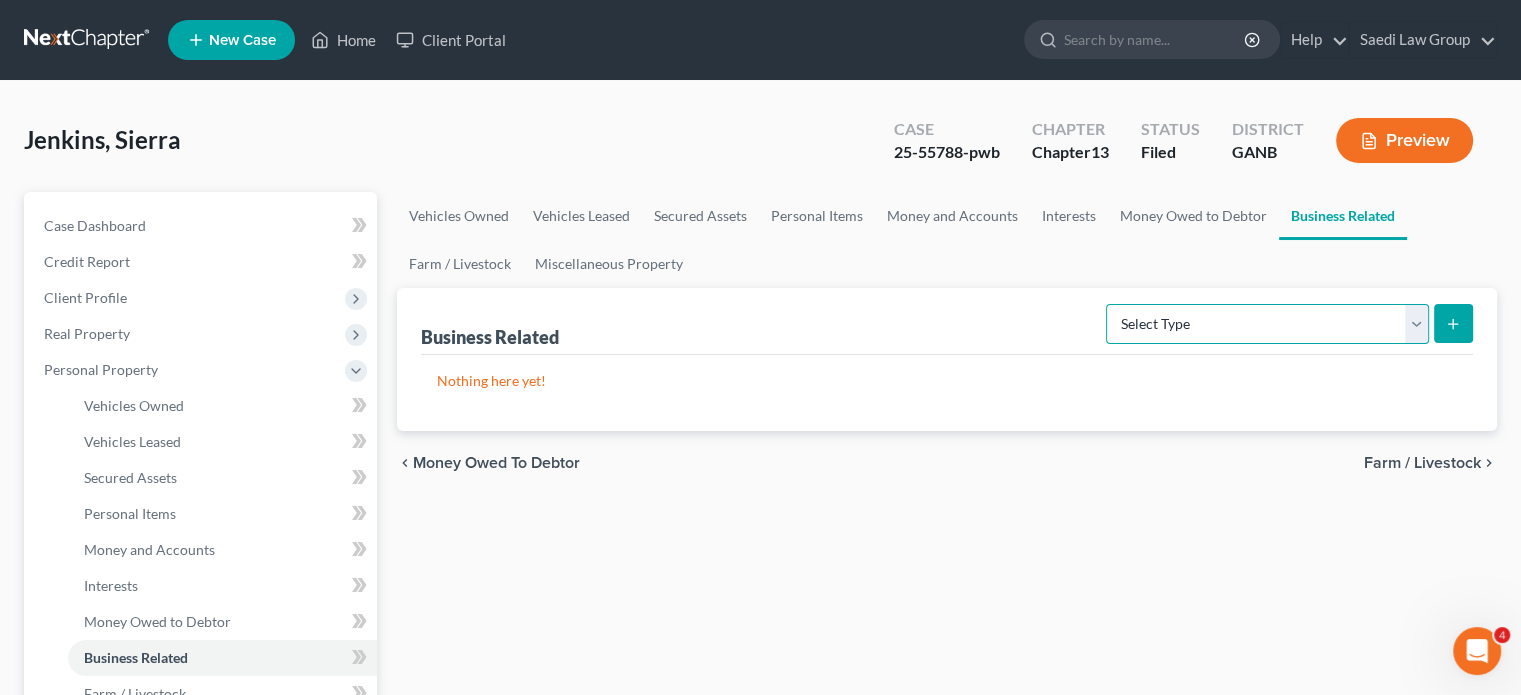 click on "Select Type Customer Lists Franchises Inventory Licenses Machinery Office Equipment, Furnishings, Supplies Other Business Related Property Not Listed Patents, Copyrights, Intellectual Property" at bounding box center [1267, 324] 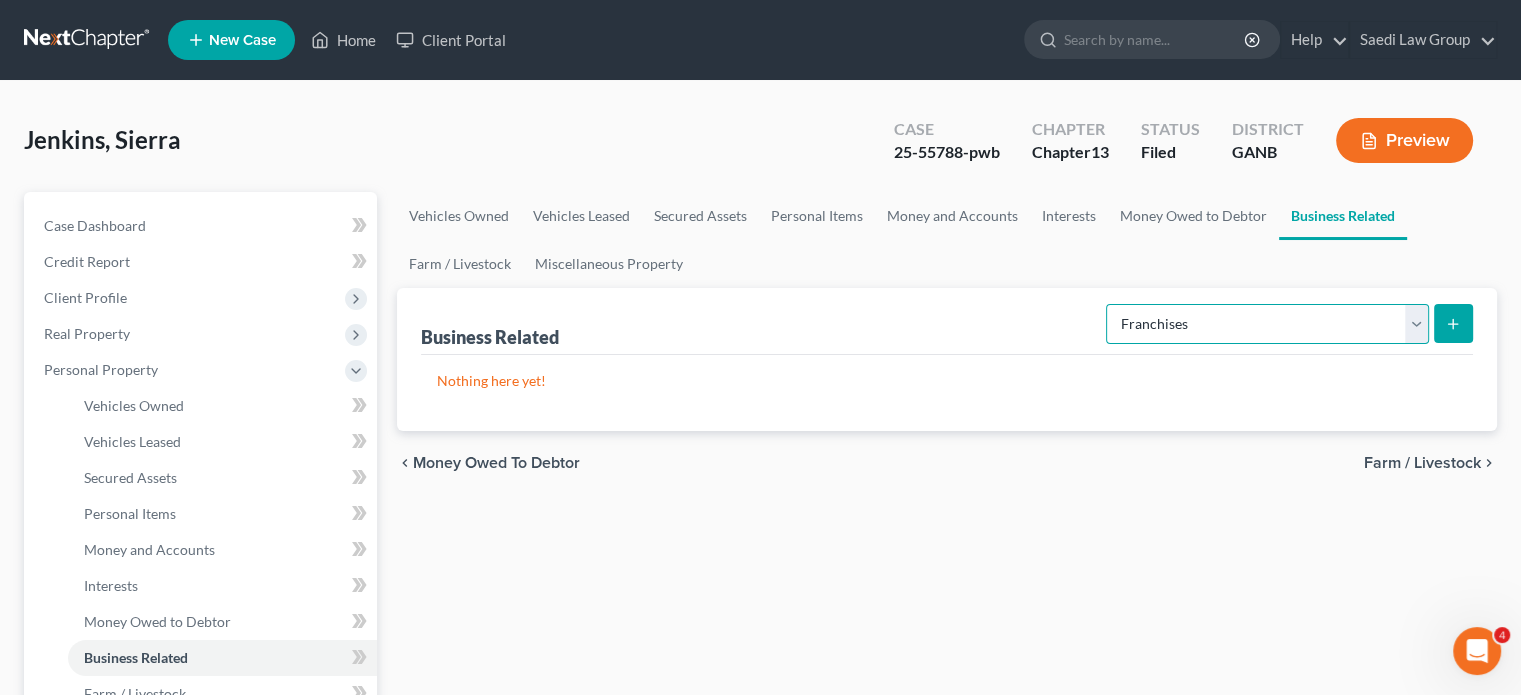 click on "Select Type Customer Lists Franchises Inventory Licenses Machinery Office Equipment, Furnishings, Supplies Other Business Related Property Not Listed Patents, Copyrights, Intellectual Property" at bounding box center [1267, 324] 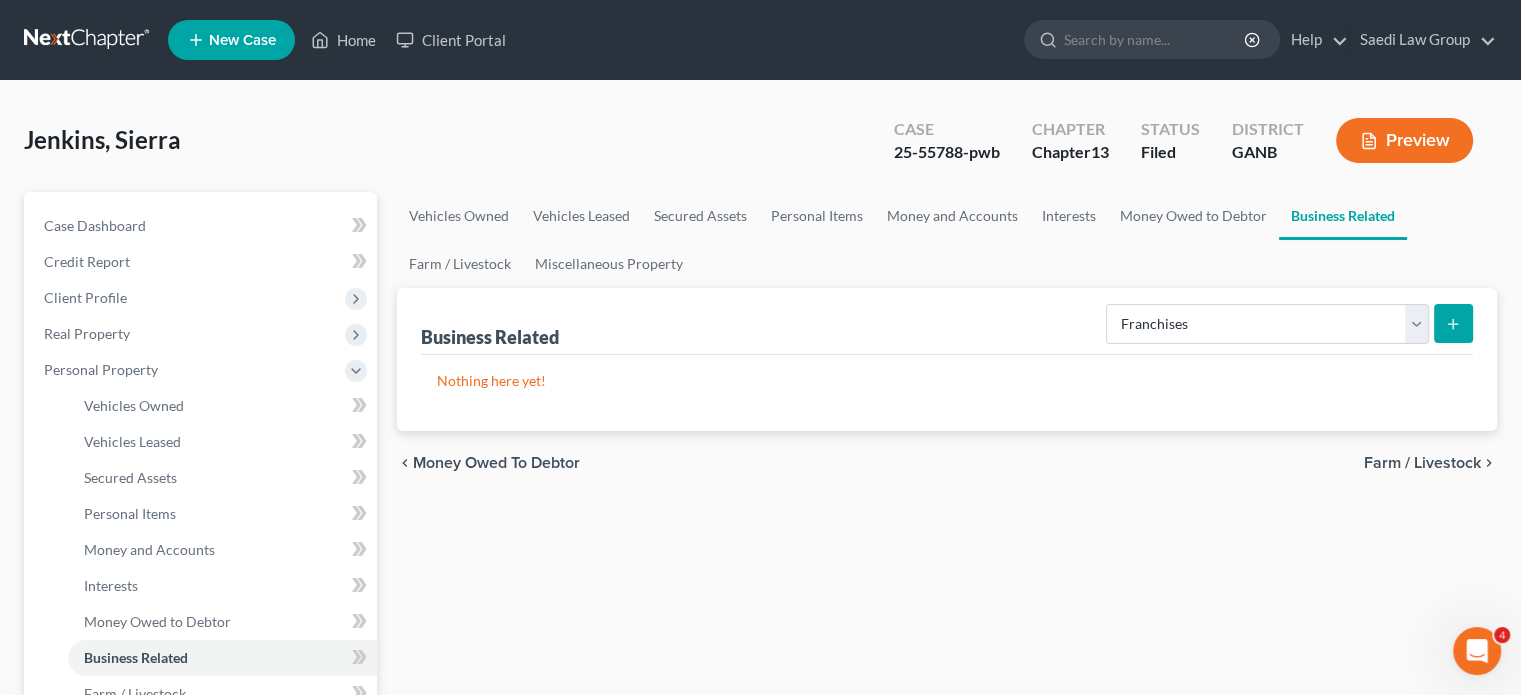 click at bounding box center (1453, 323) 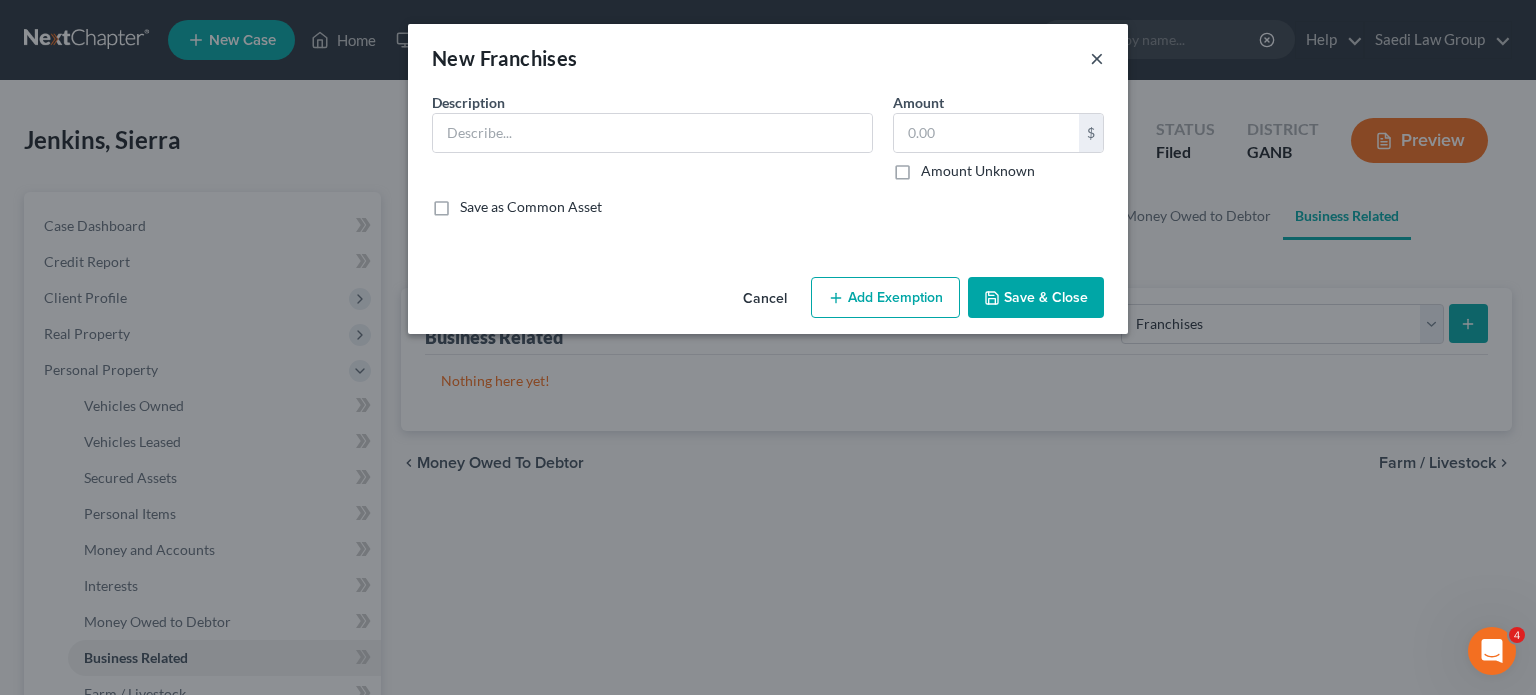 click on "×" at bounding box center (1097, 58) 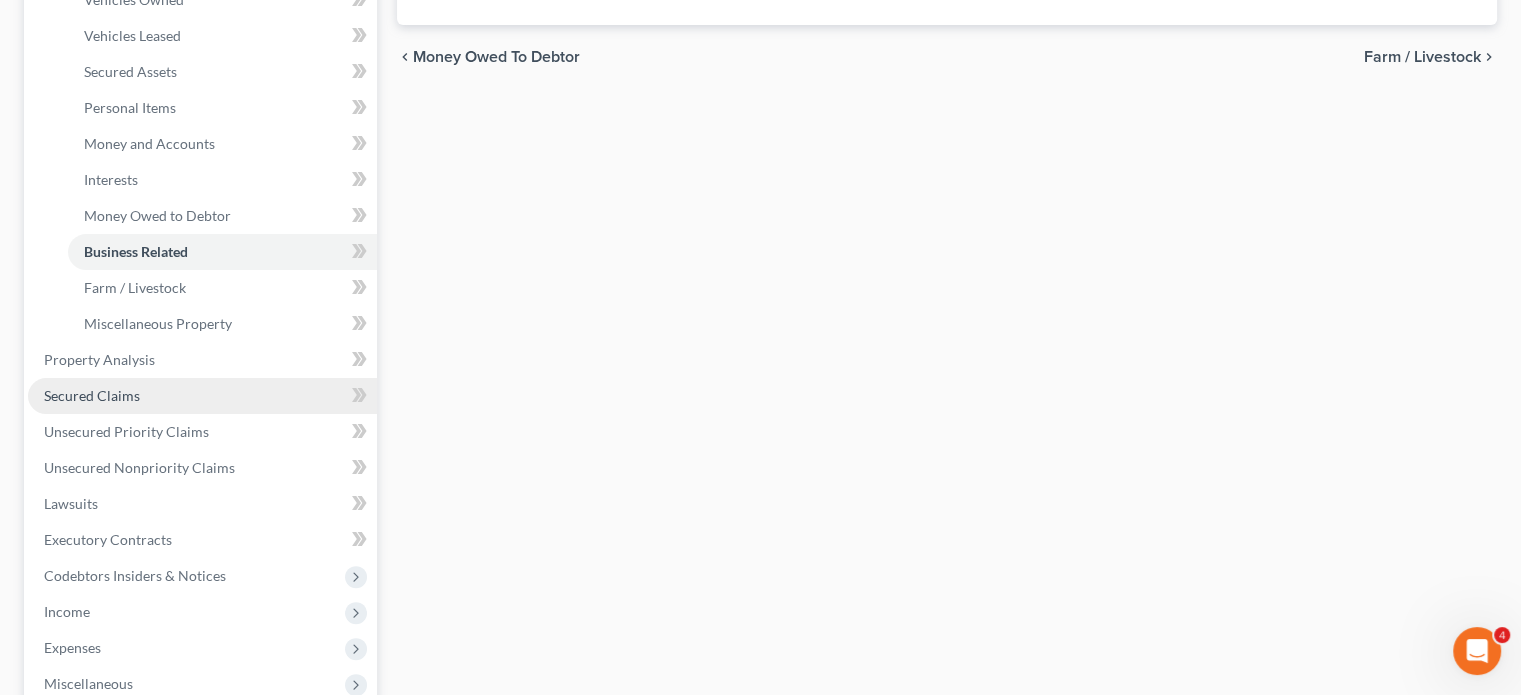scroll, scrollTop: 400, scrollLeft: 0, axis: vertical 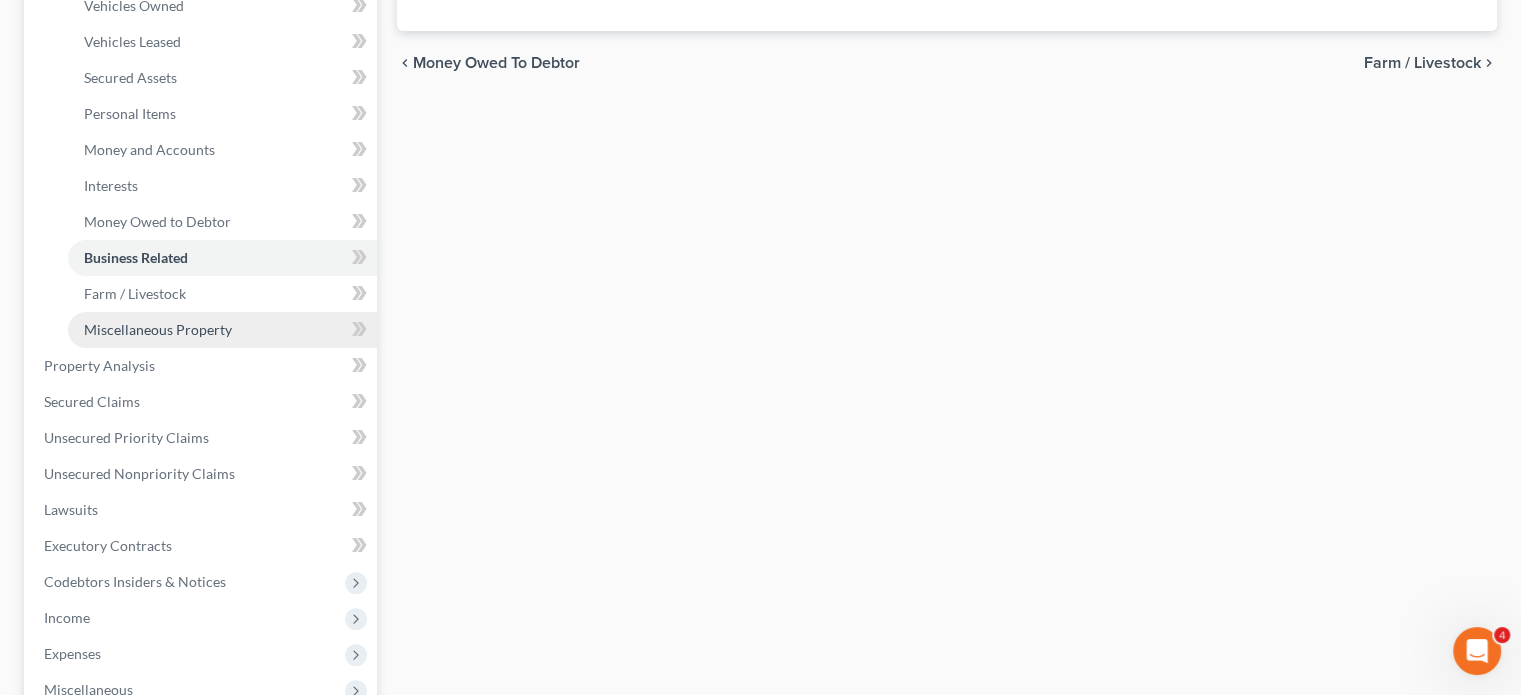 click on "Miscellaneous Property" at bounding box center [158, 329] 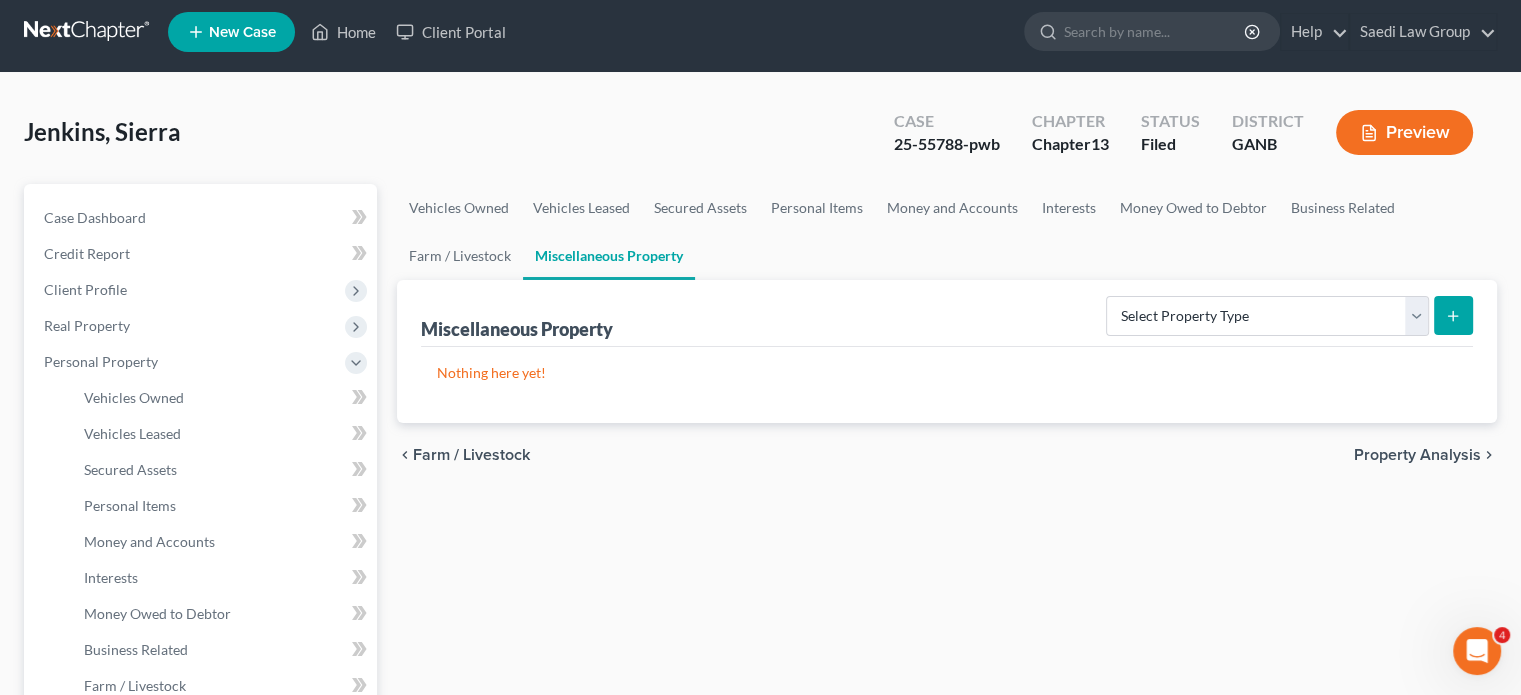 scroll, scrollTop: 0, scrollLeft: 0, axis: both 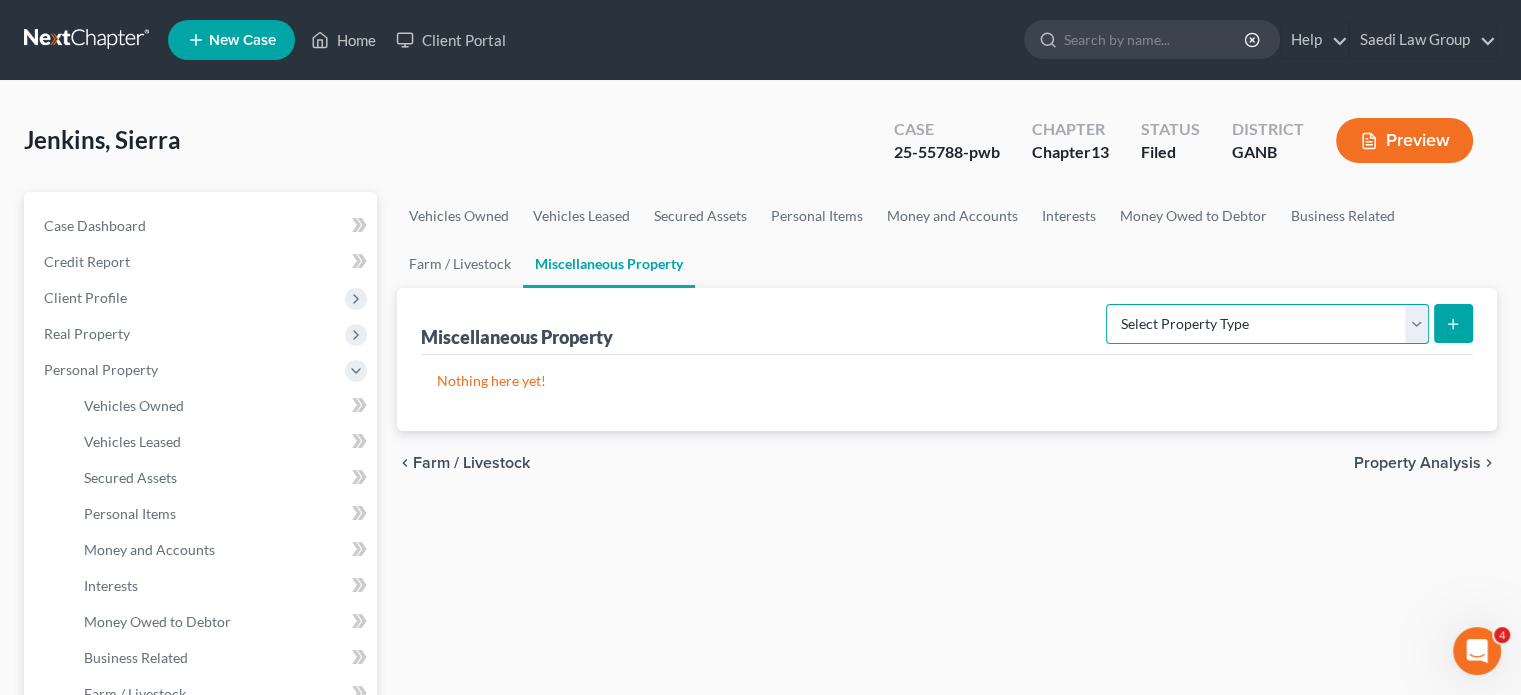 click on "Select Property Type Assigned for Creditor Benefit Within 1 Year Holding for Another Not Yet Listed Stored Within 1 Year Transferred" at bounding box center [1267, 324] 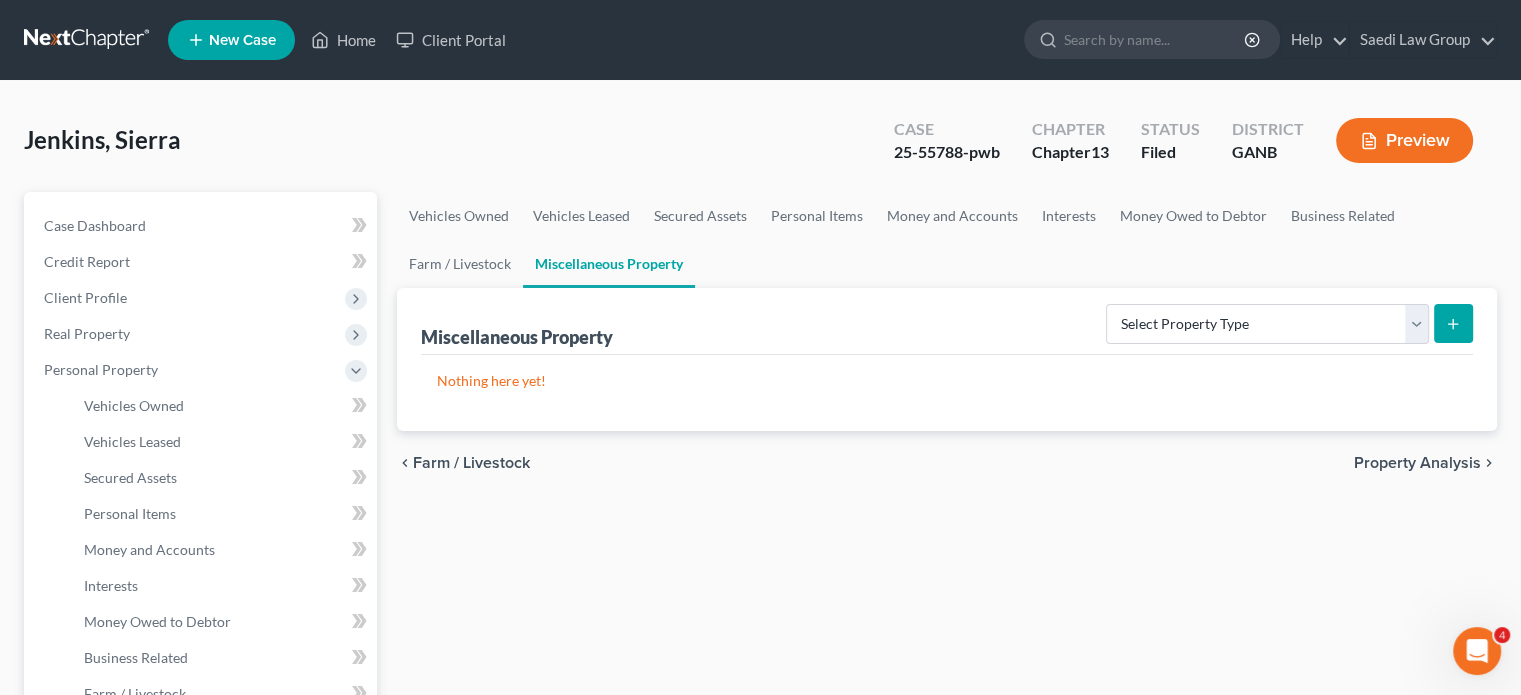 click on "Vehicles Owned
Vehicles Leased
Secured Assets
Personal Items
Money and Accounts
Interests
Money Owed to Debtor
Business Related
Farm / Livestock
Miscellaneous Property
Miscellaneous Property Select Property Type Assigned for Creditor Benefit Within 1 Year Holding for Another Not Yet Listed Stored Within 1 Year Transferred
Nothing here yet!
chevron_left
Farm / Livestock
Property Analysis
chevron_right" at bounding box center (947, 805) 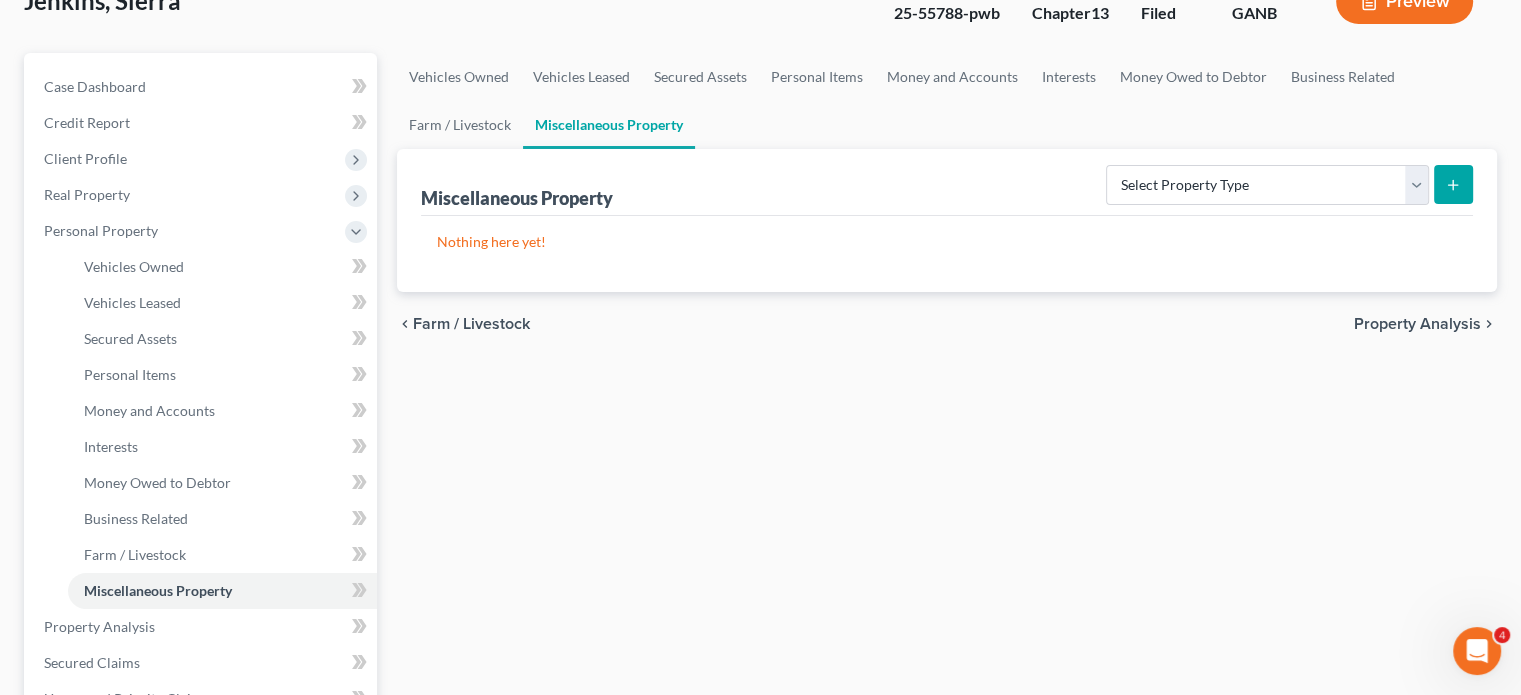 scroll, scrollTop: 200, scrollLeft: 0, axis: vertical 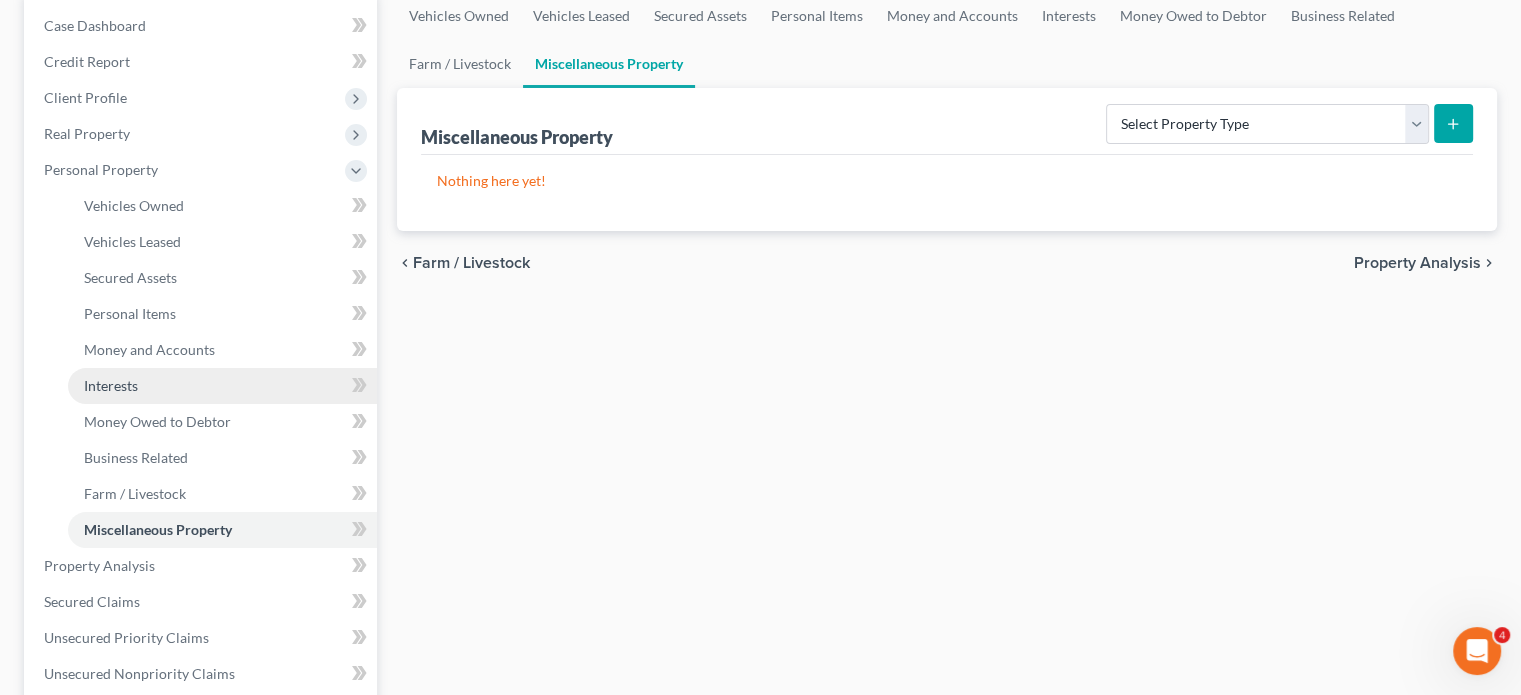 click on "Interests" at bounding box center [111, 385] 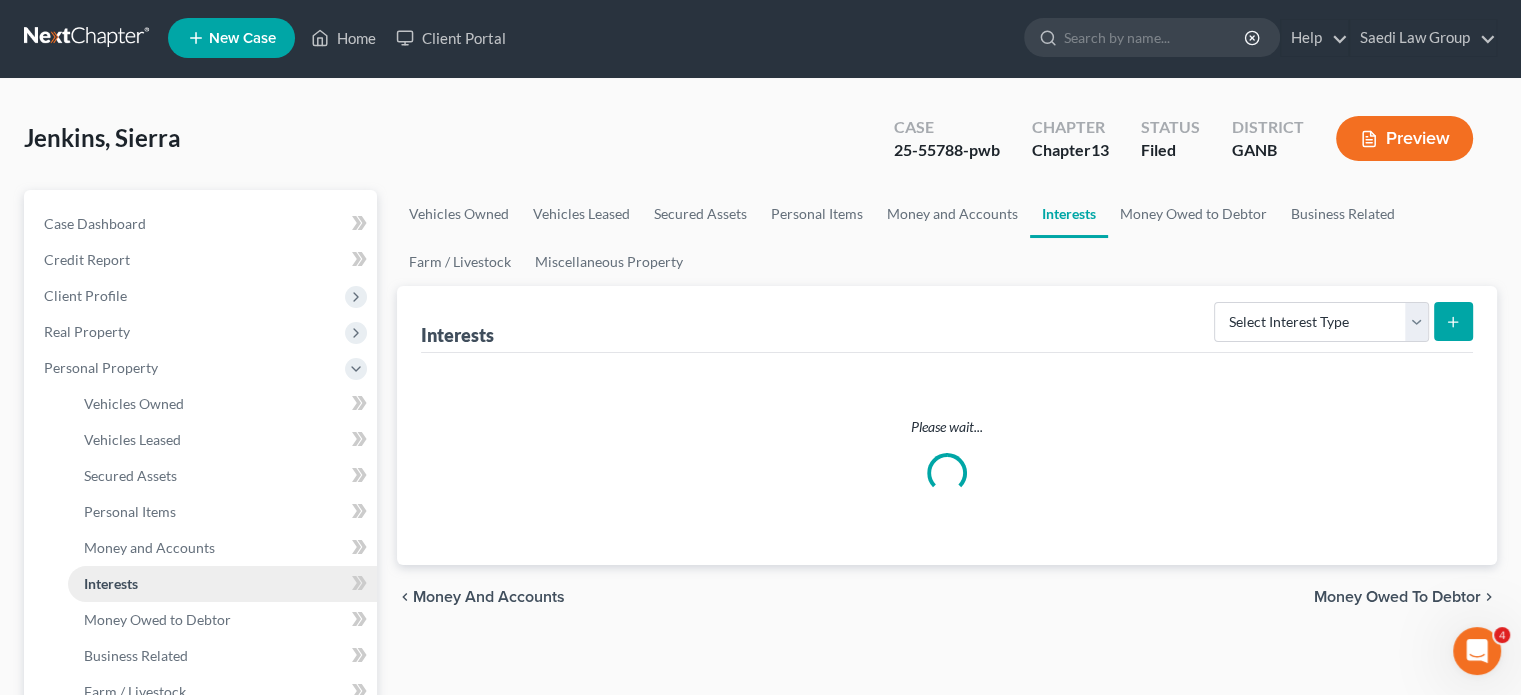 scroll, scrollTop: 0, scrollLeft: 0, axis: both 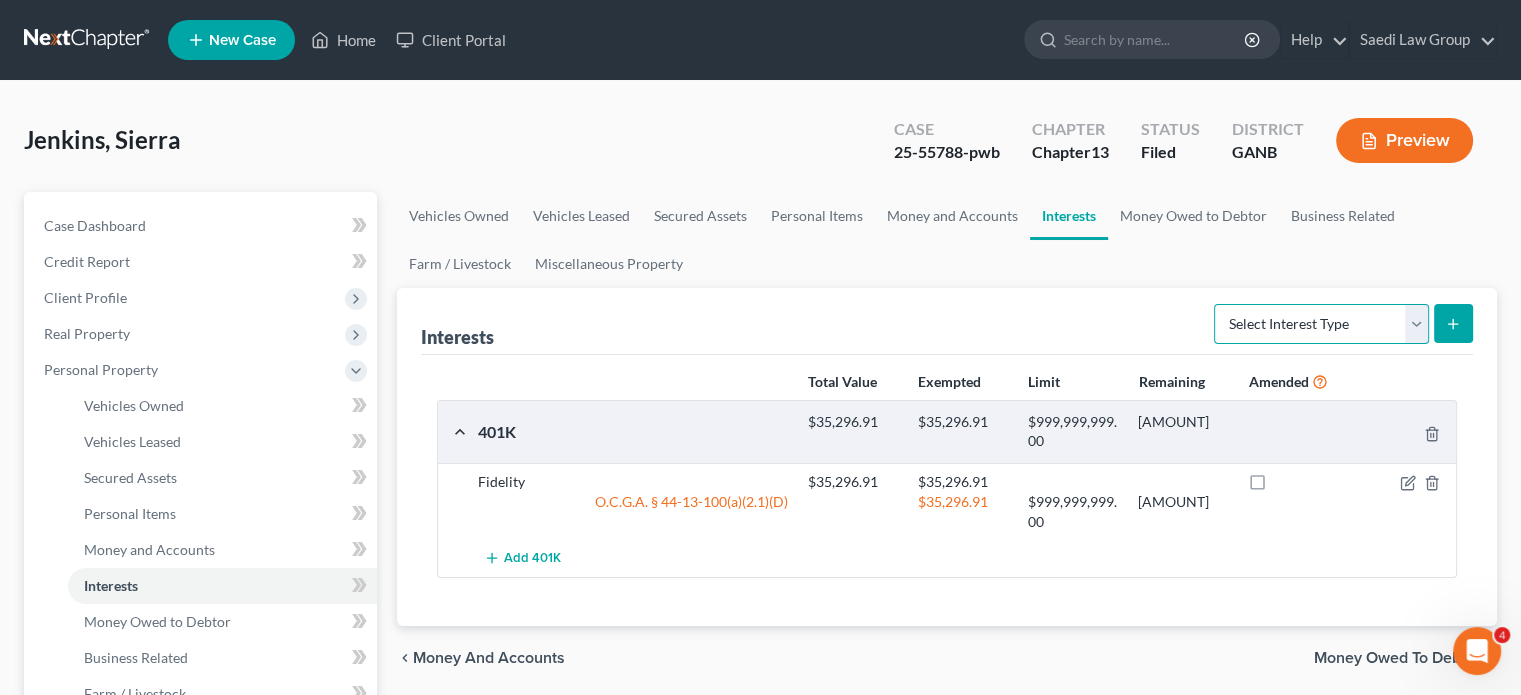 click on "Select Interest Type 401K Annuity Bond Education IRA Government Bond Government Pension Plan Incorporated Business IRA Joint Venture (Active) Joint Venture (Inactive) Keogh Mutual Fund Other Retirement Plan Partnership (Active) Partnership (Inactive) Pension Plan Stock Term Life Insurance Unincorporated Business Whole Life Insurance" at bounding box center (1321, 324) 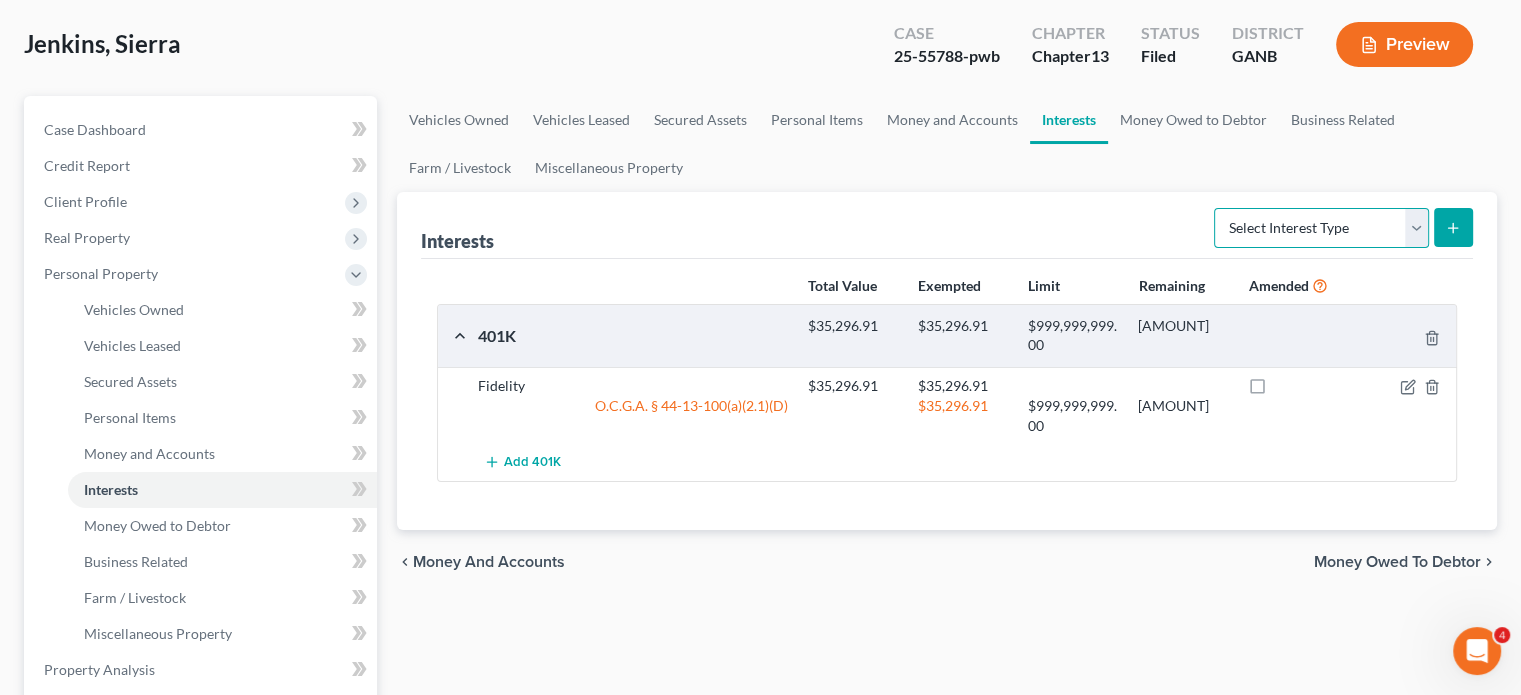scroll, scrollTop: 100, scrollLeft: 0, axis: vertical 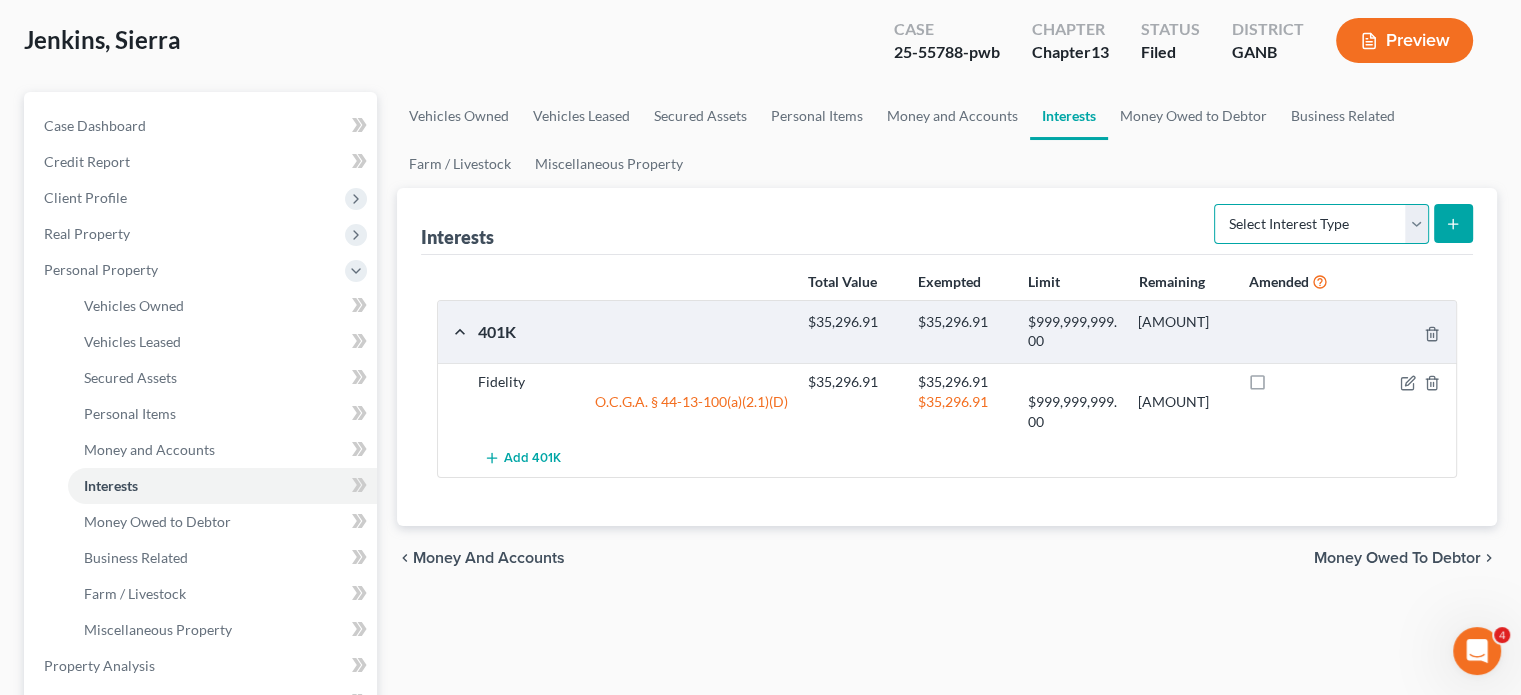 click on "Select Interest Type 401K Annuity Bond Education IRA Government Bond Government Pension Plan Incorporated Business IRA Joint Venture (Active) Joint Venture (Inactive) Keogh Mutual Fund Other Retirement Plan Partnership (Active) Partnership (Inactive) Pension Plan Stock Term Life Insurance Unincorporated Business Whole Life Insurance" at bounding box center (1321, 224) 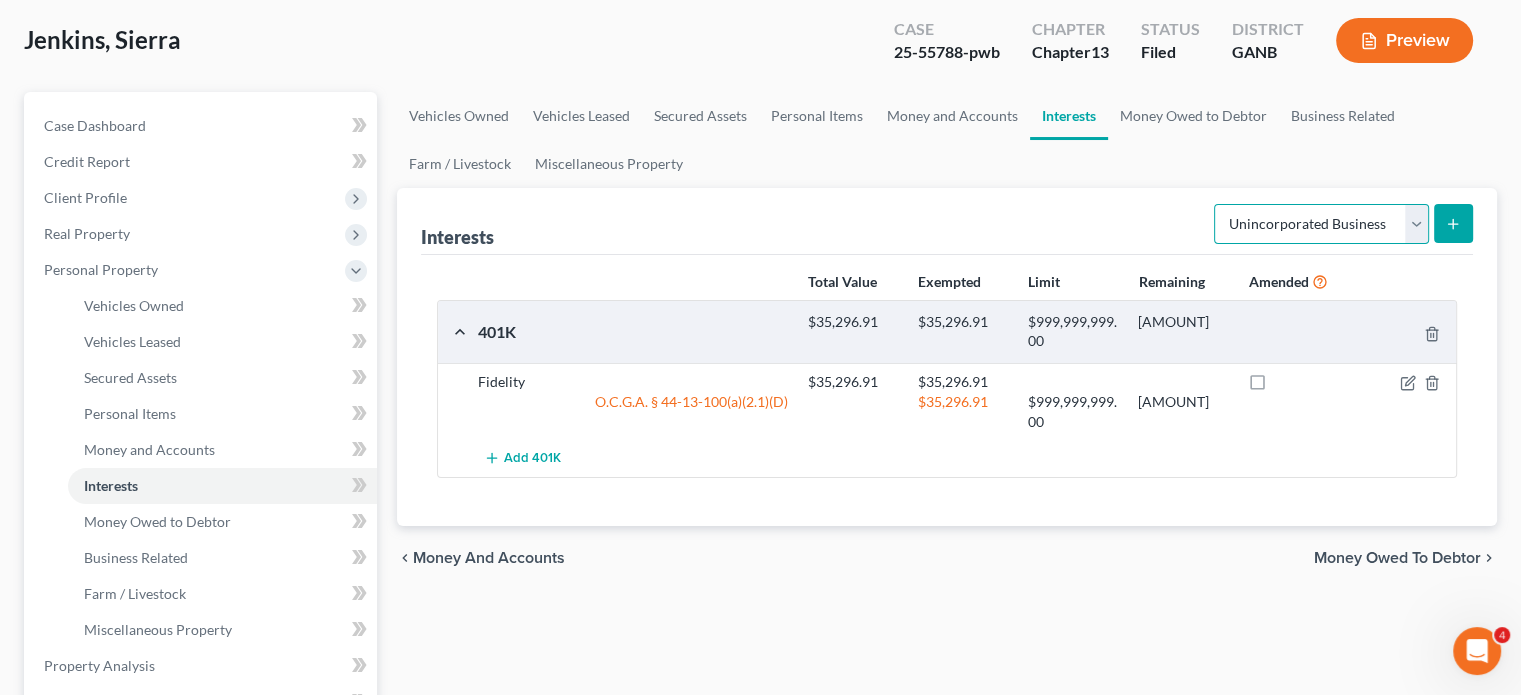 click on "Select Interest Type 401K Annuity Bond Education IRA Government Bond Government Pension Plan Incorporated Business IRA Joint Venture (Active) Joint Venture (Inactive) Keogh Mutual Fund Other Retirement Plan Partnership (Active) Partnership (Inactive) Pension Plan Stock Term Life Insurance Unincorporated Business Whole Life Insurance" at bounding box center (1321, 224) 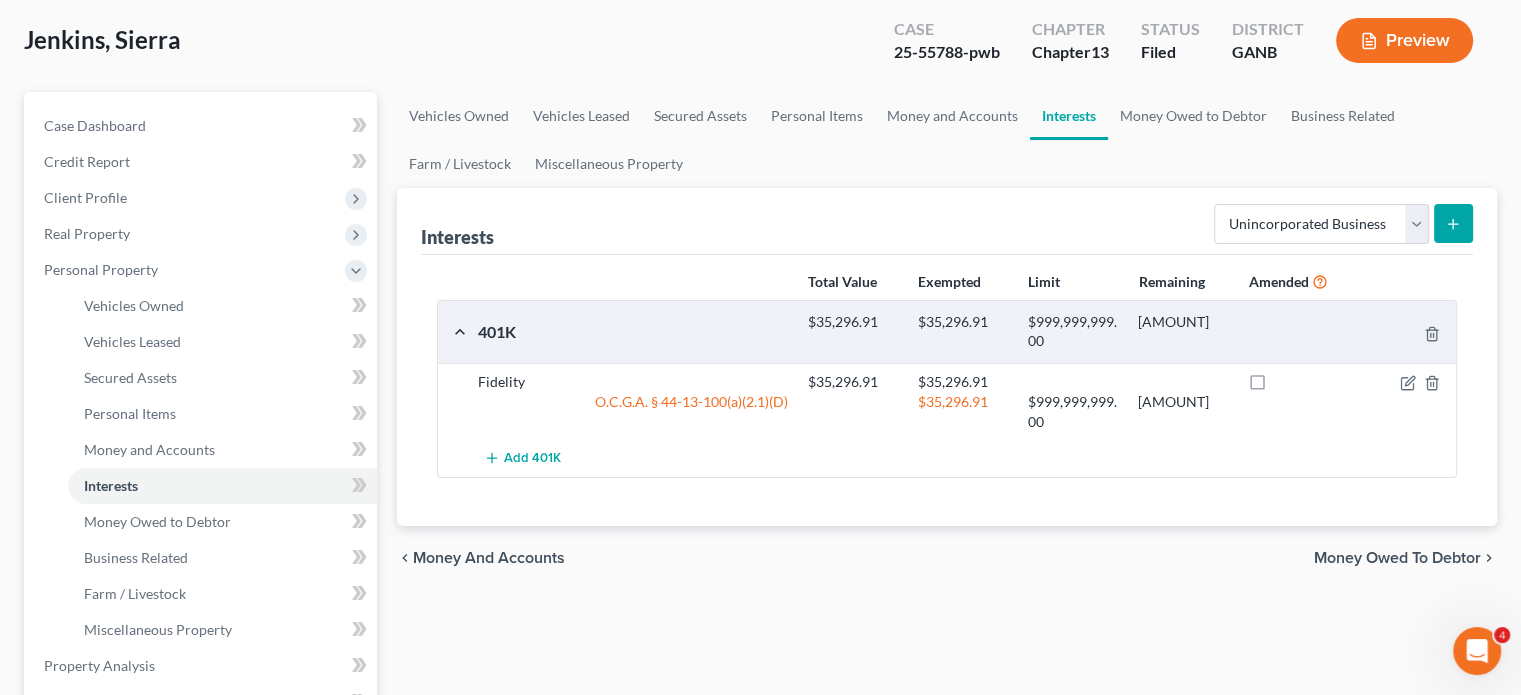 drag, startPoint x: 1449, startPoint y: 220, endPoint x: 1459, endPoint y: 225, distance: 11.18034 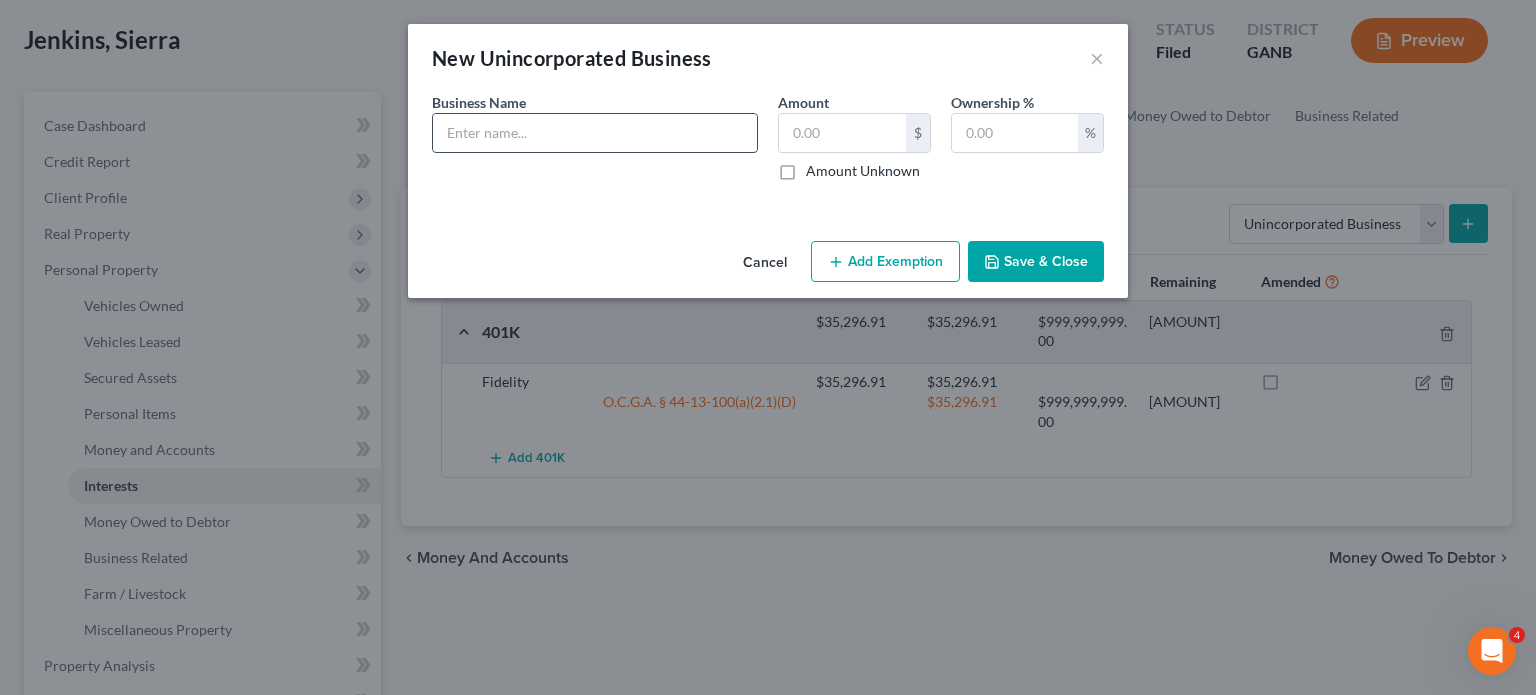 click at bounding box center (595, 133) 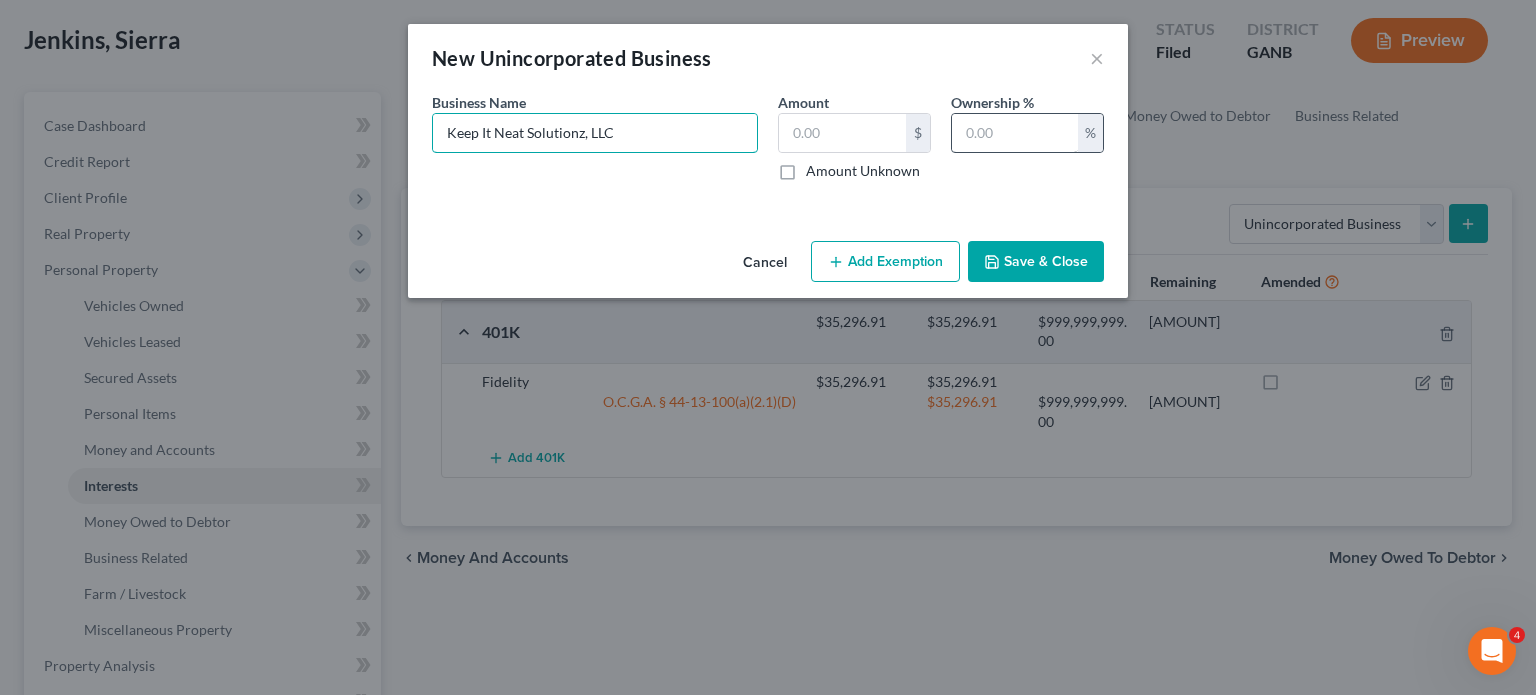 type on "Keep It Neat Solutionz, LLC" 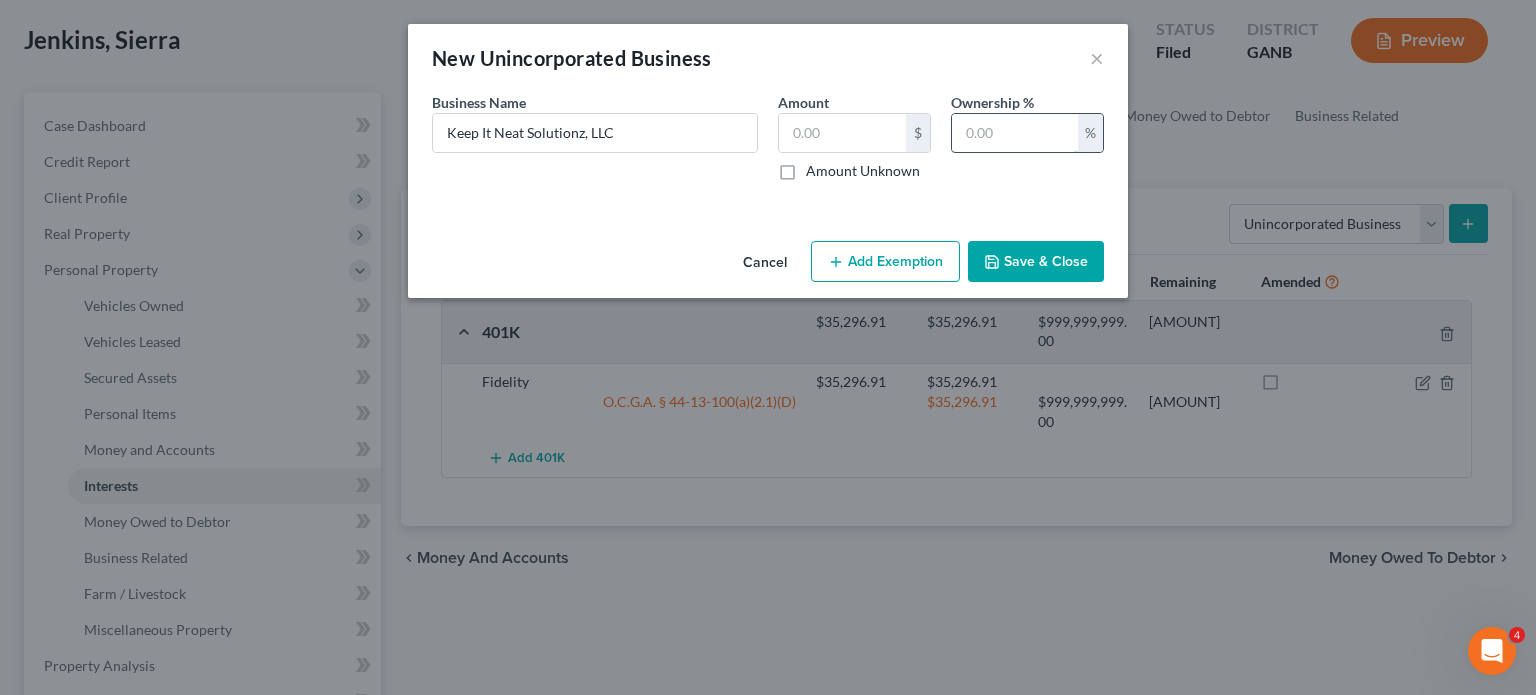 click at bounding box center (1015, 133) 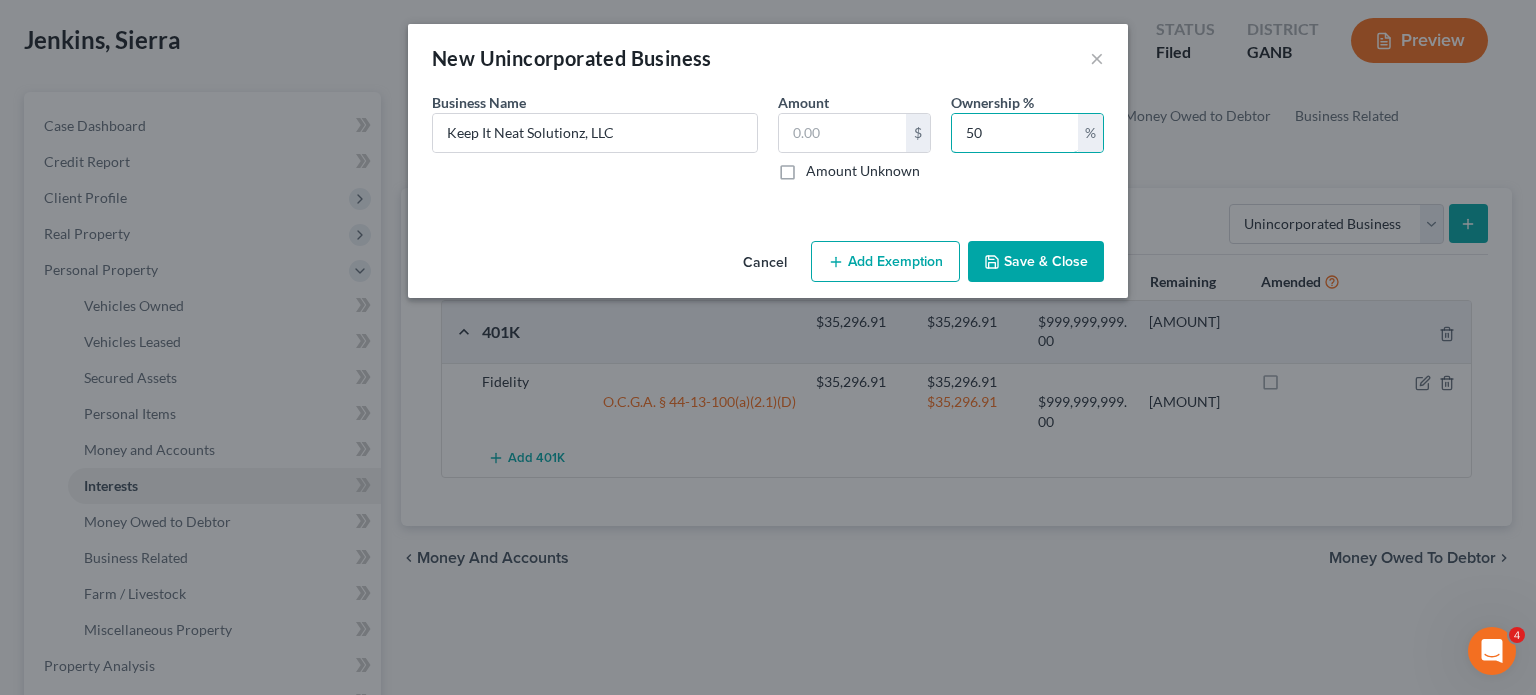 type on "50" 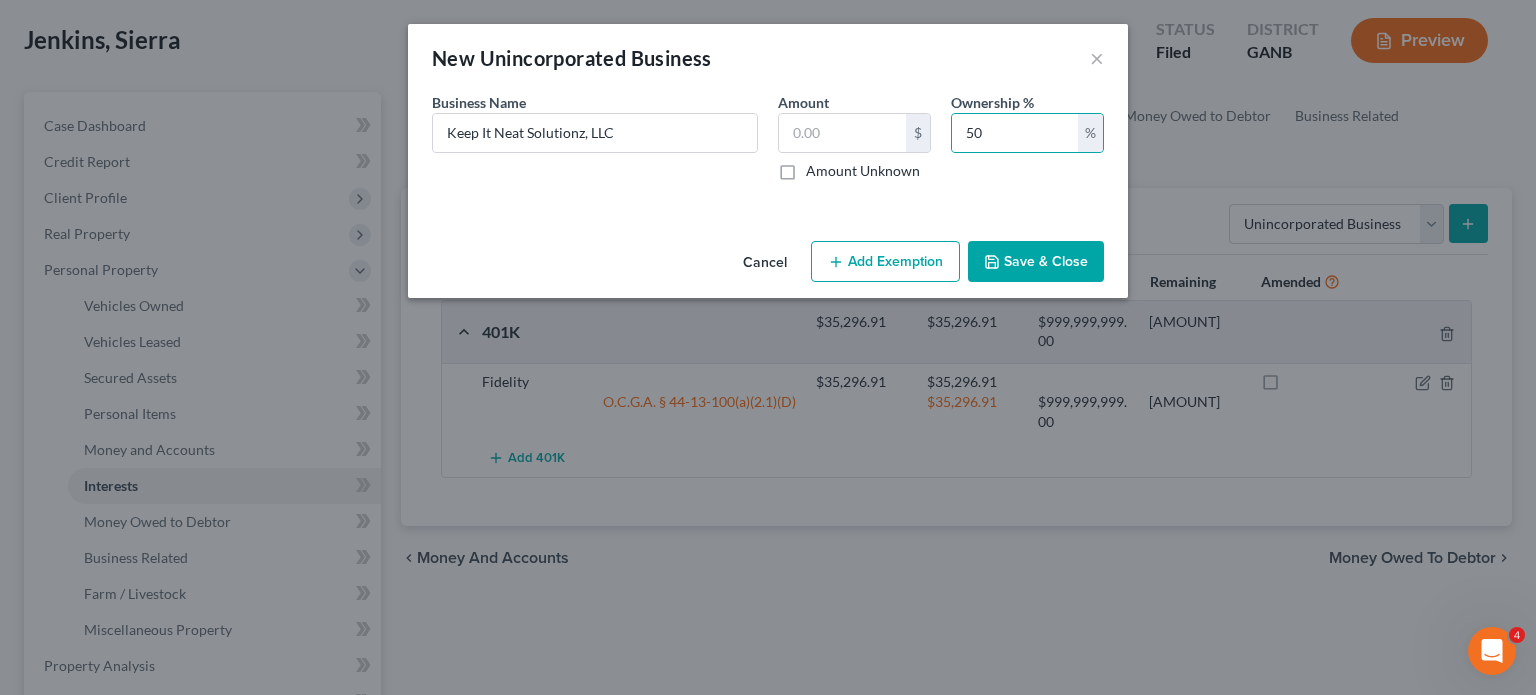 click on "Save & Close" at bounding box center (1036, 262) 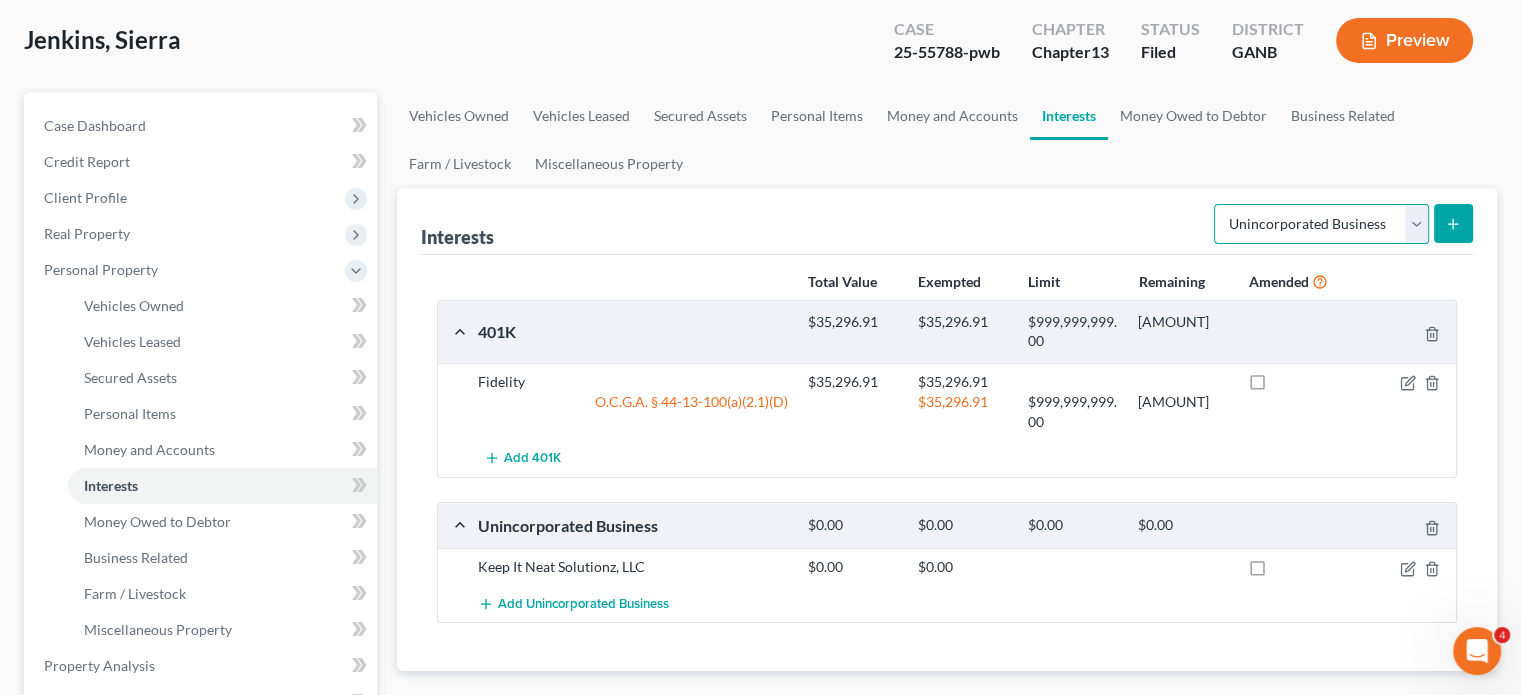 click on "Select Interest Type 401K Annuity Bond Education IRA Government Bond Government Pension Plan Incorporated Business IRA Joint Venture (Active) Joint Venture (Inactive) Keogh Mutual Fund Other Retirement Plan Partnership (Active) Partnership (Inactive) Pension Plan Stock Term Life Insurance Unincorporated Business Whole Life Insurance" at bounding box center (1321, 224) 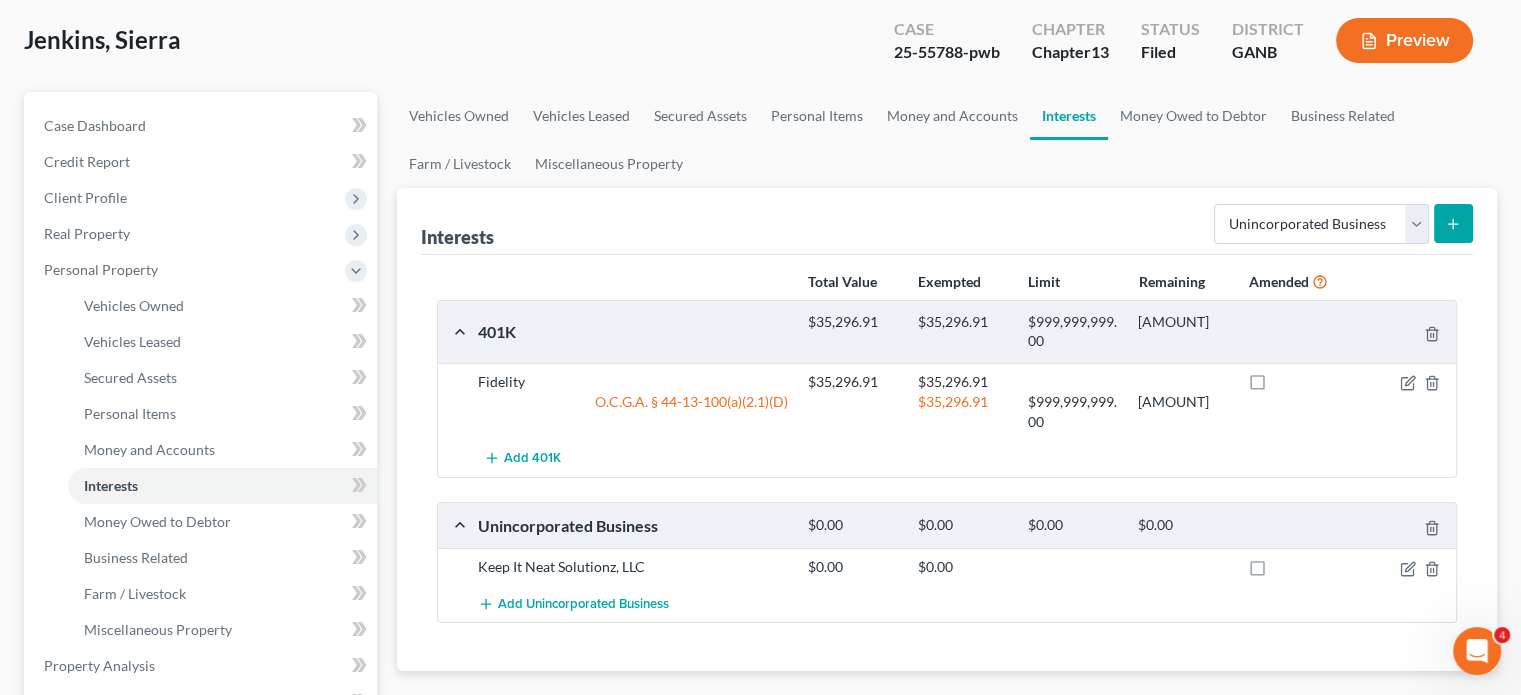 click on "Vehicles Owned
Vehicles Leased
Secured Assets
Personal Items
Money and Accounts
Interests
Money Owed to Debtor
Business Related
Farm / Livestock
Miscellaneous Property" at bounding box center (947, 140) 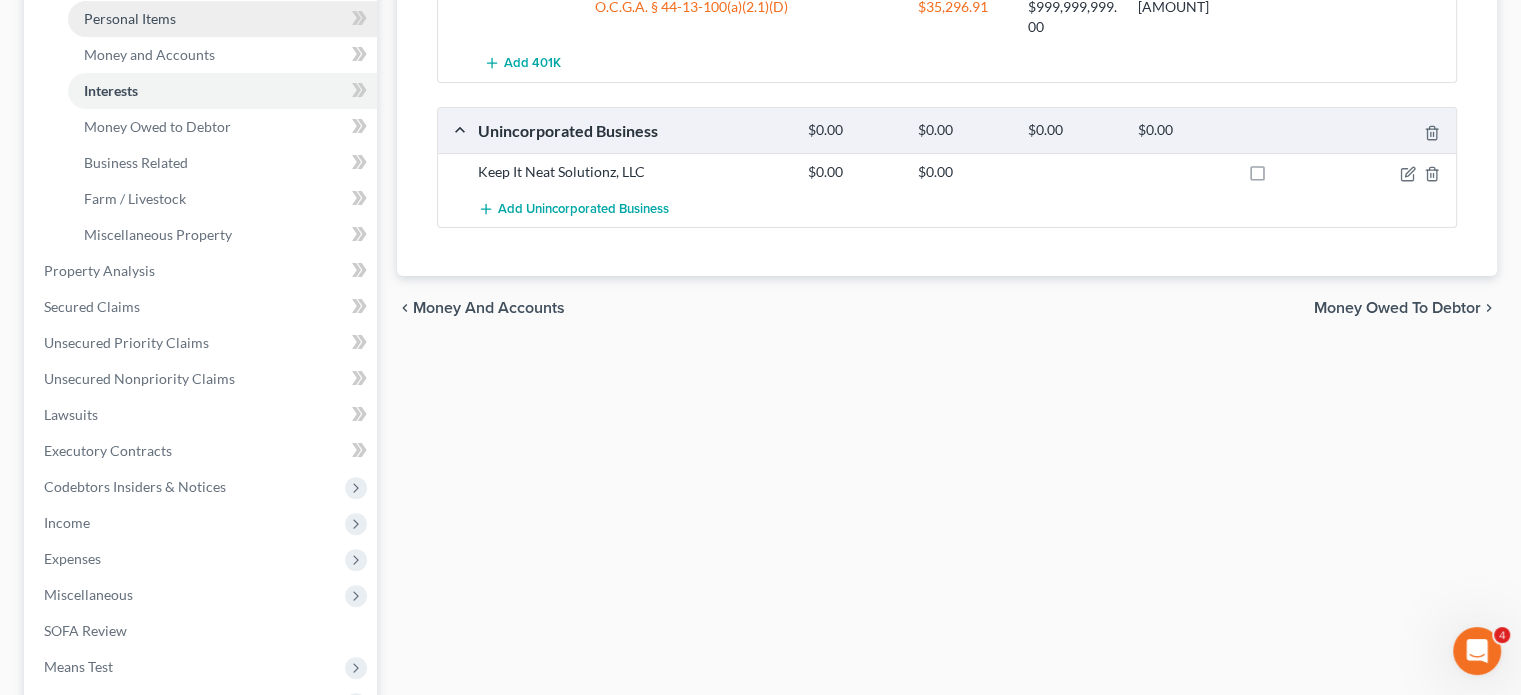 scroll, scrollTop: 500, scrollLeft: 0, axis: vertical 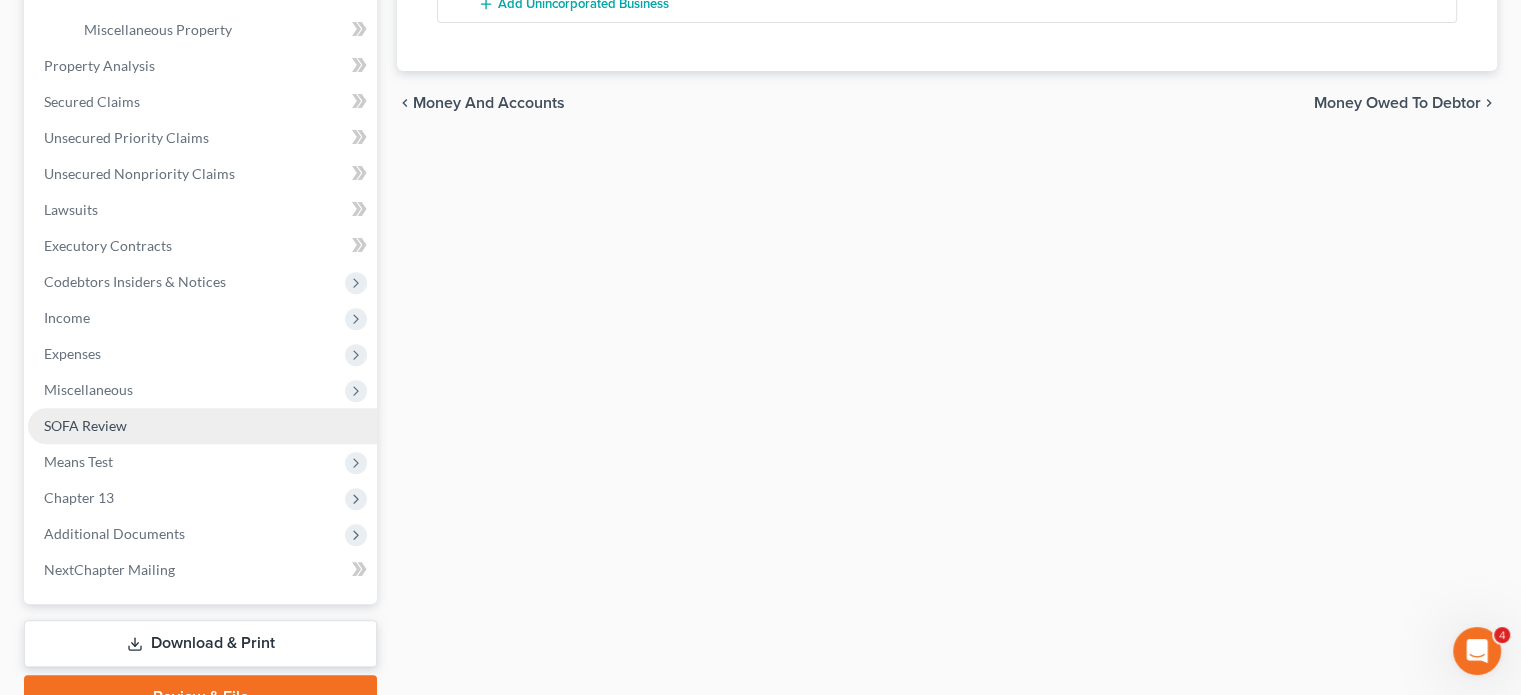 click on "SOFA Review" at bounding box center (85, 425) 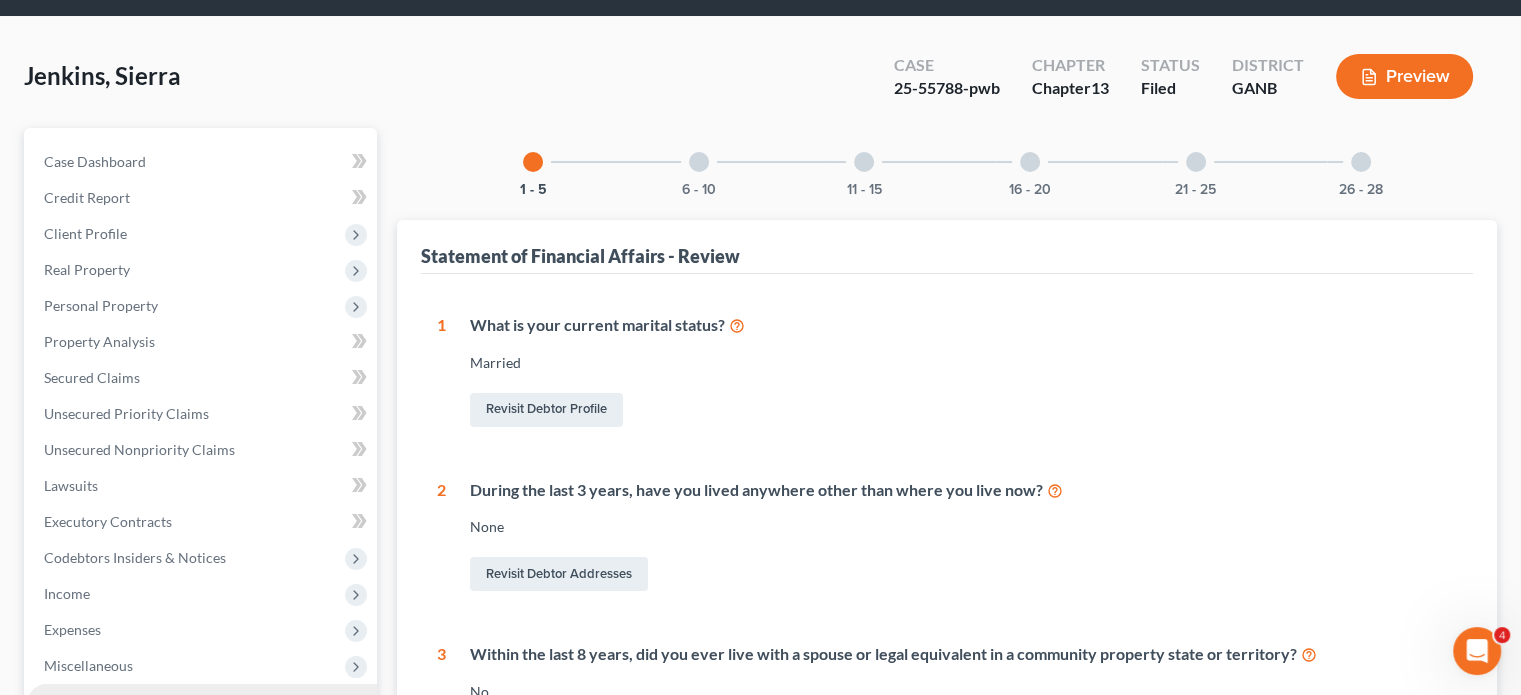scroll, scrollTop: 0, scrollLeft: 0, axis: both 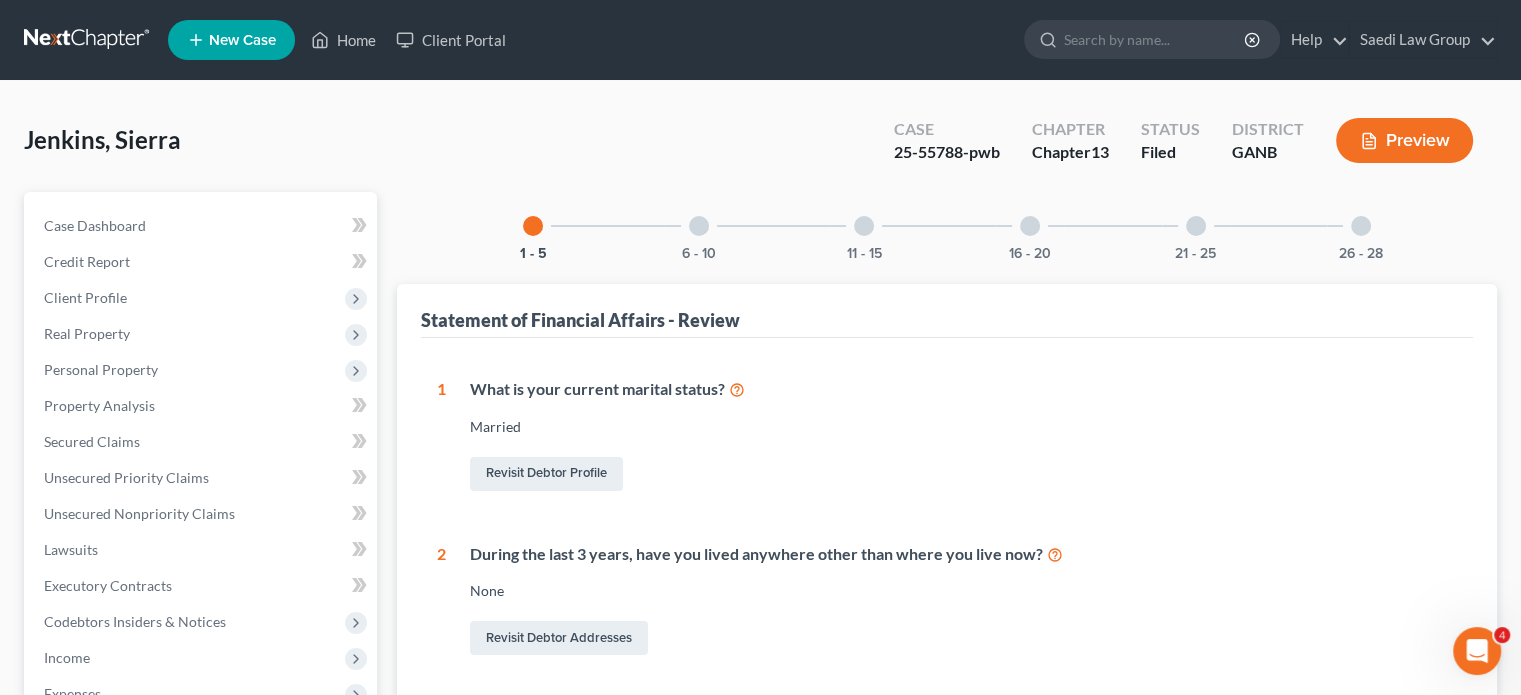 click at bounding box center (1361, 226) 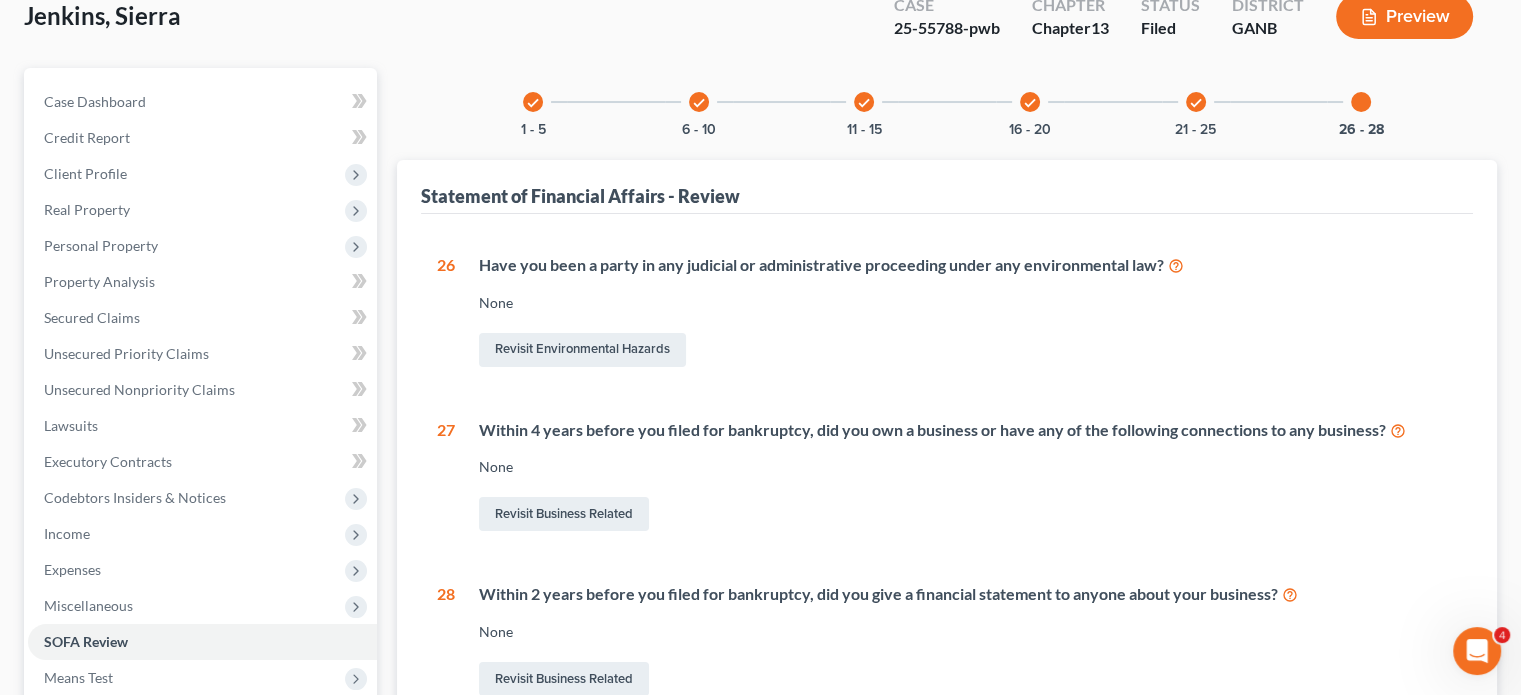 scroll, scrollTop: 0, scrollLeft: 0, axis: both 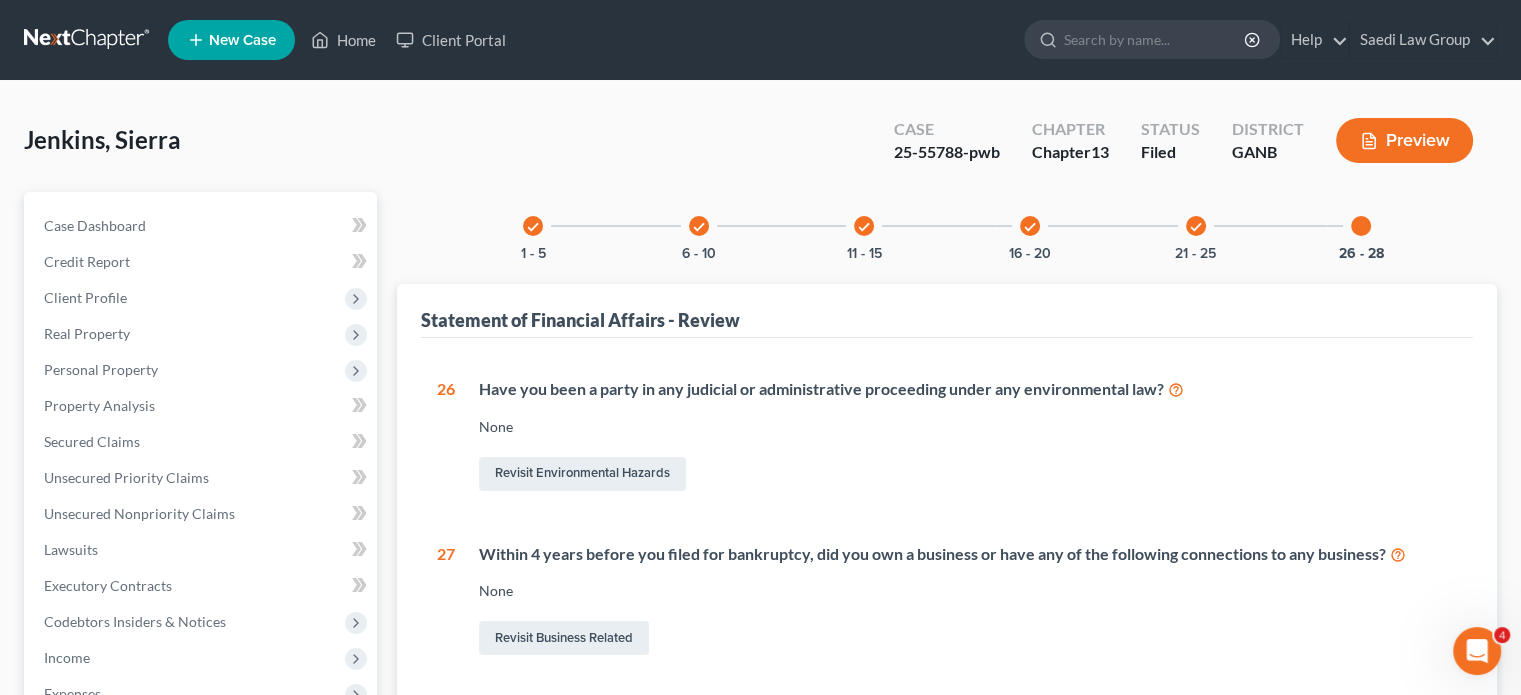 click at bounding box center [1361, 226] 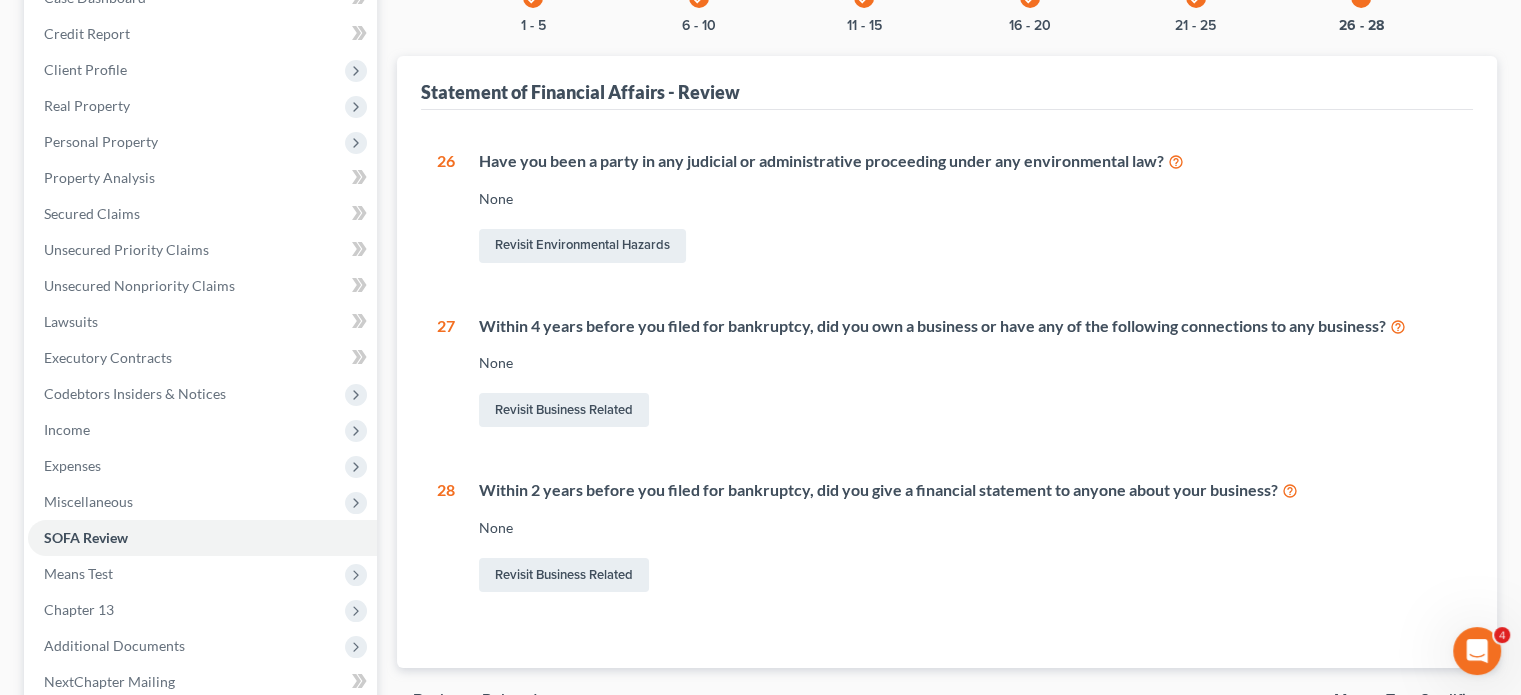 scroll, scrollTop: 100, scrollLeft: 0, axis: vertical 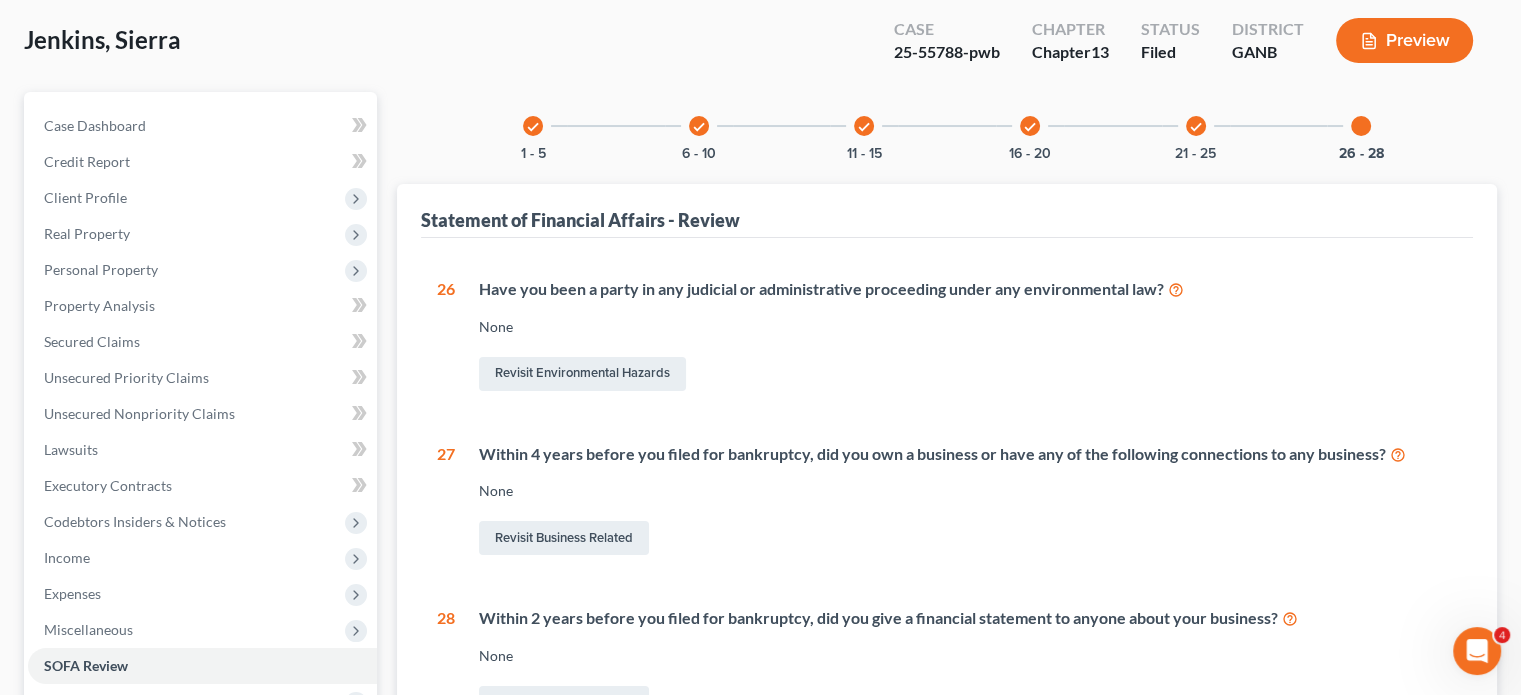 click on "check" at bounding box center [533, 127] 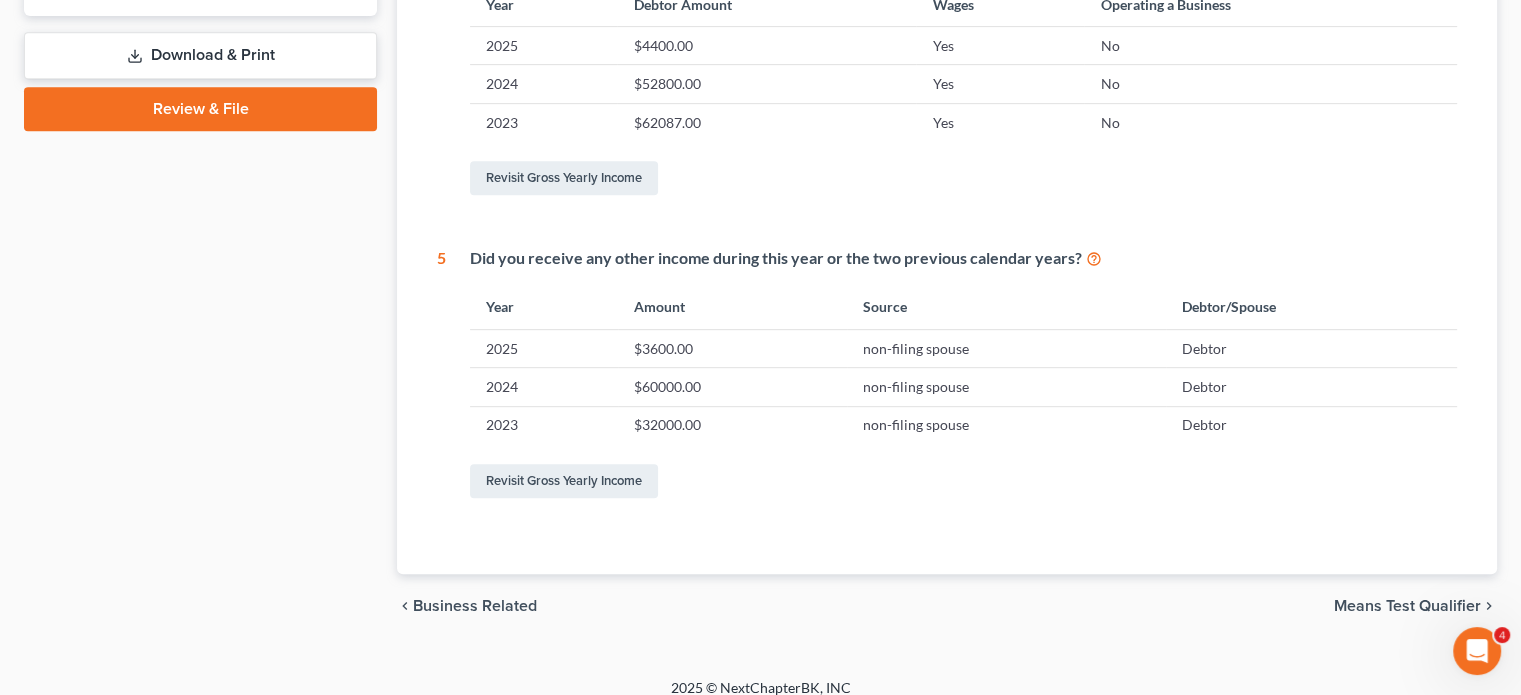 scroll, scrollTop: 944, scrollLeft: 0, axis: vertical 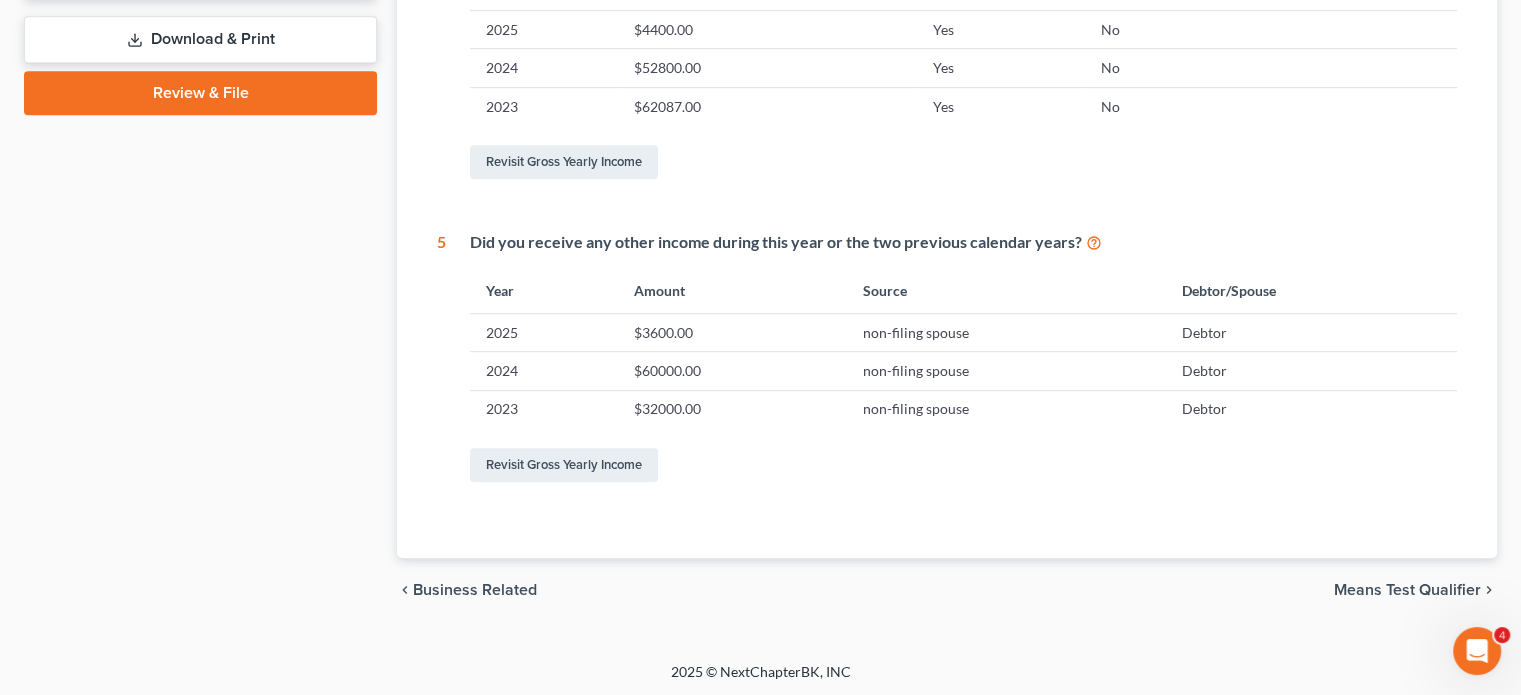 click on "Business Related" at bounding box center (475, 590) 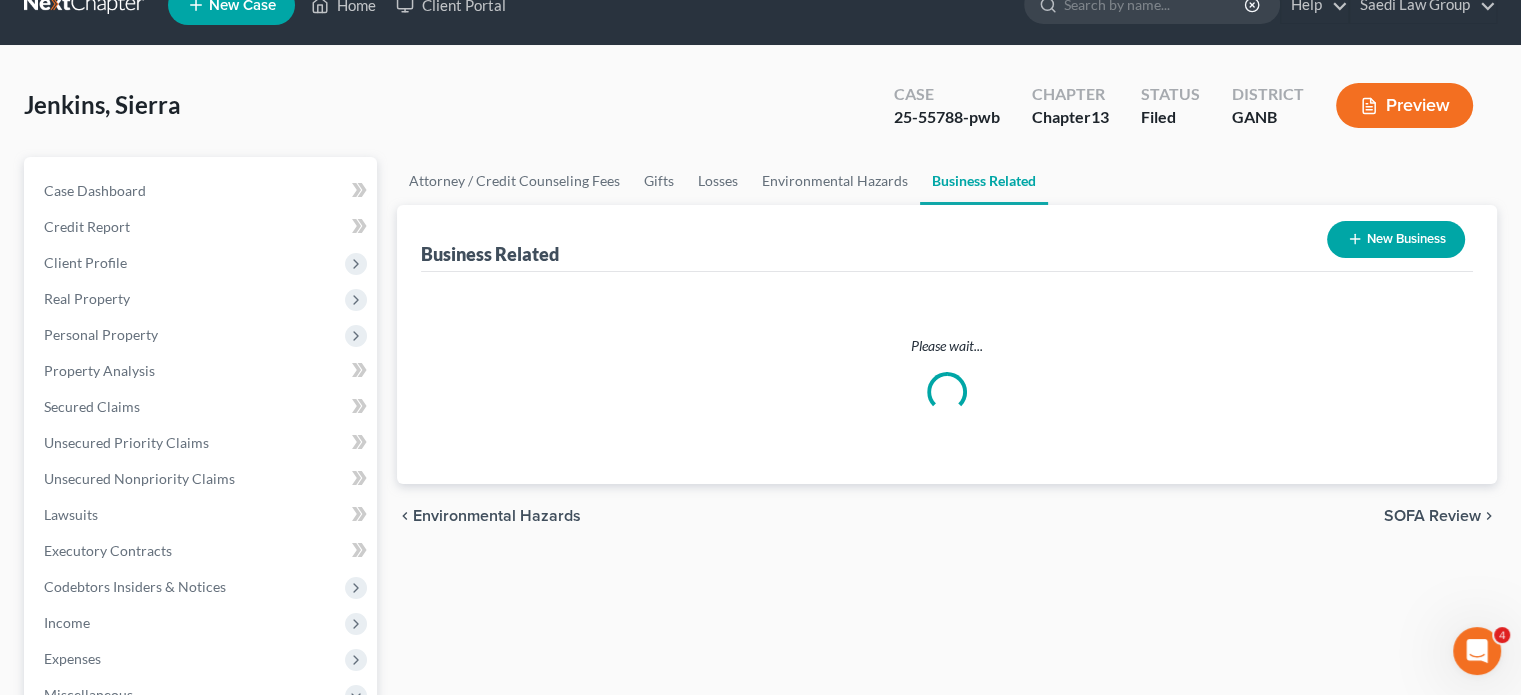 scroll, scrollTop: 0, scrollLeft: 0, axis: both 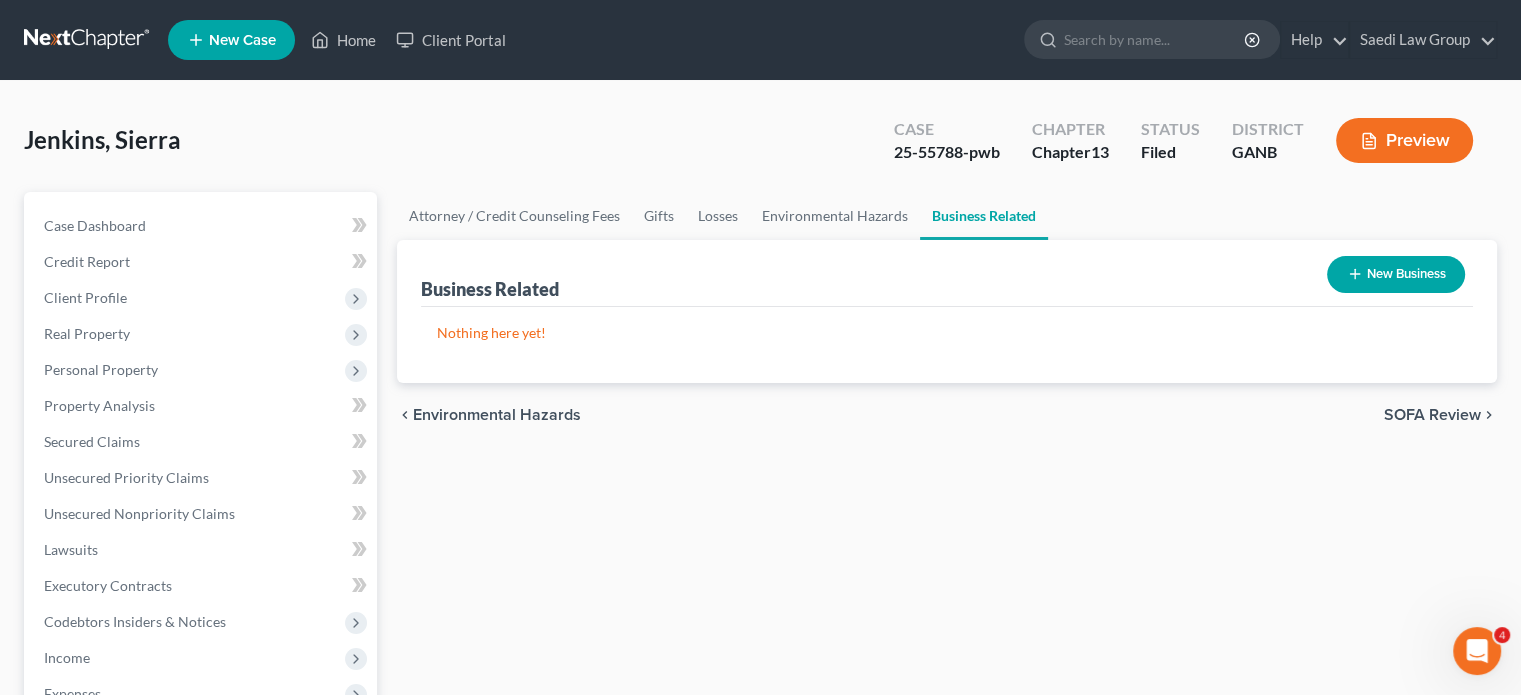 click on "New Business" at bounding box center [1396, 274] 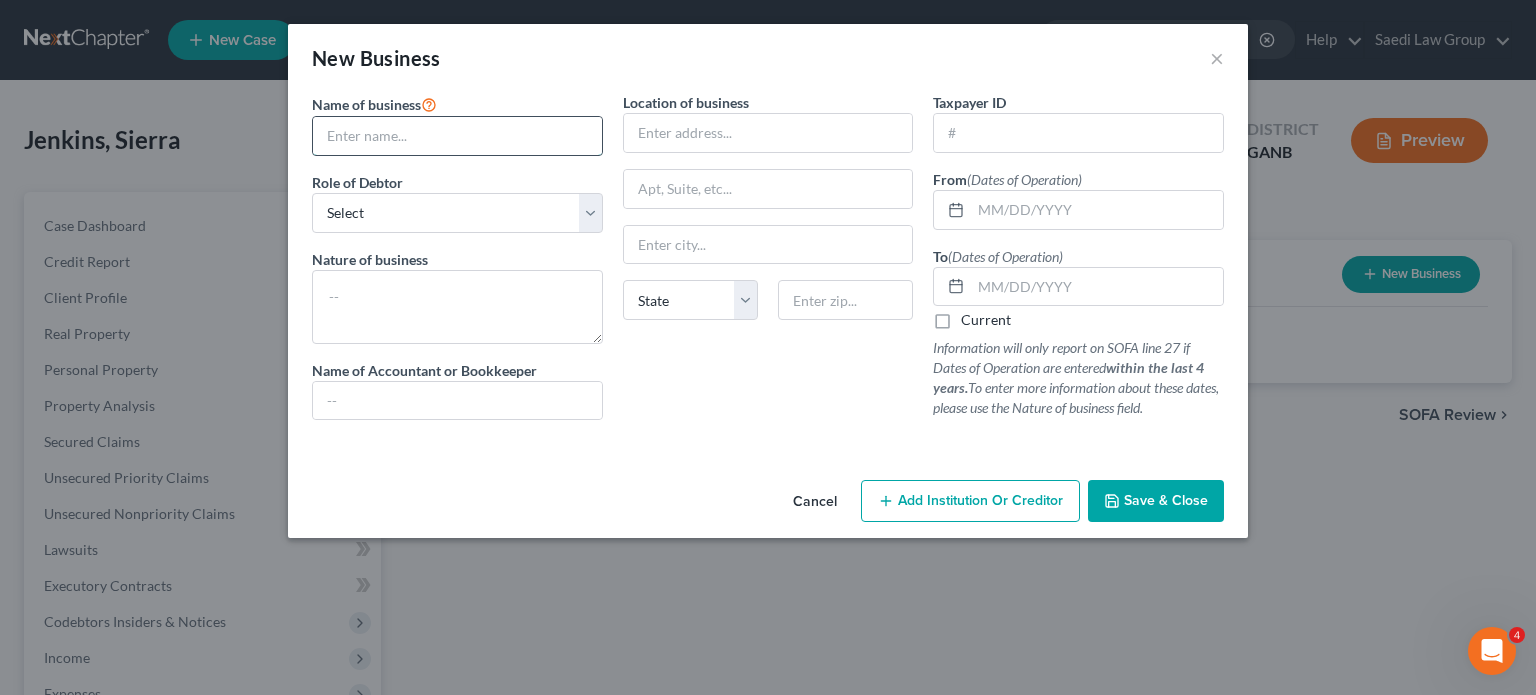 click at bounding box center [457, 136] 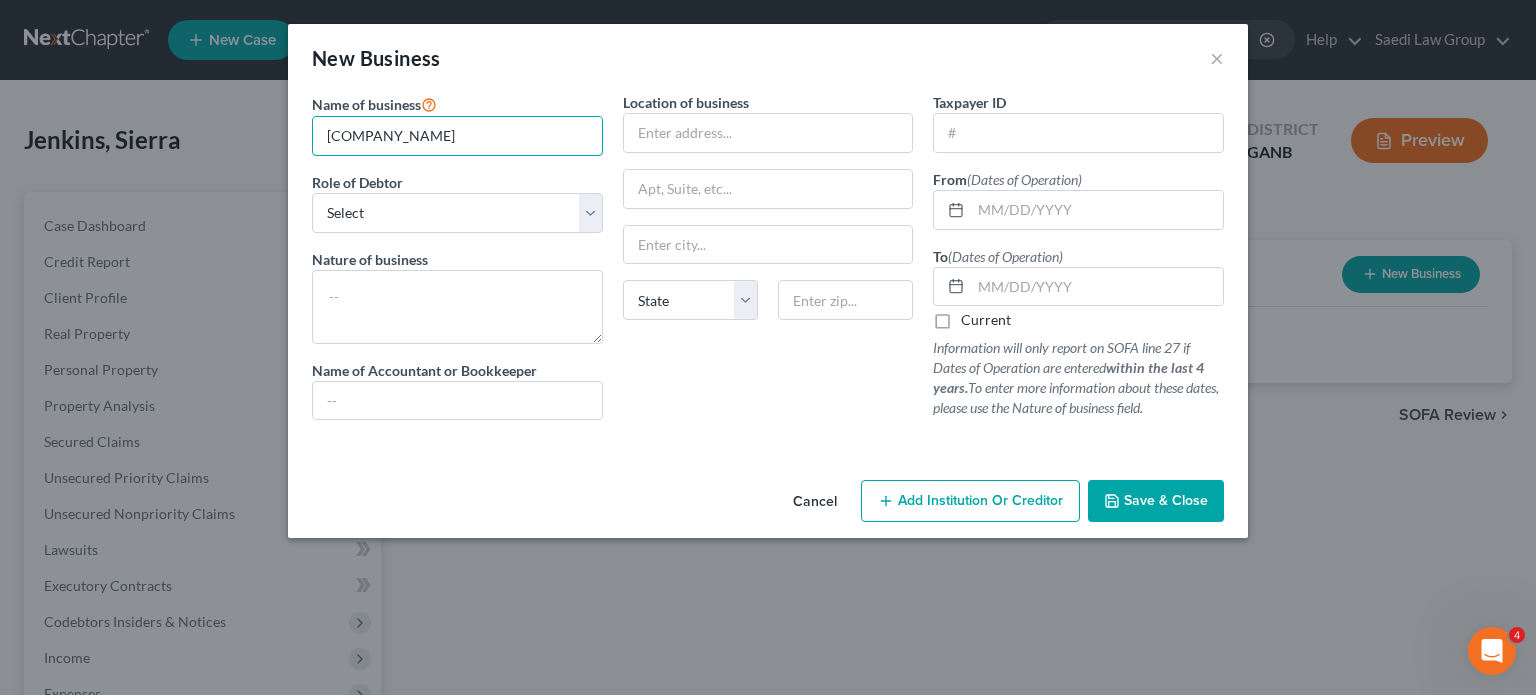type on "Keep It Neat Solutionz, LLC" 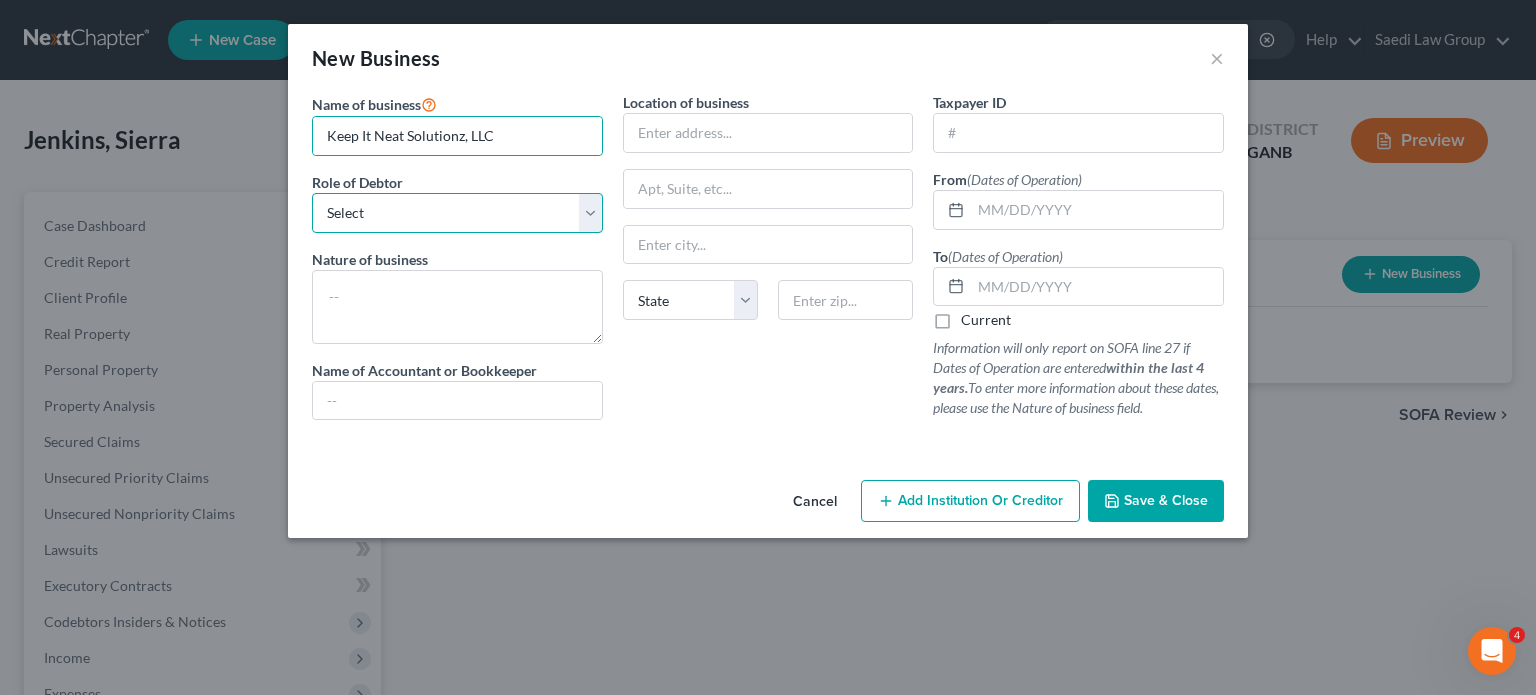 click on "Select A member of a limited liability company (LLC) or limited liability partnership (LLP) An officer, director, or managing executive of a corporation An owner of at least 5% of the voting or equity securities of a corporation A partner in a partnership A sole proprietor or self-employed in a trade, profession, or other activity, either full-time or part-time" at bounding box center (457, 213) 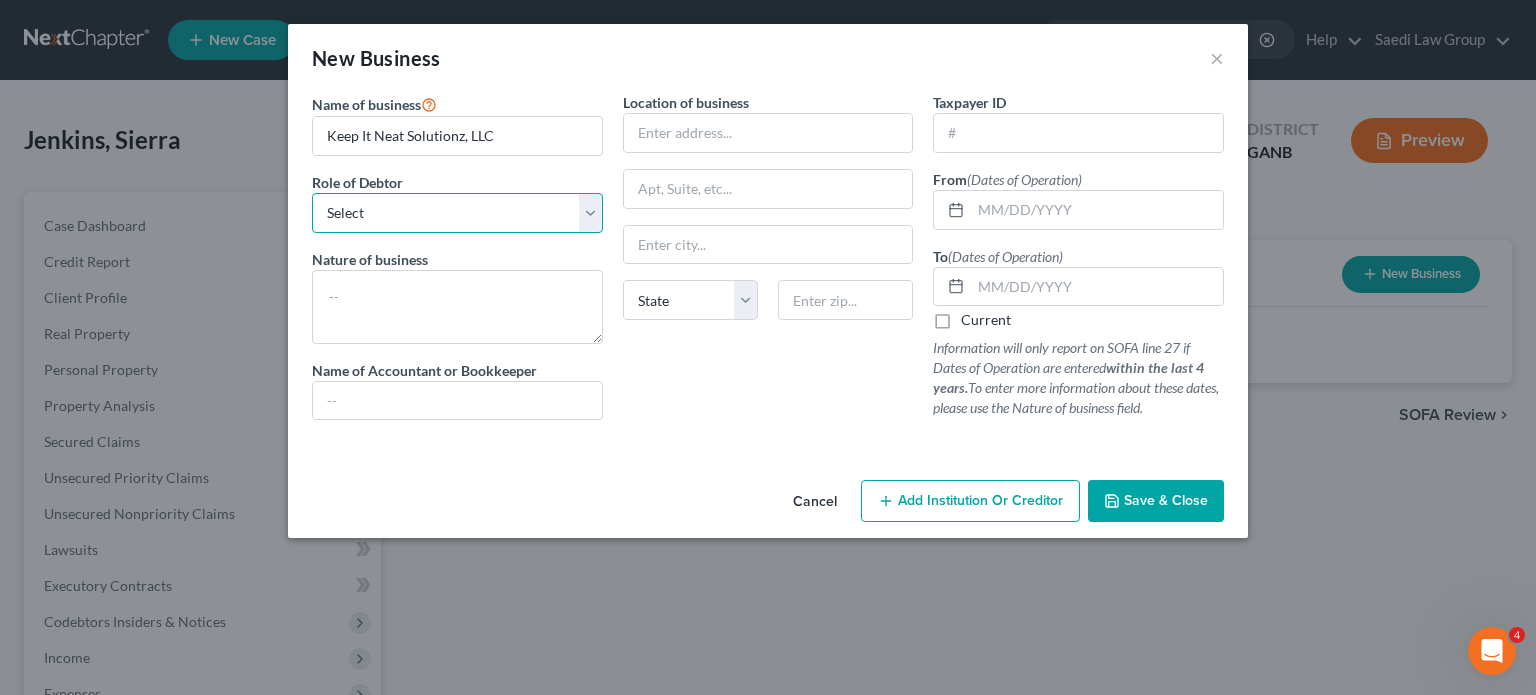 select on "partner" 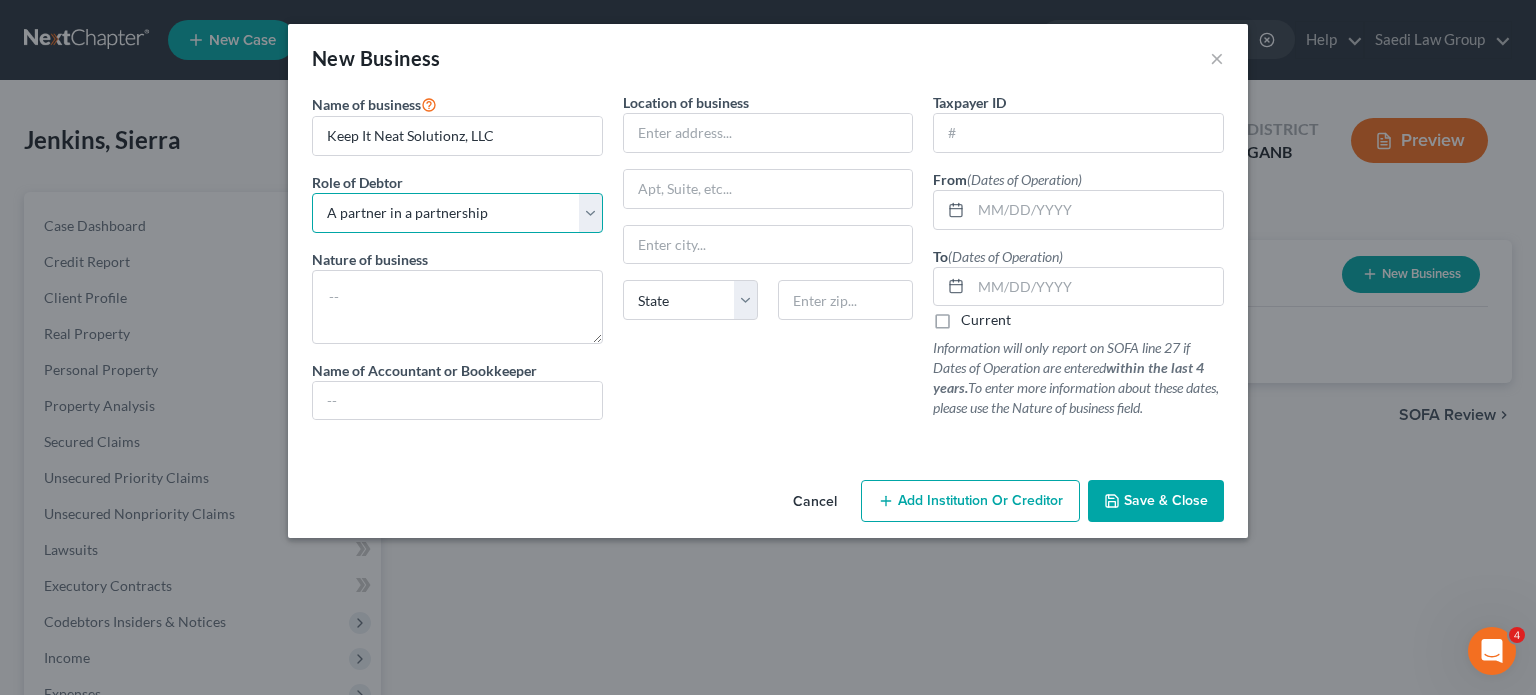click on "Select A member of a limited liability company (LLC) or limited liability partnership (LLP) An officer, director, or managing executive of a corporation An owner of at least 5% of the voting or equity securities of a corporation A partner in a partnership A sole proprietor or self-employed in a trade, profession, or other activity, either full-time or part-time" at bounding box center (457, 213) 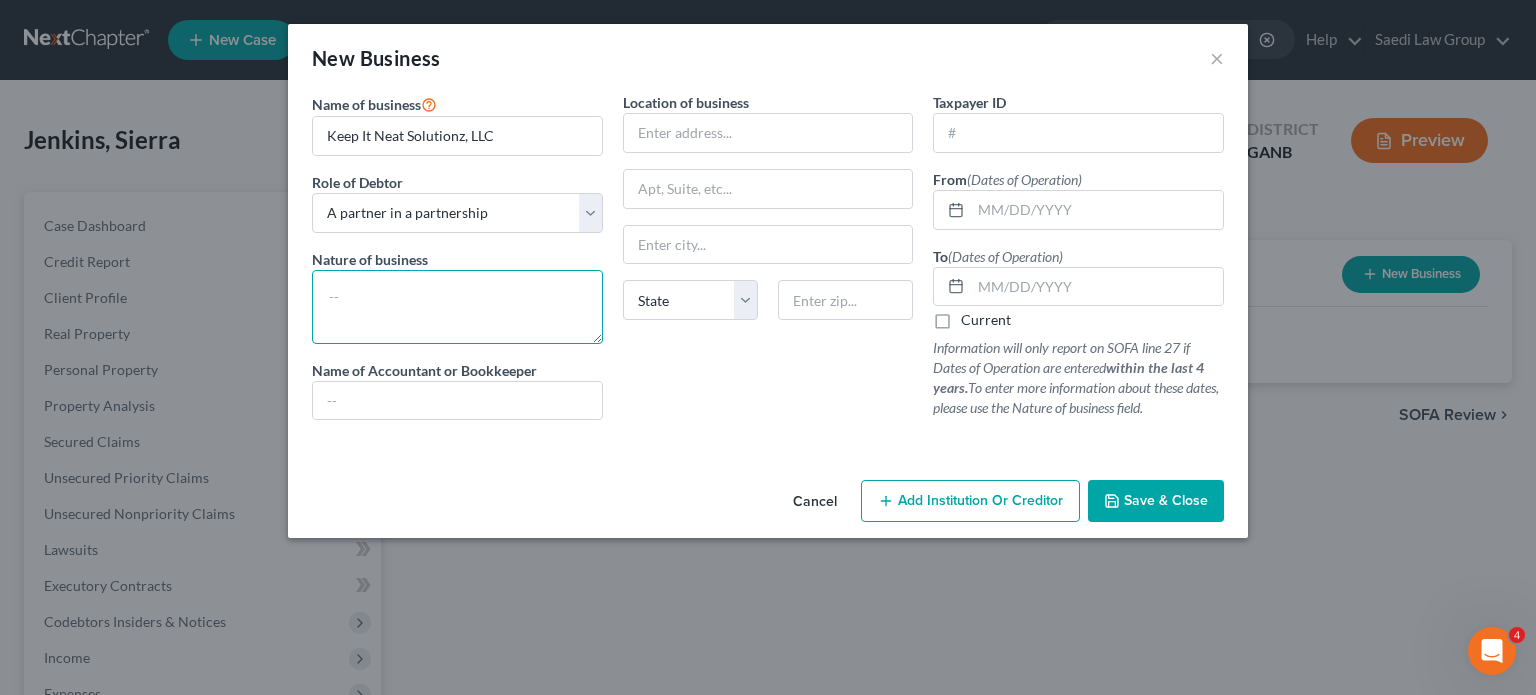 click at bounding box center [457, 307] 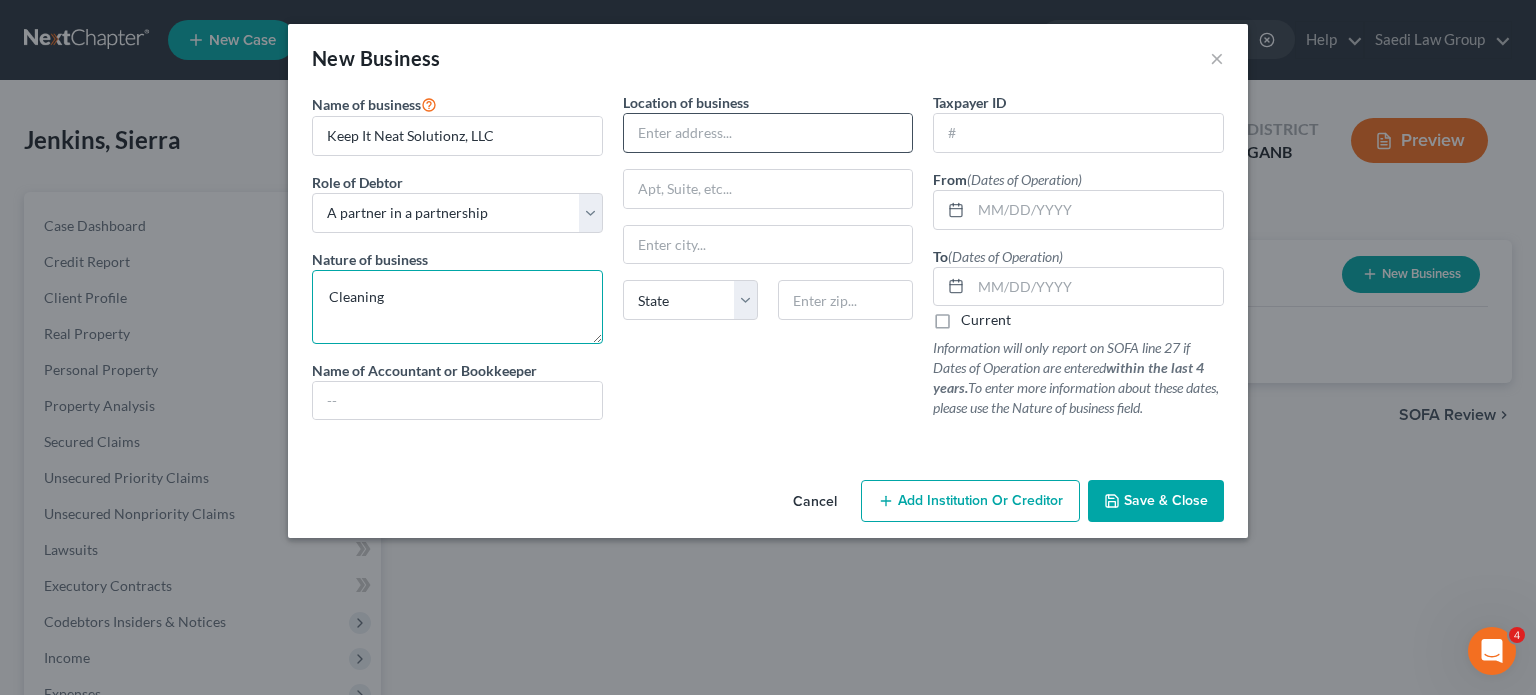 type on "Cleaning" 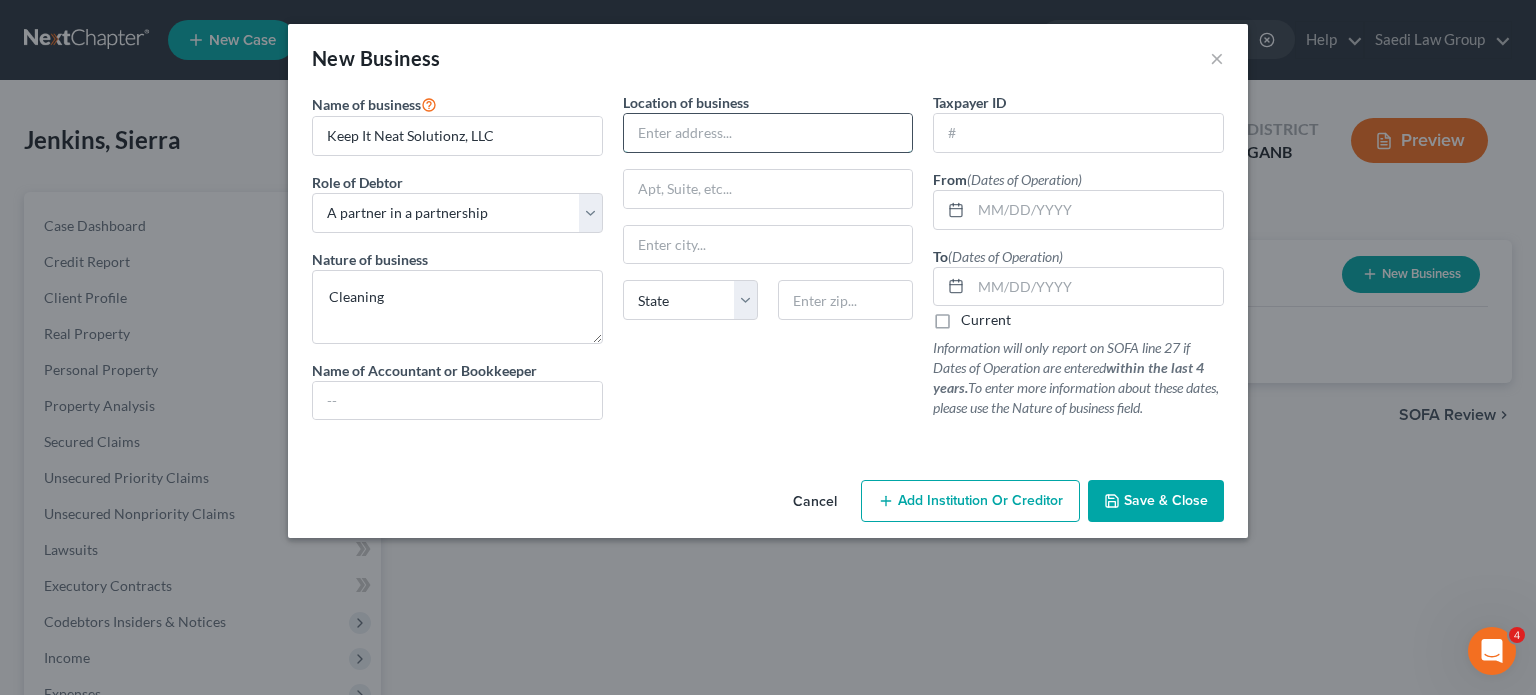click at bounding box center [768, 133] 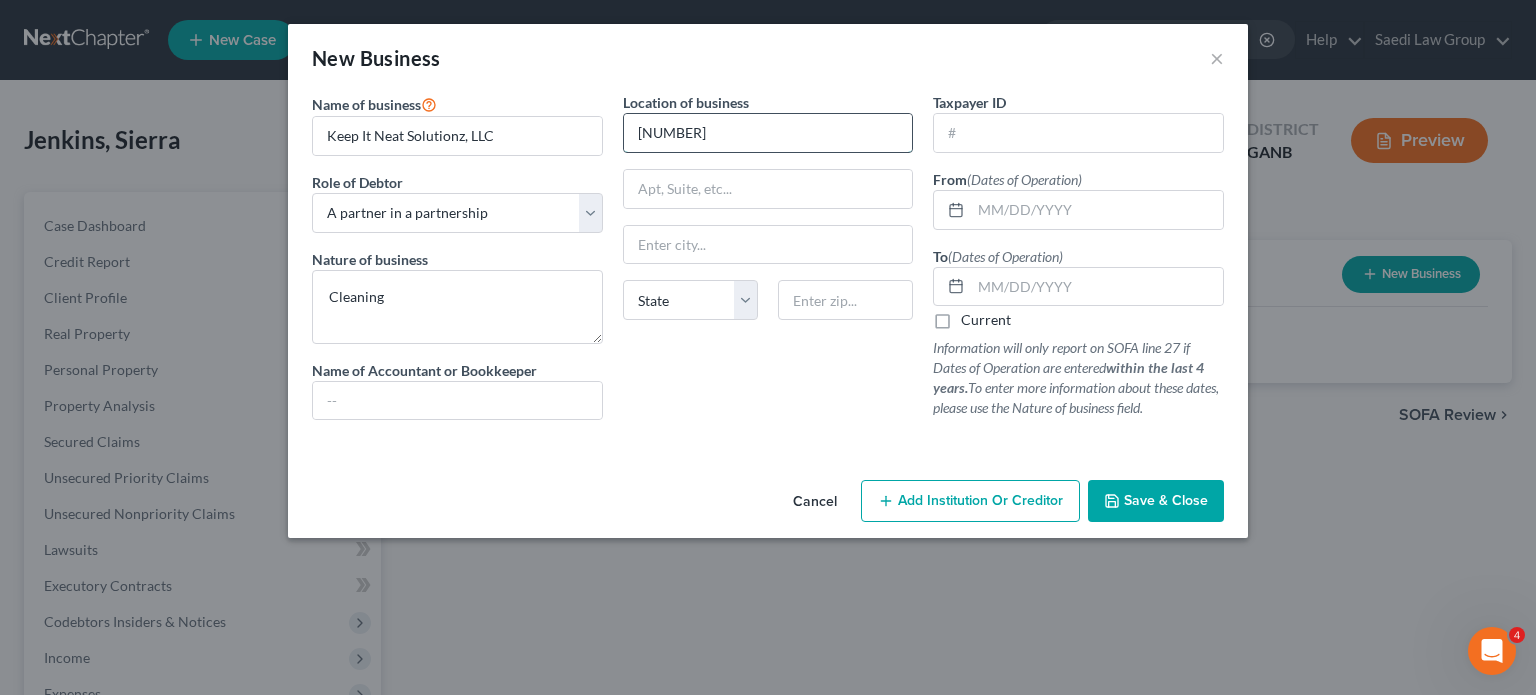 click on "[NUMBER]" at bounding box center (768, 133) 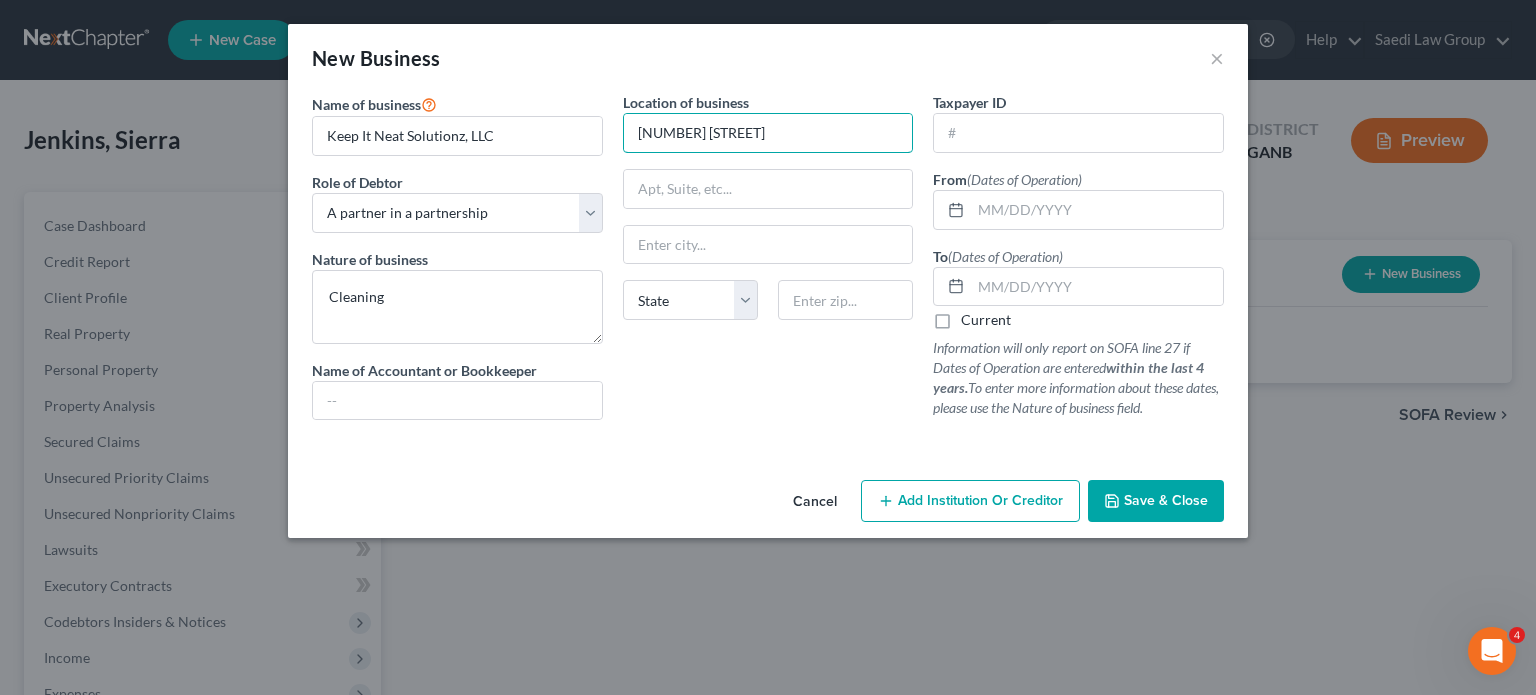 type on "[NUMBER] [STREET]" 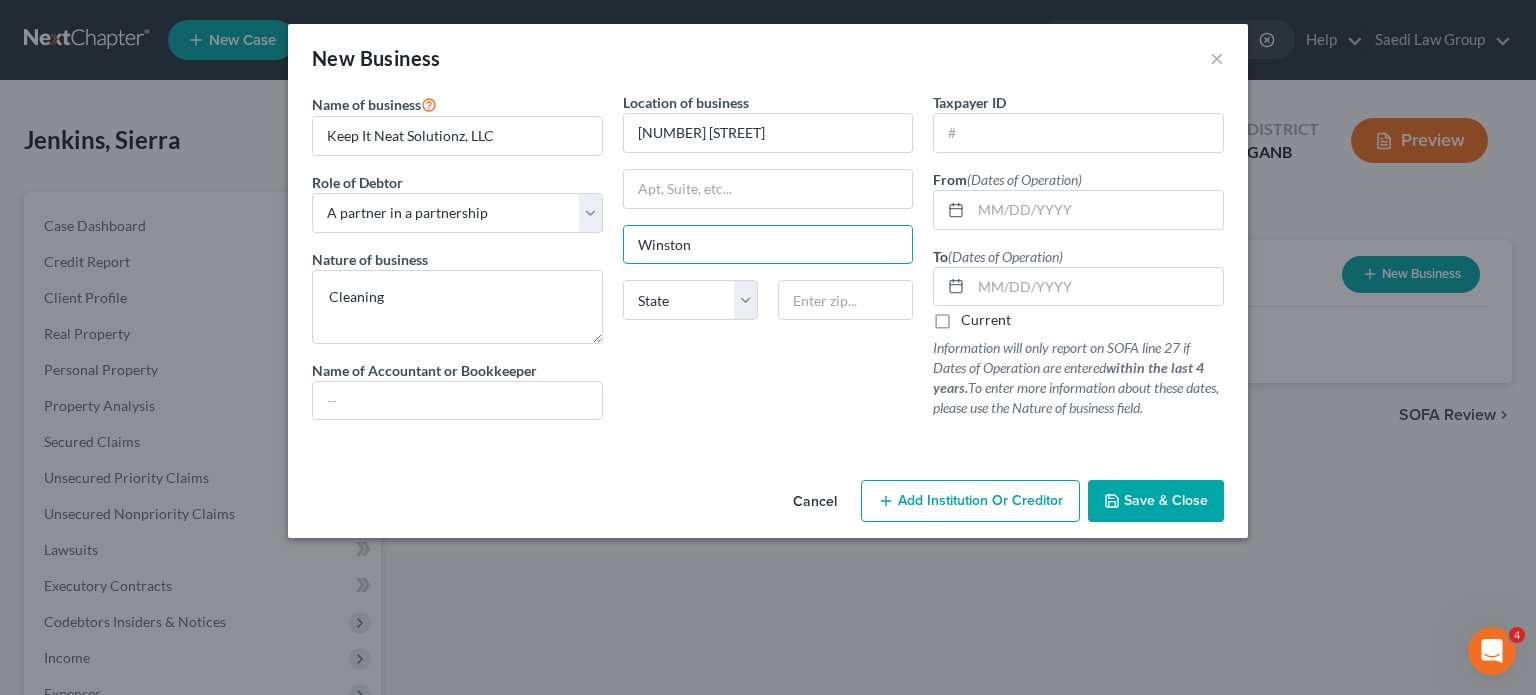 type on "Winston" 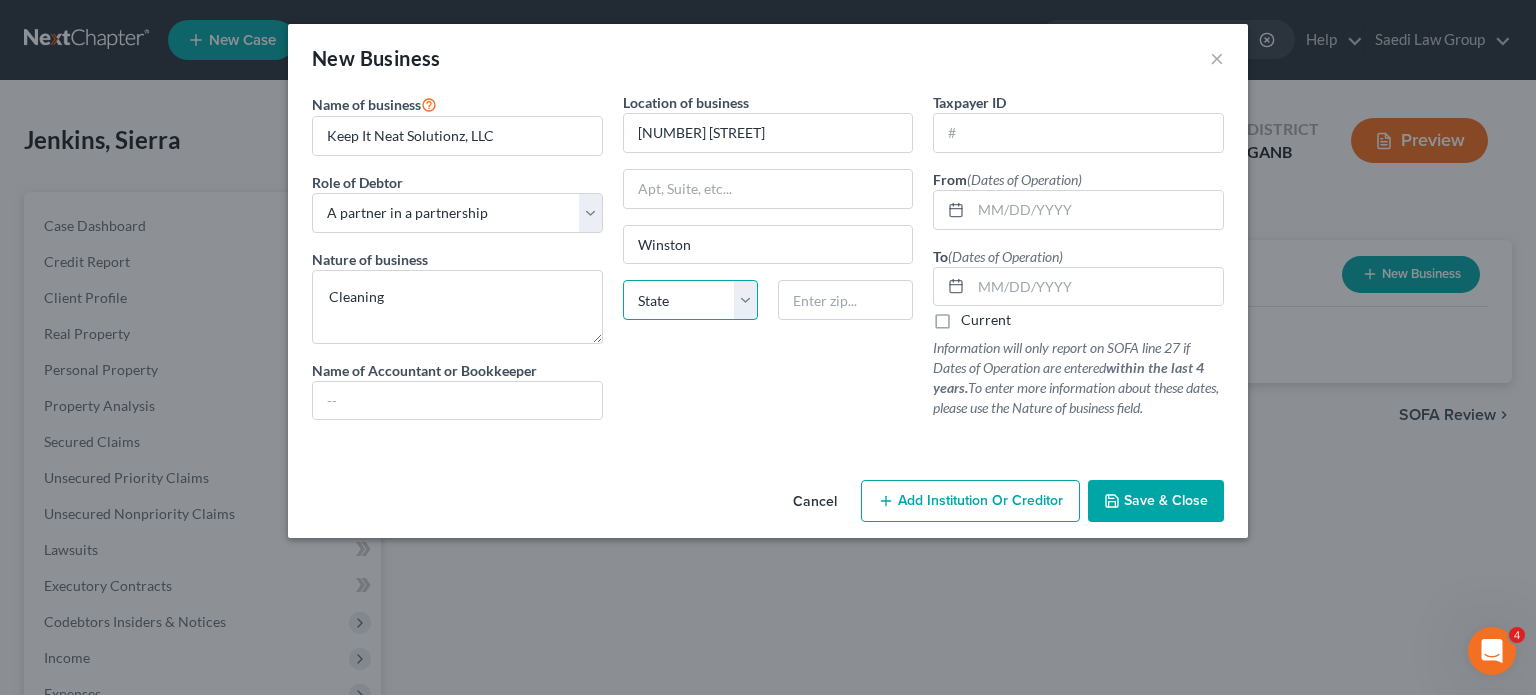 select on "10" 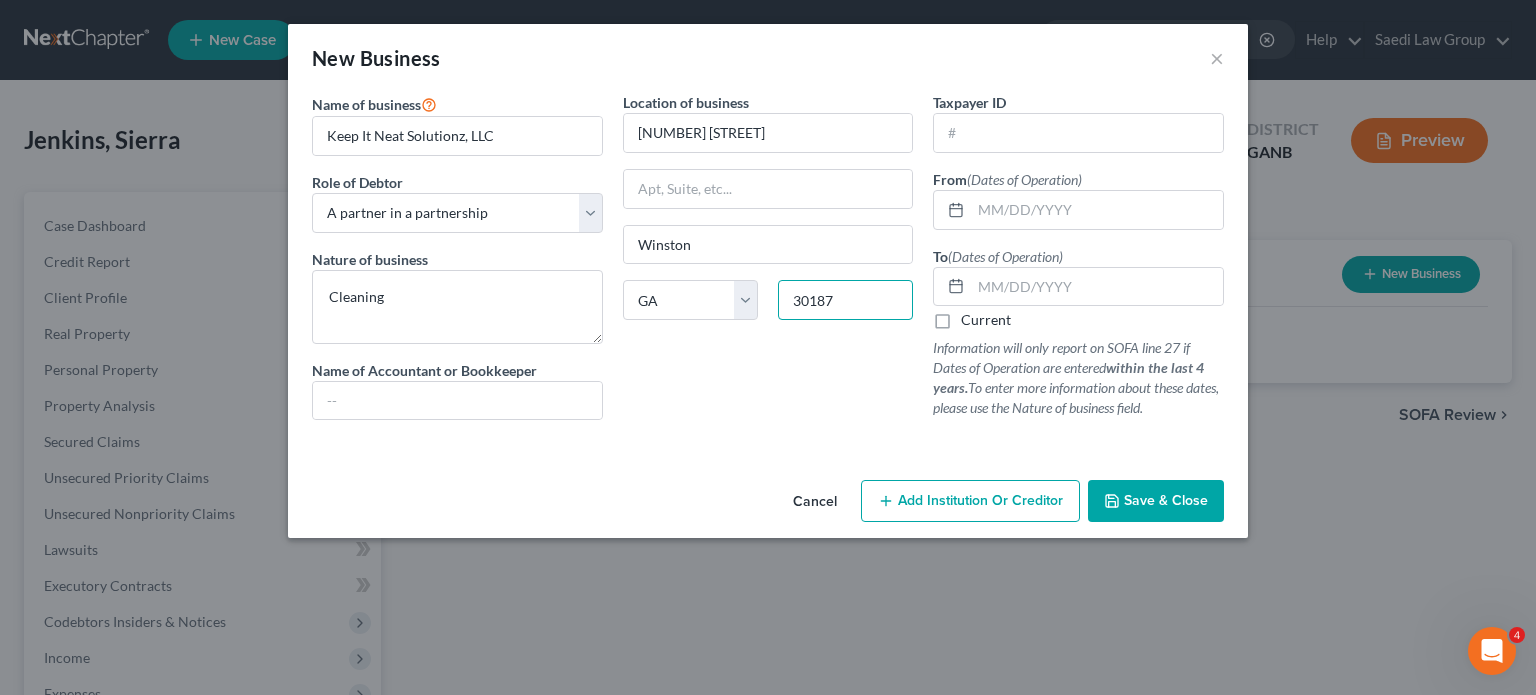 type on "30187" 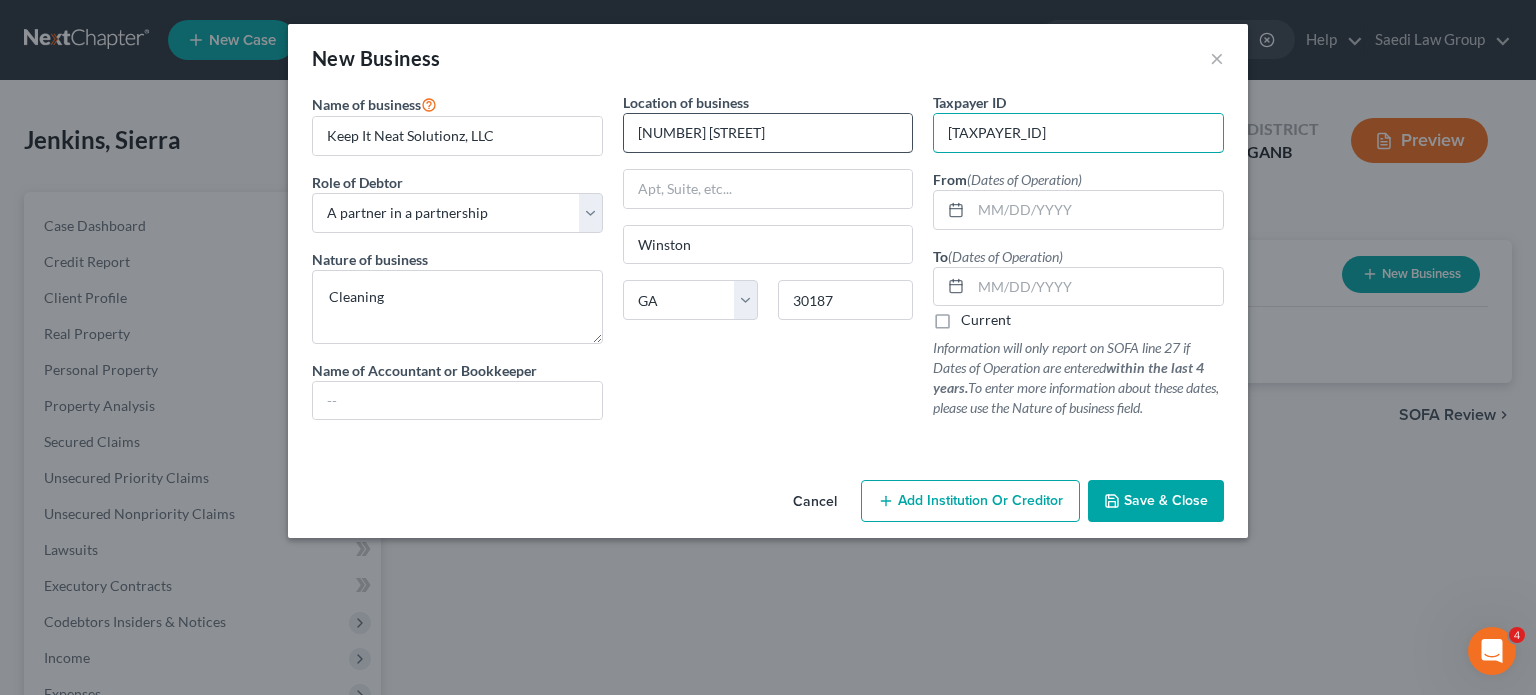 type on "[TAXPAYER_ID]" 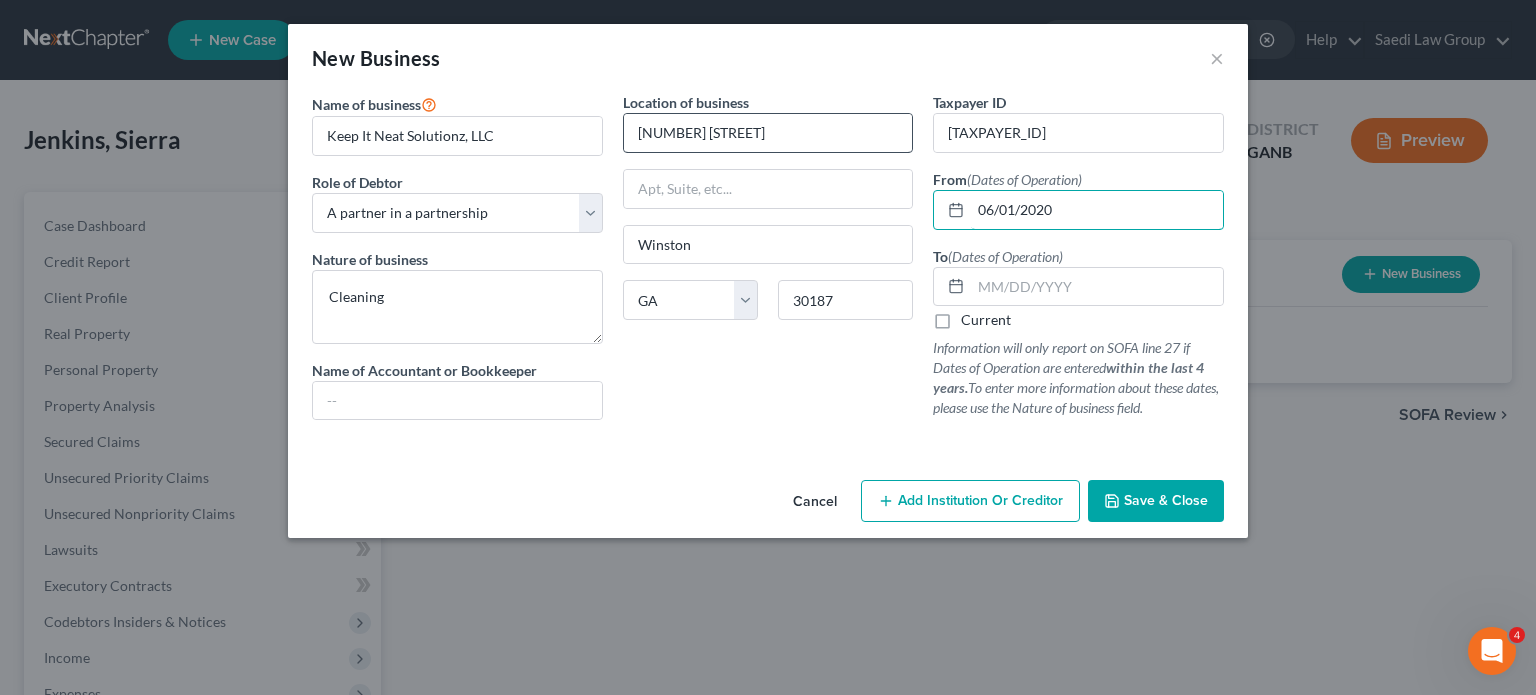 type on "06/01/2020" 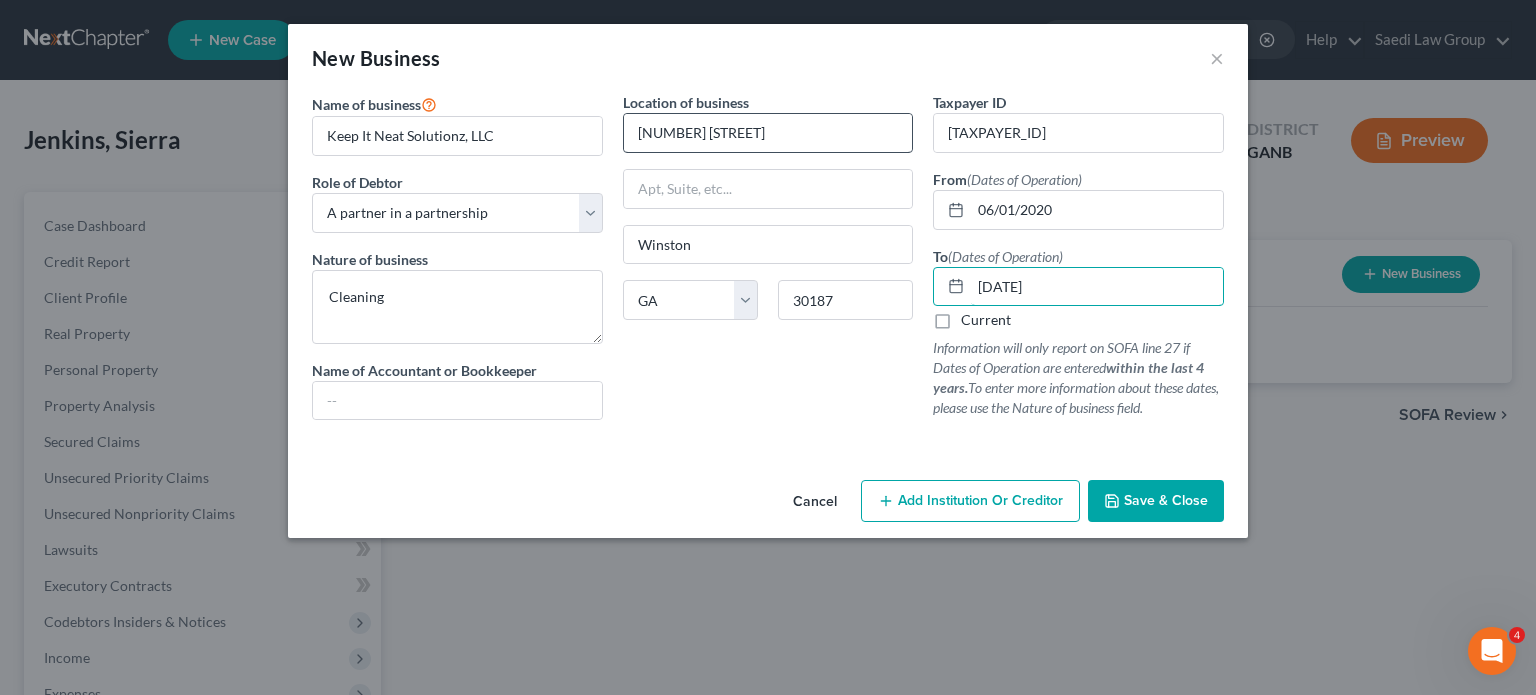 type on "08/04/2025" 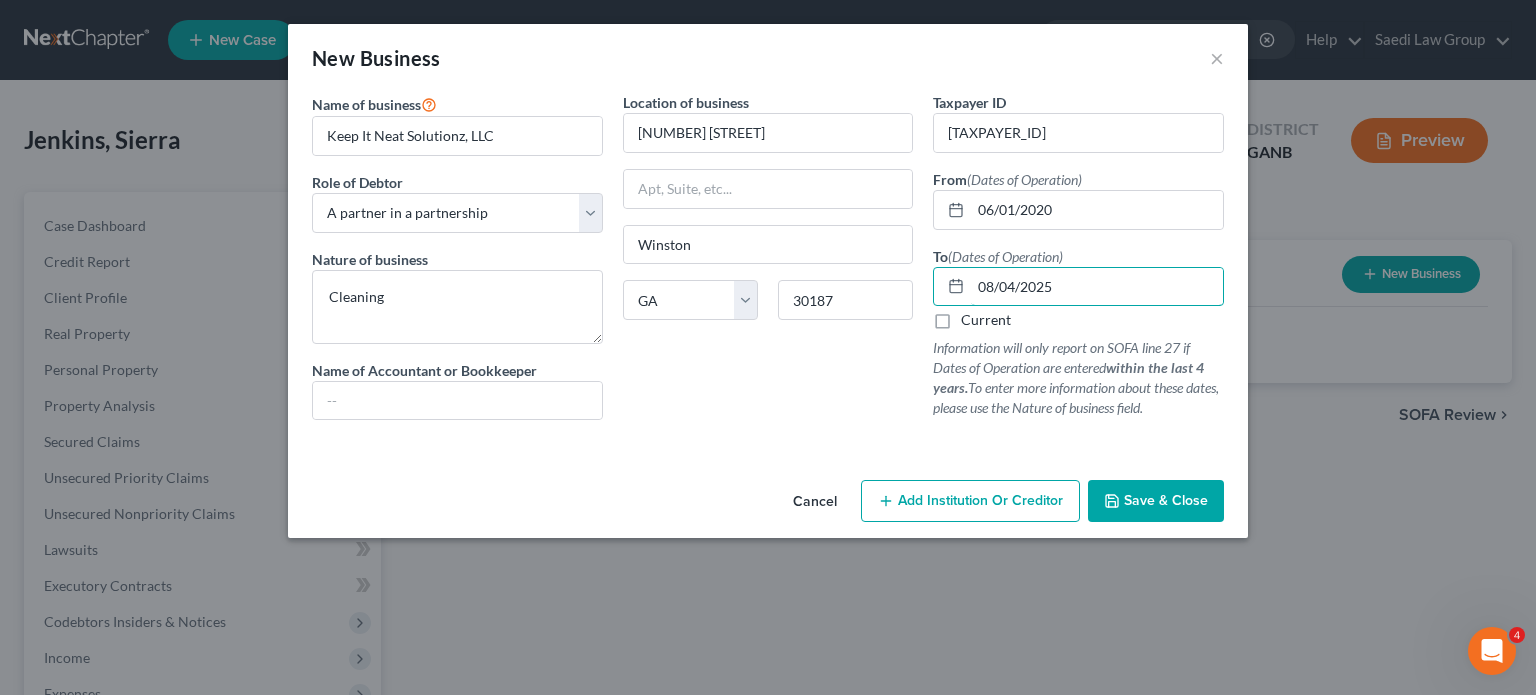 drag, startPoint x: 1082, startPoint y: 287, endPoint x: 932, endPoint y: 285, distance: 150.01334 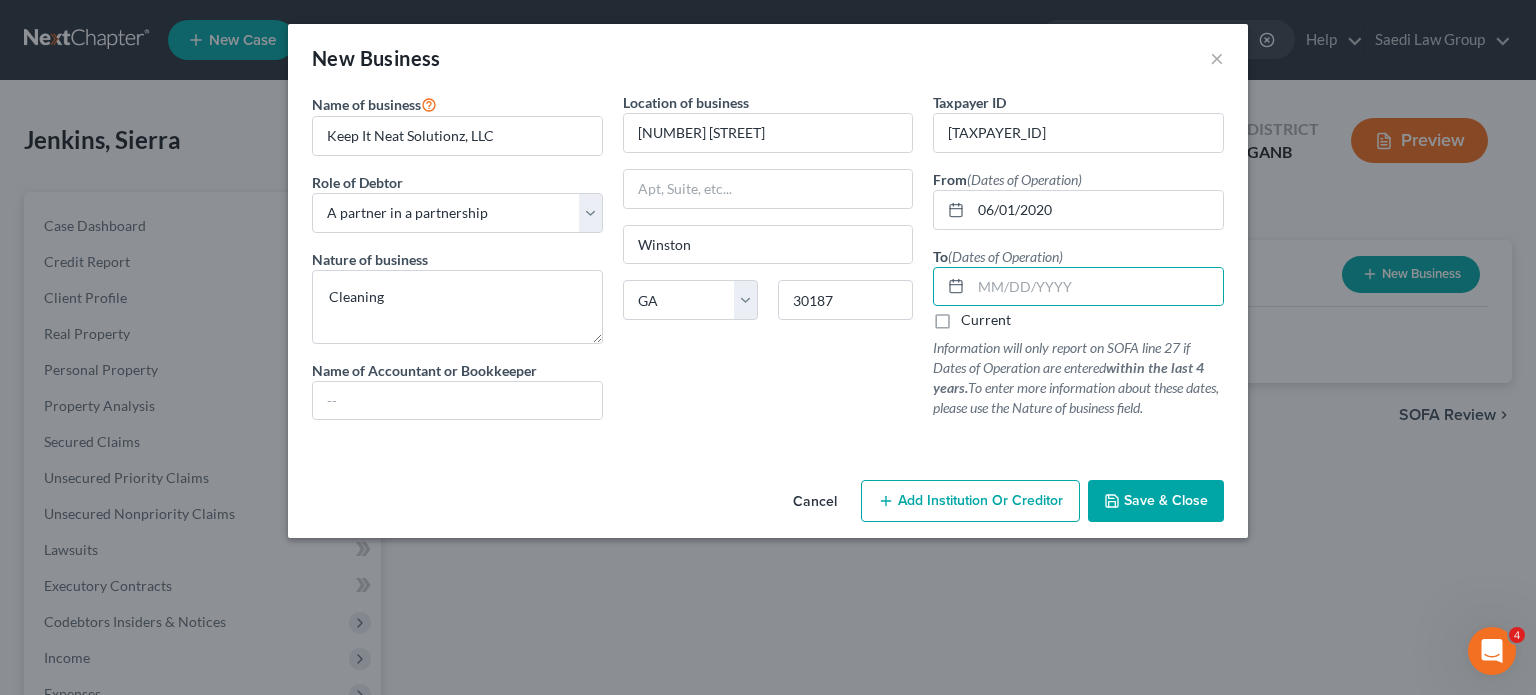 click on "Current" at bounding box center (986, 320) 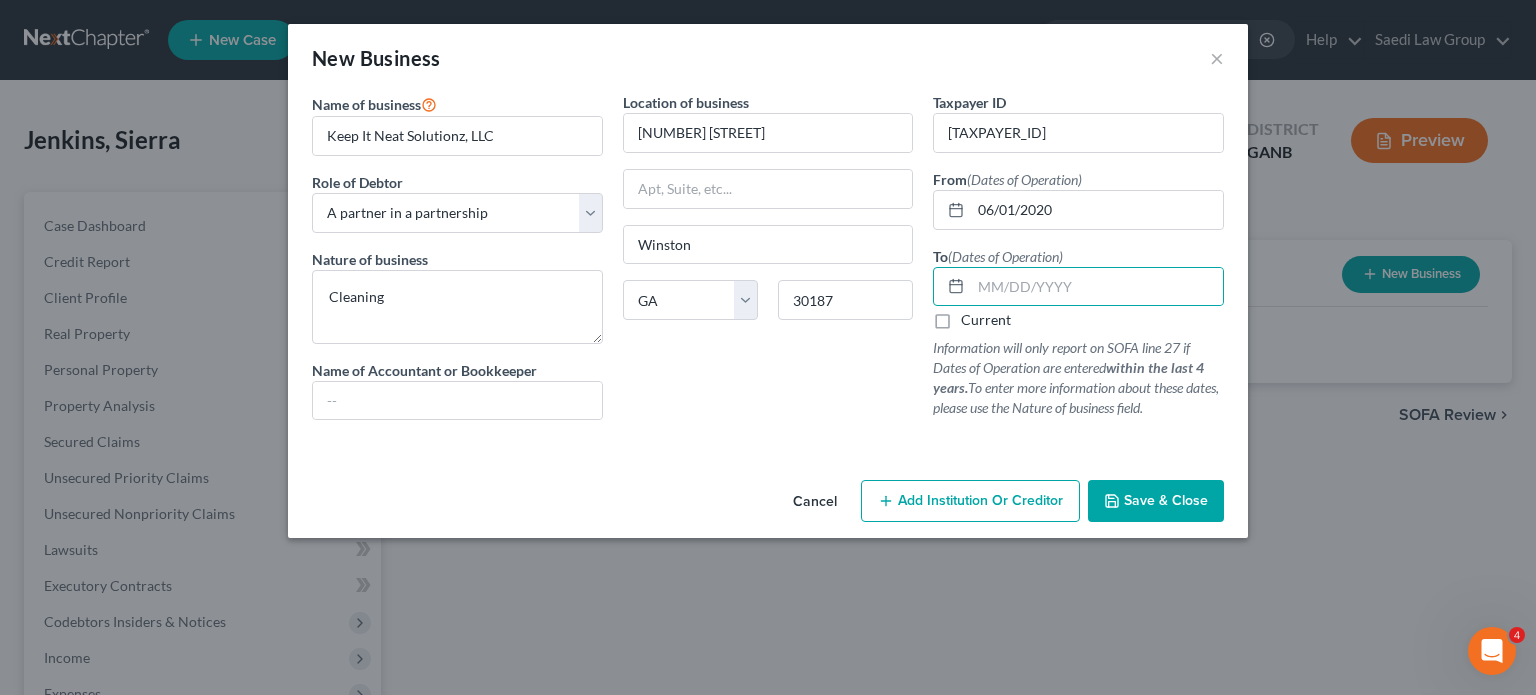click on "Current" at bounding box center (975, 316) 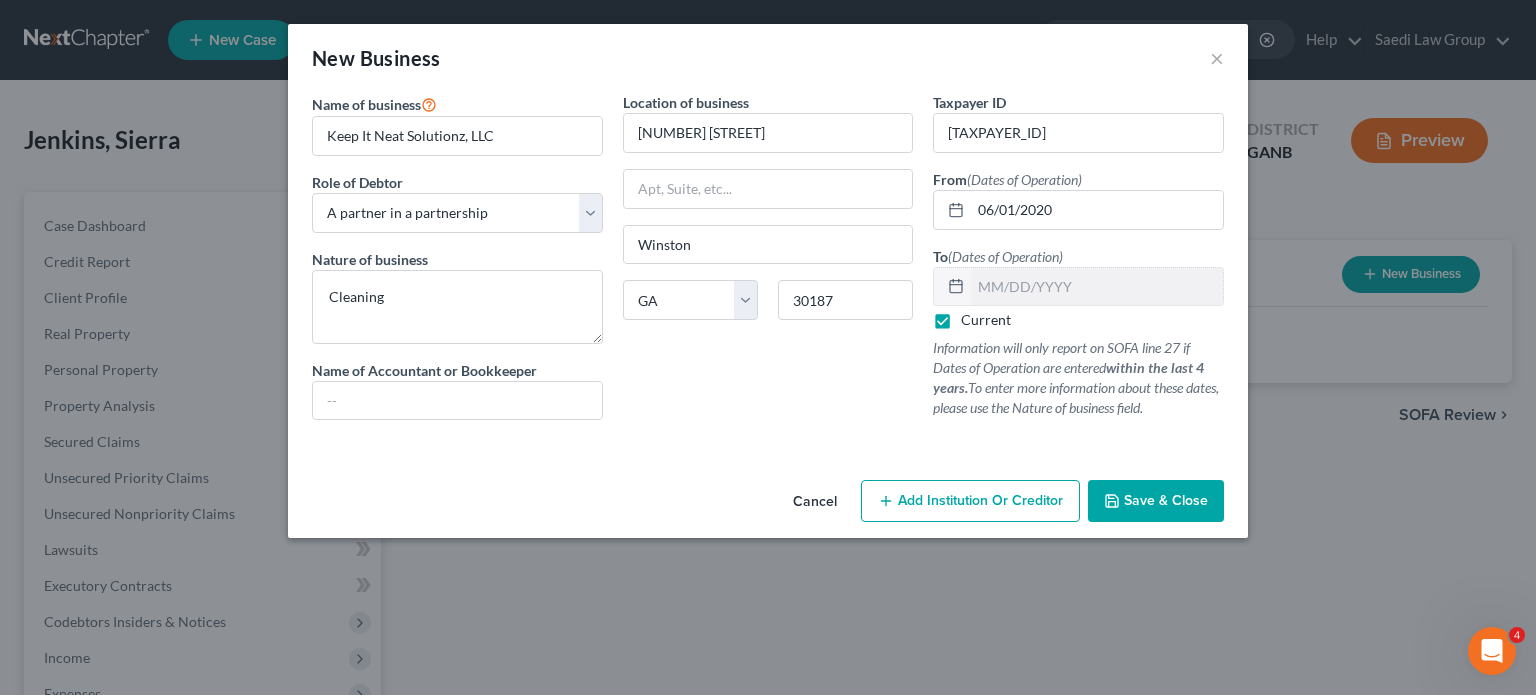 click on "Save & Close" at bounding box center [1166, 500] 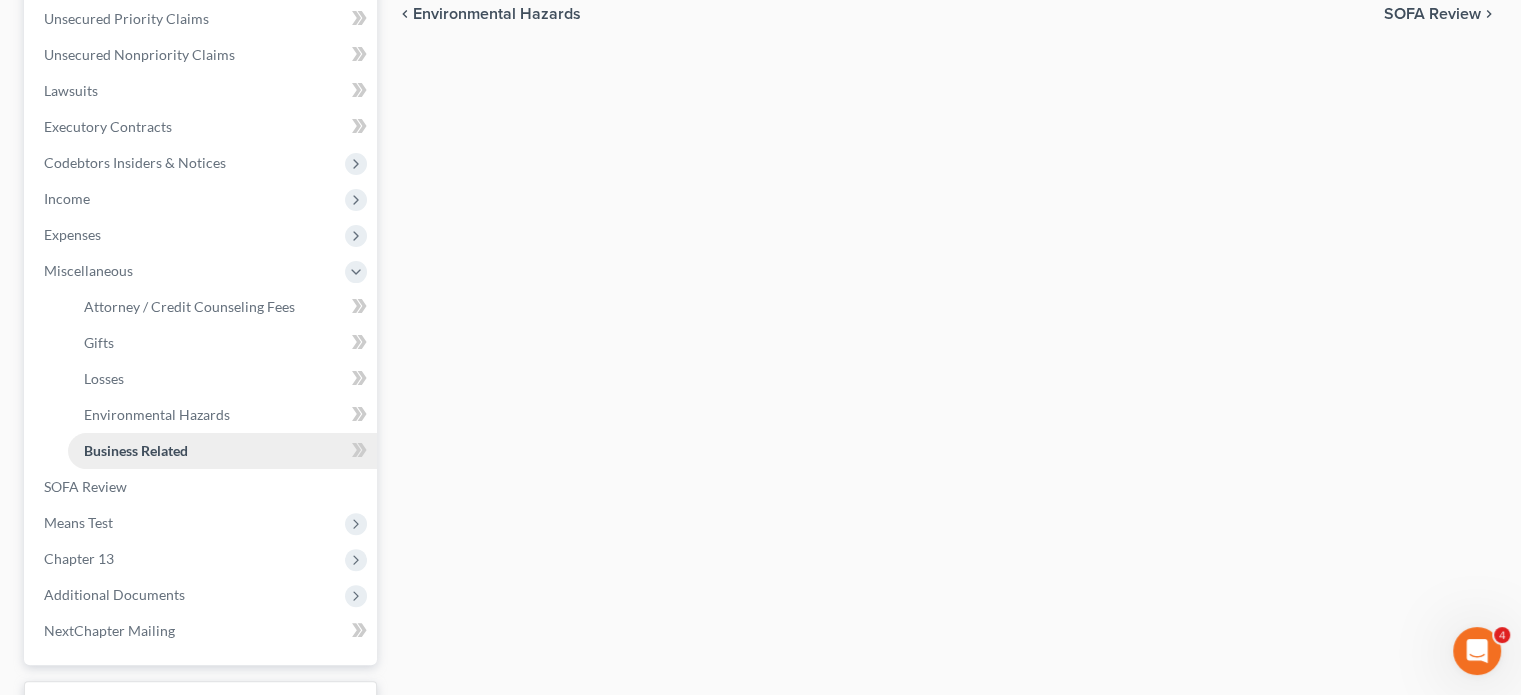 scroll, scrollTop: 318, scrollLeft: 0, axis: vertical 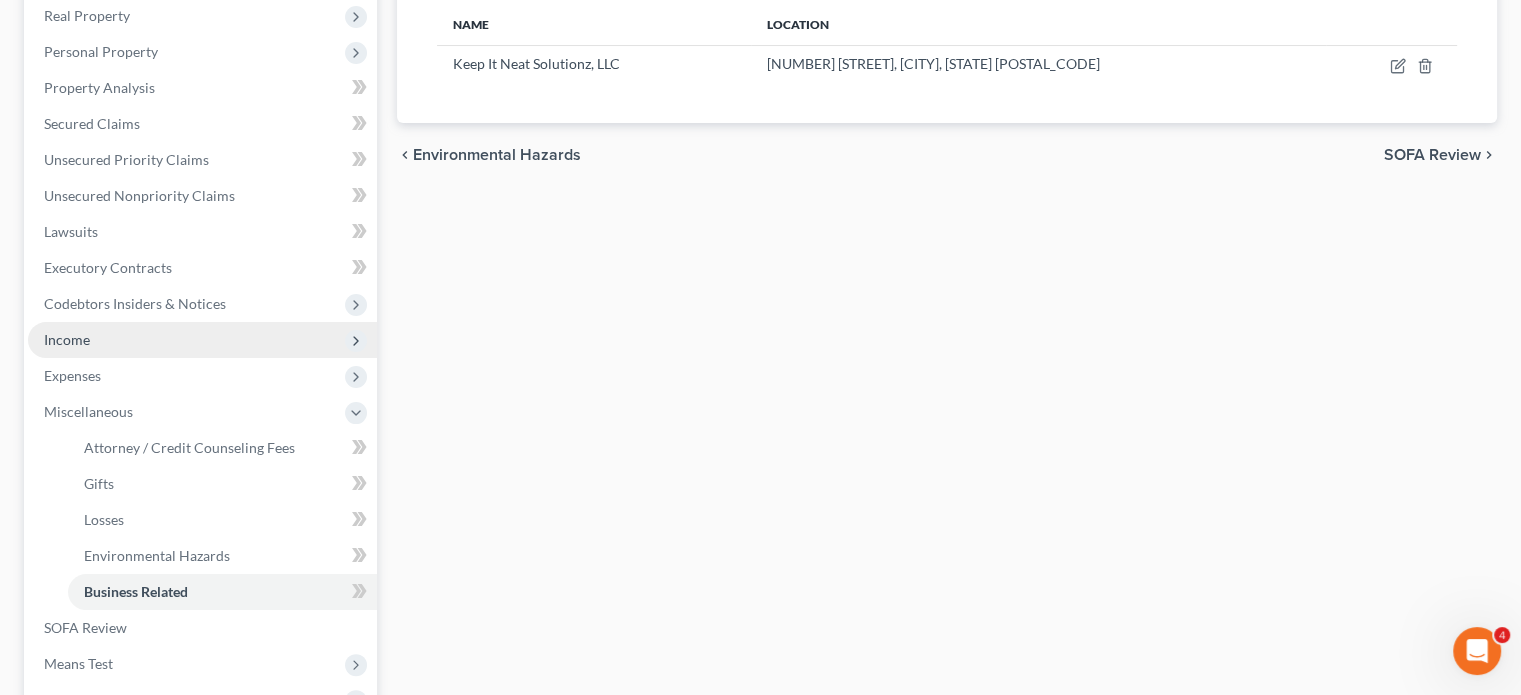 click on "Income" at bounding box center [67, 339] 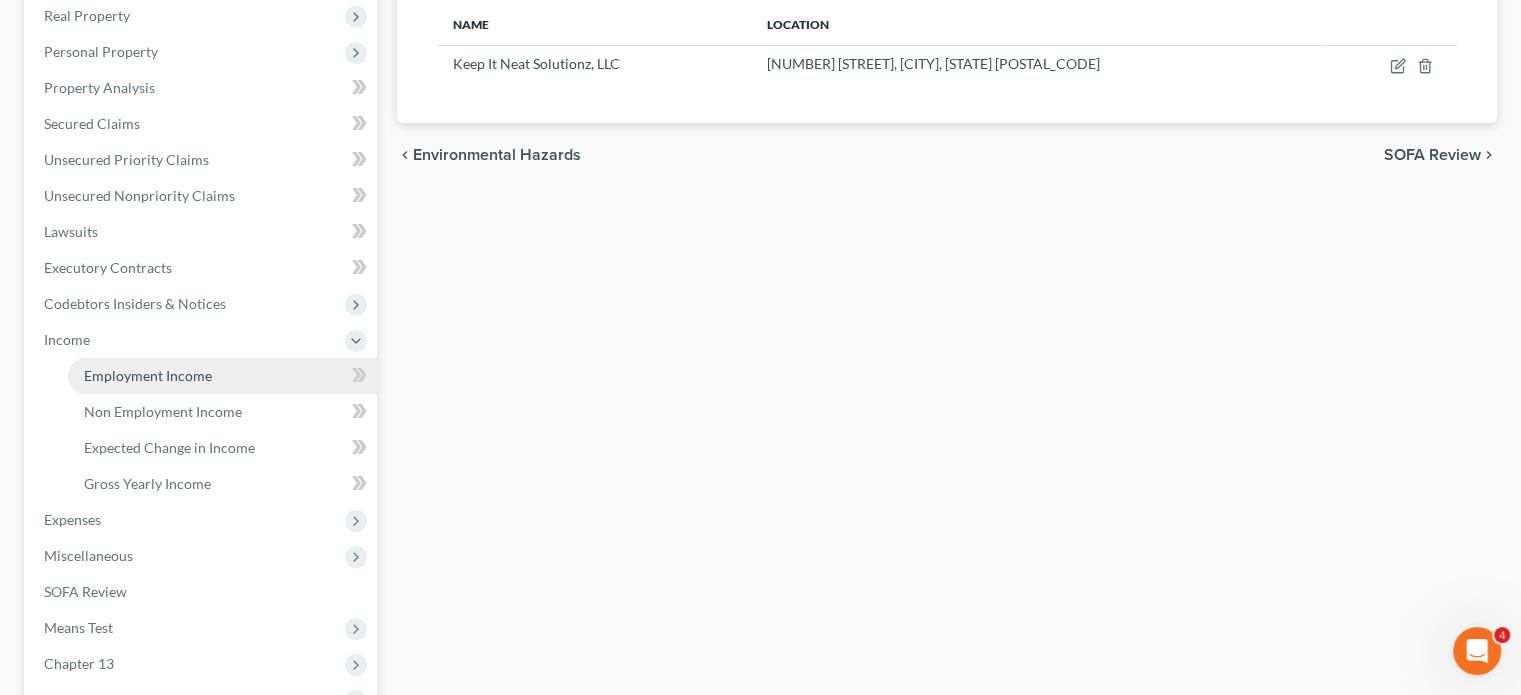 click on "Employment Income" at bounding box center (148, 375) 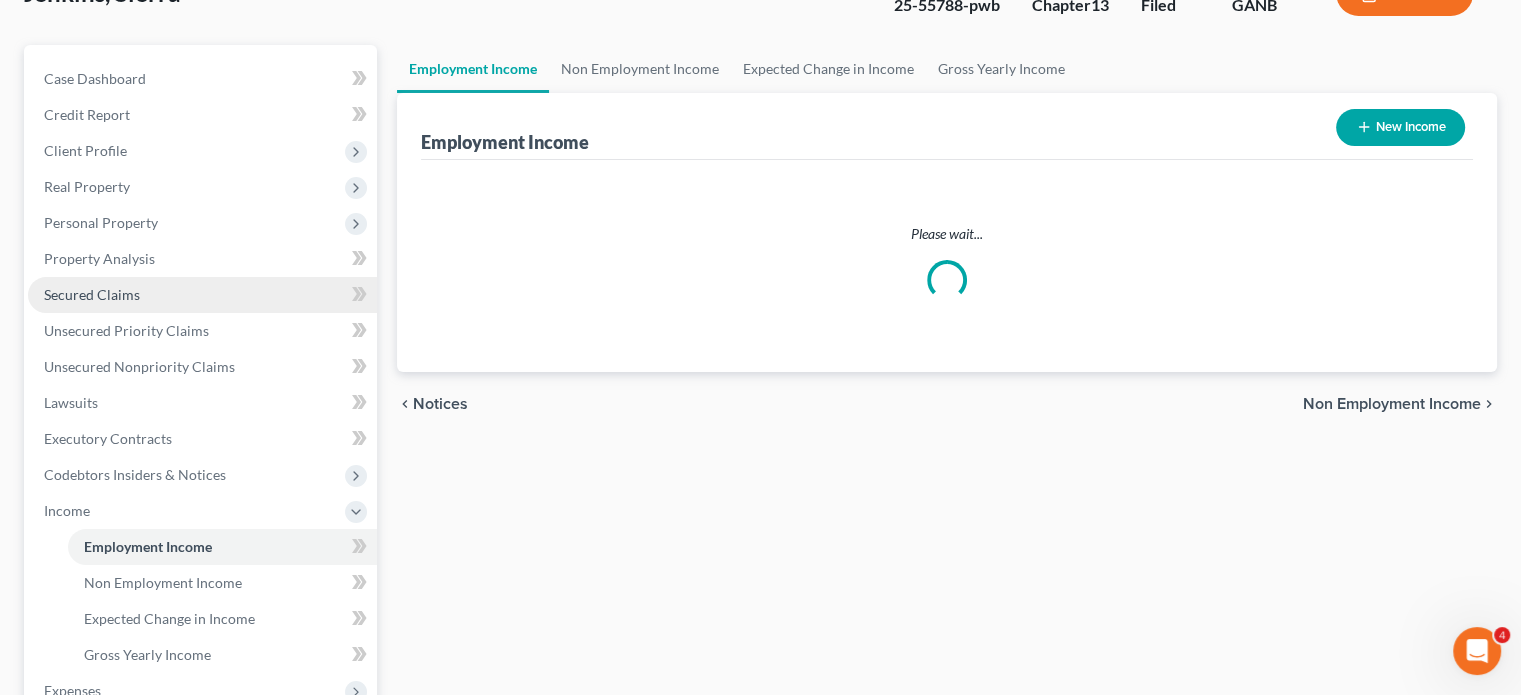 scroll, scrollTop: 0, scrollLeft: 0, axis: both 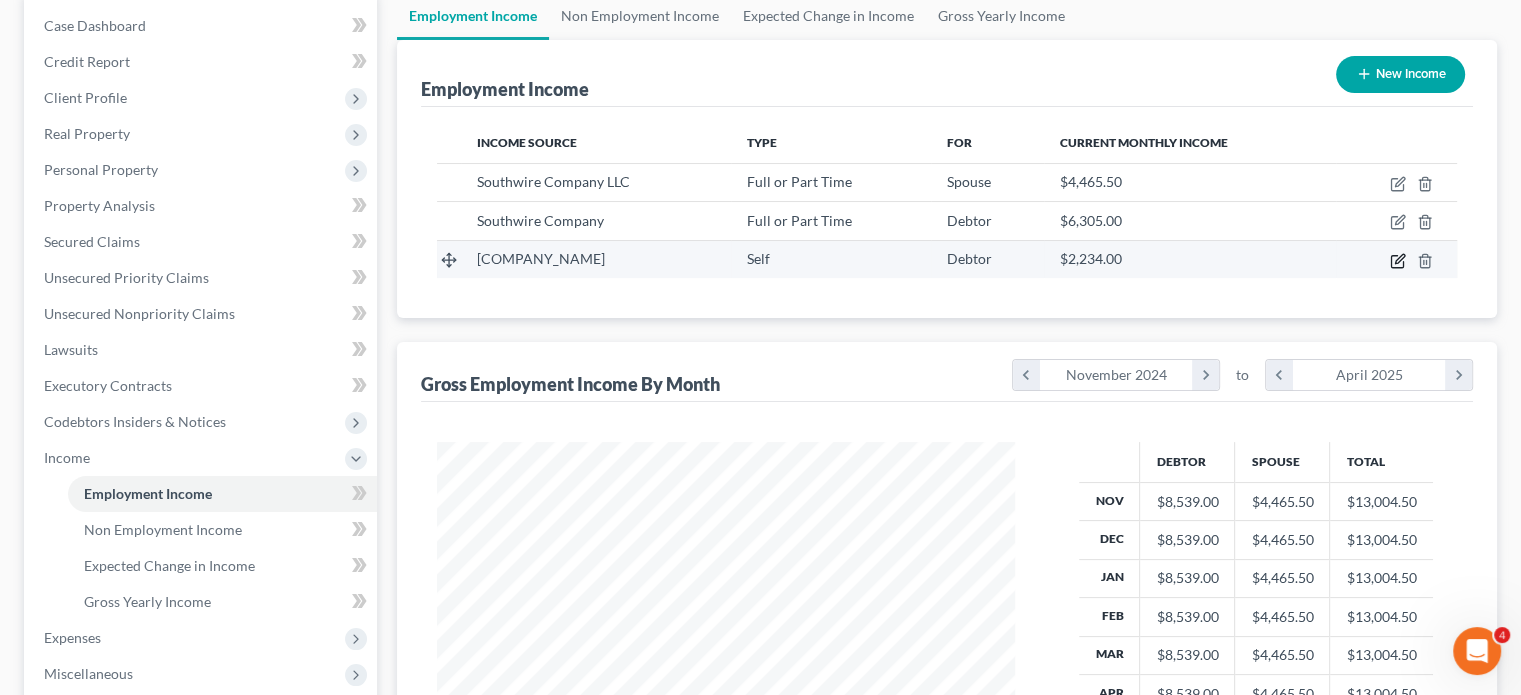 click 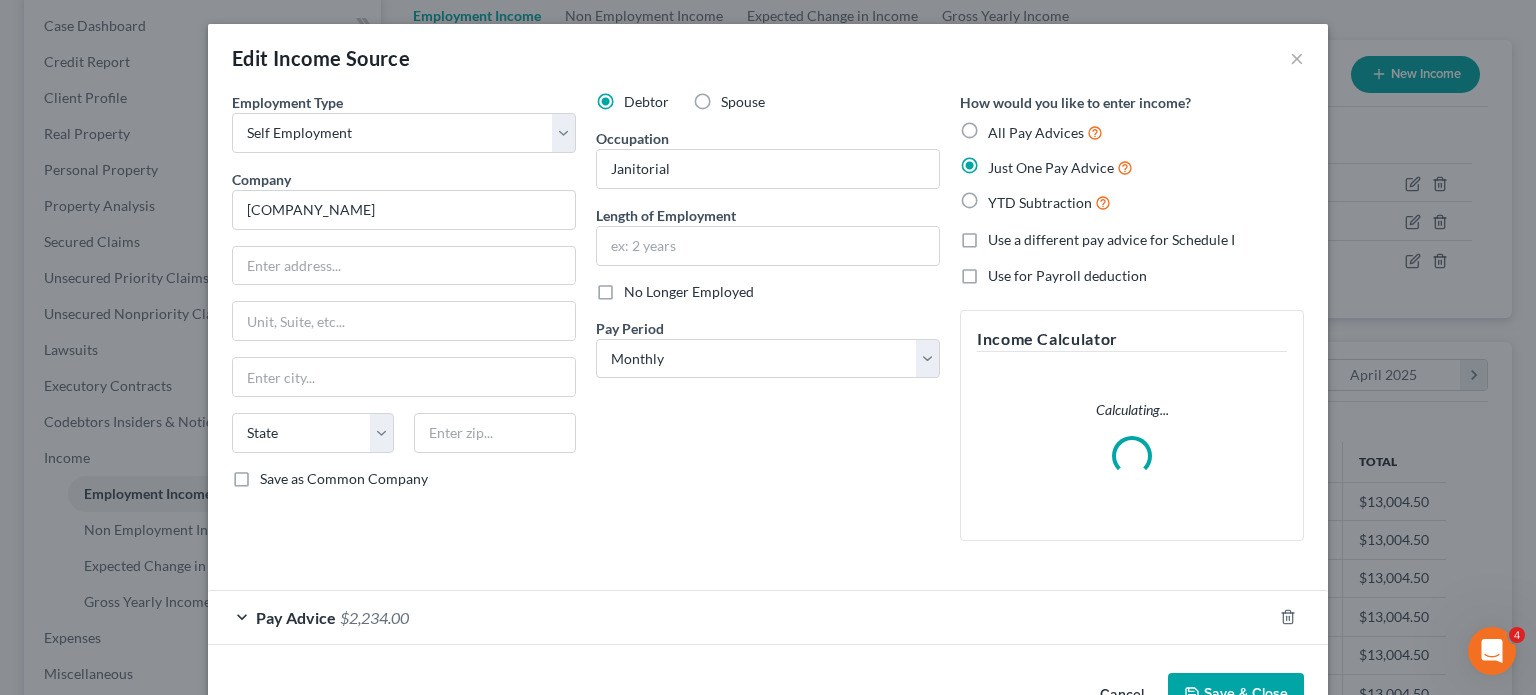 scroll, scrollTop: 999643, scrollLeft: 999375, axis: both 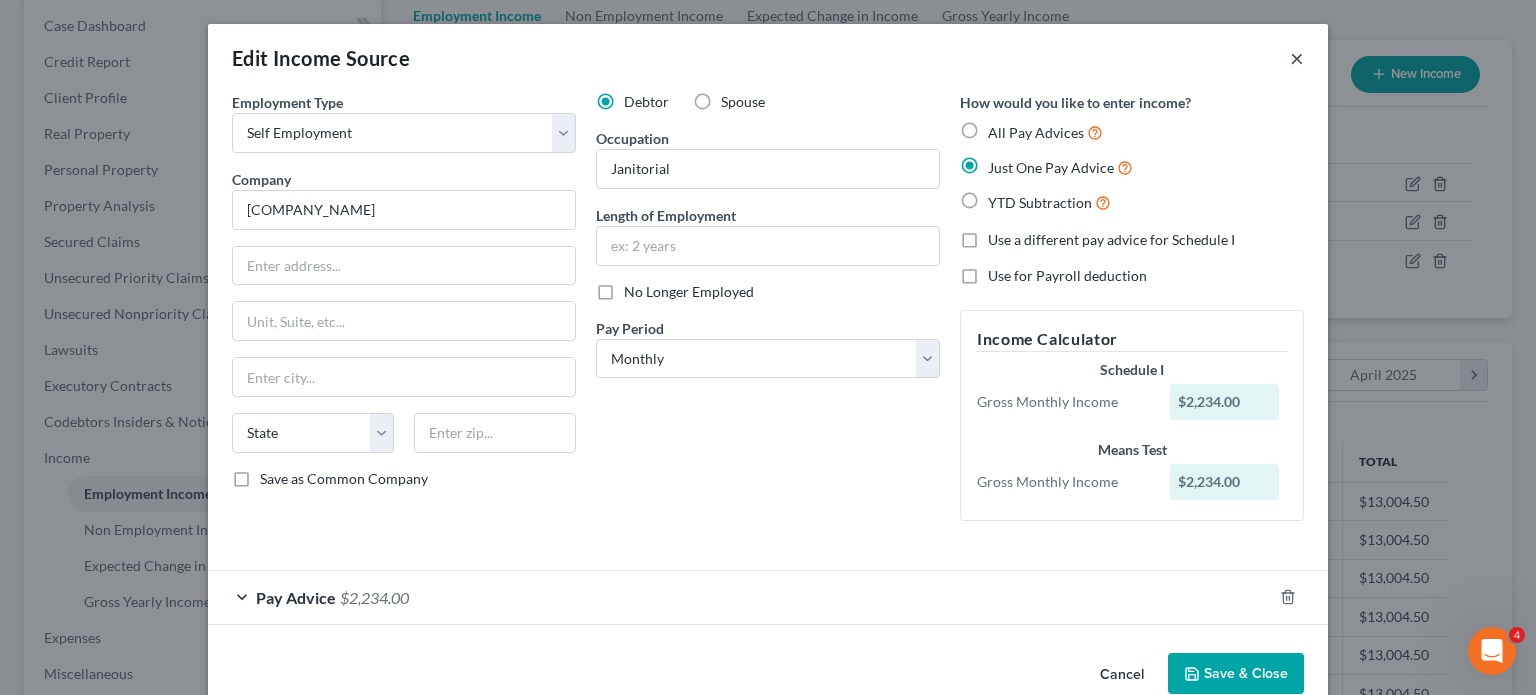 click on "×" at bounding box center (1297, 58) 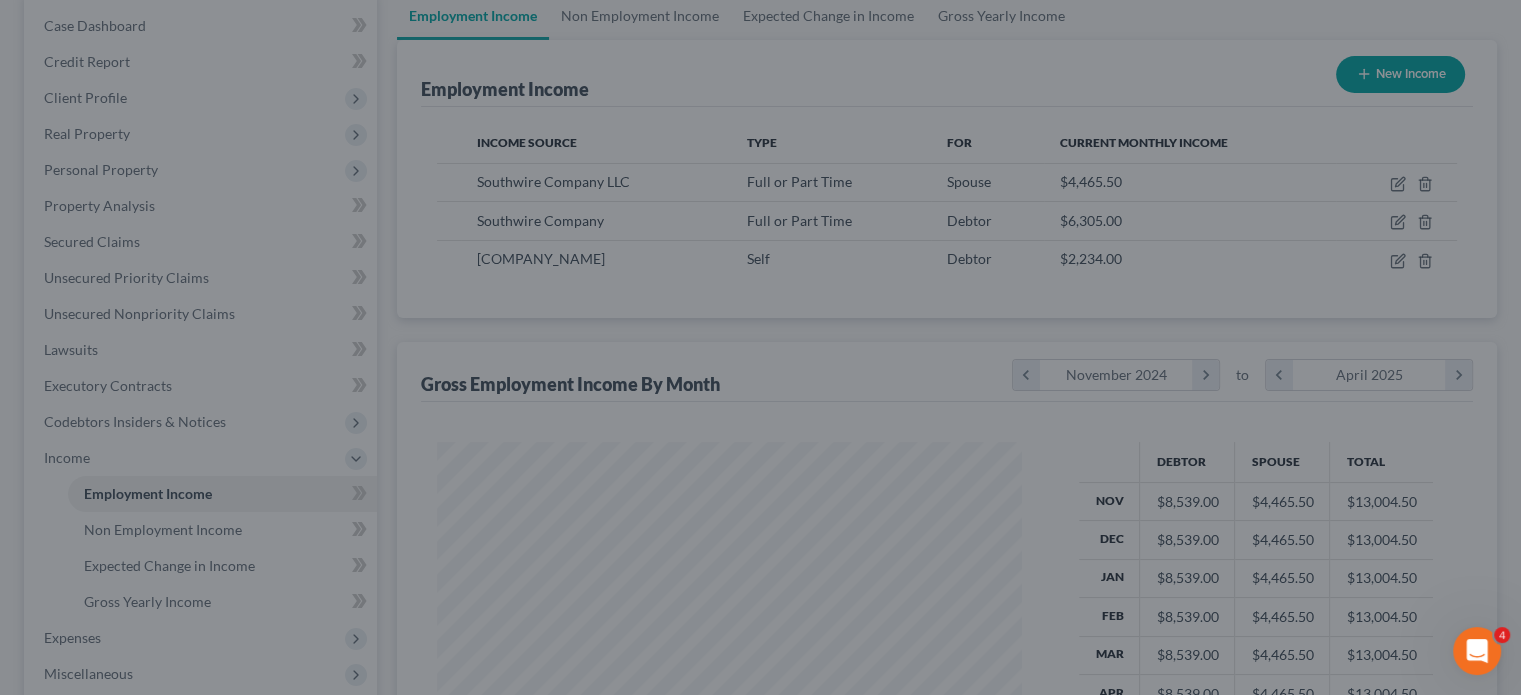 scroll, scrollTop: 356, scrollLeft: 617, axis: both 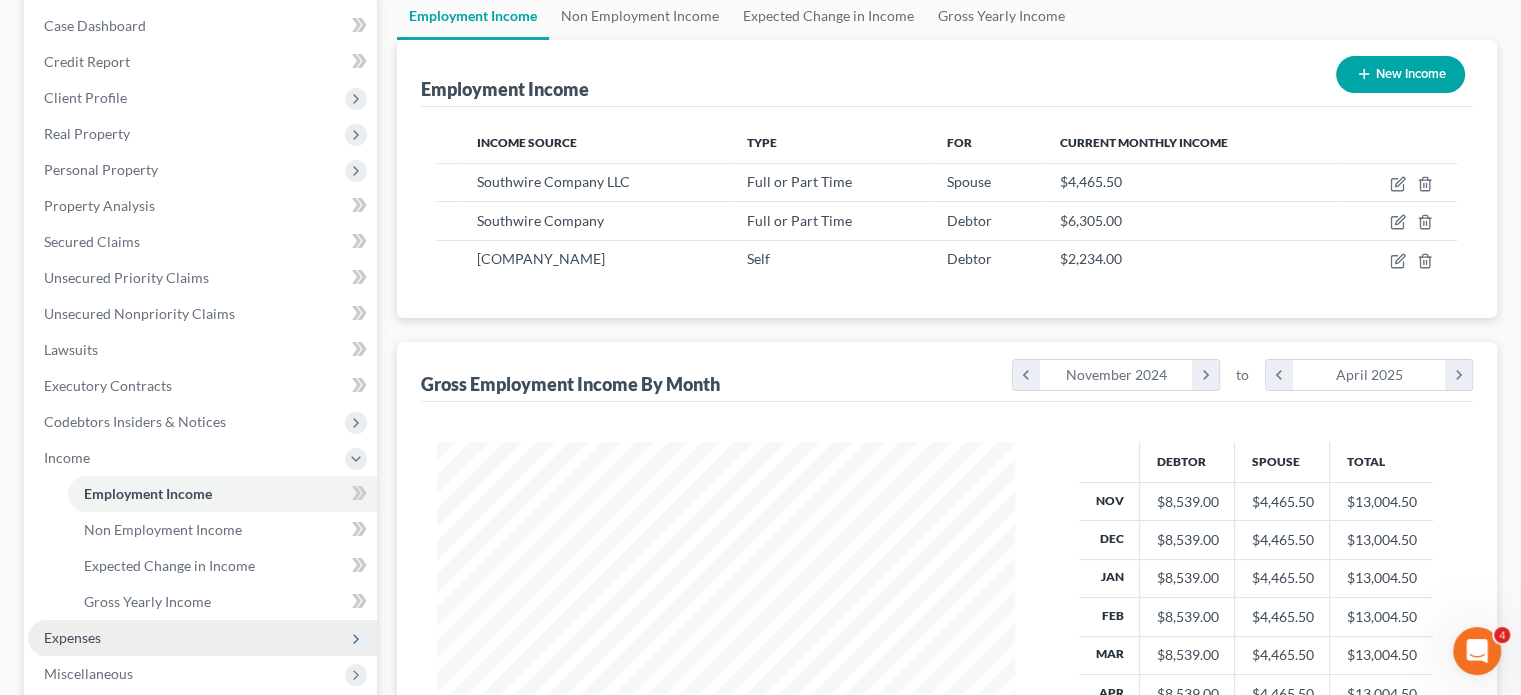click on "Expenses" at bounding box center (72, 637) 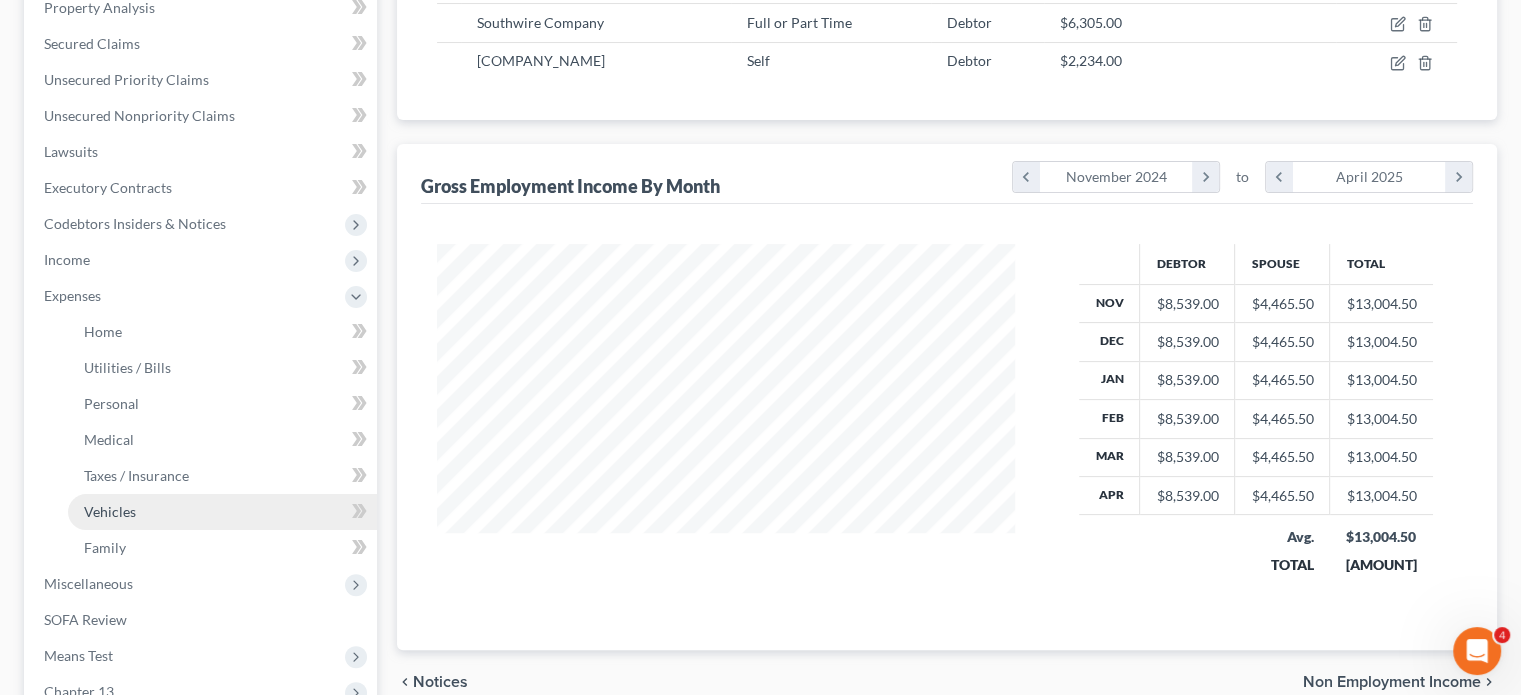 scroll, scrollTop: 400, scrollLeft: 0, axis: vertical 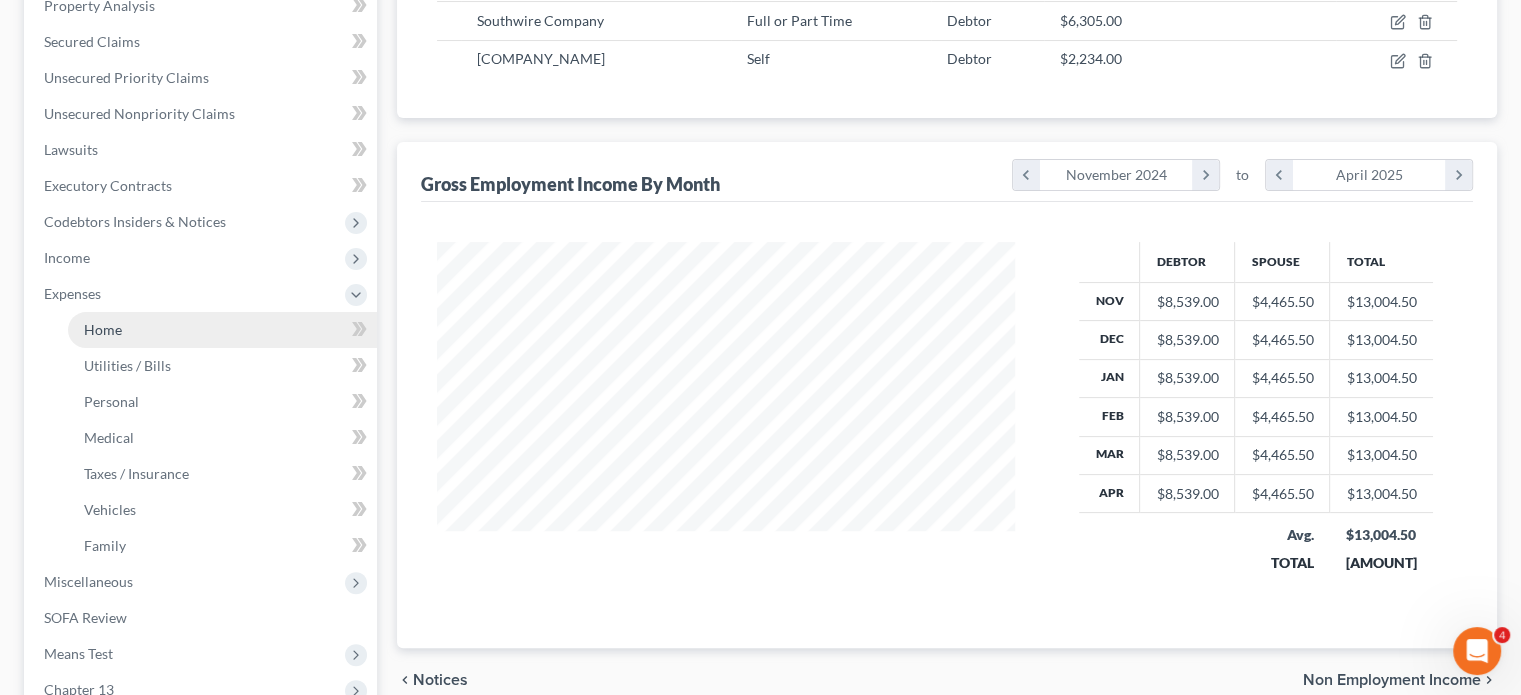 click on "Home" at bounding box center (103, 329) 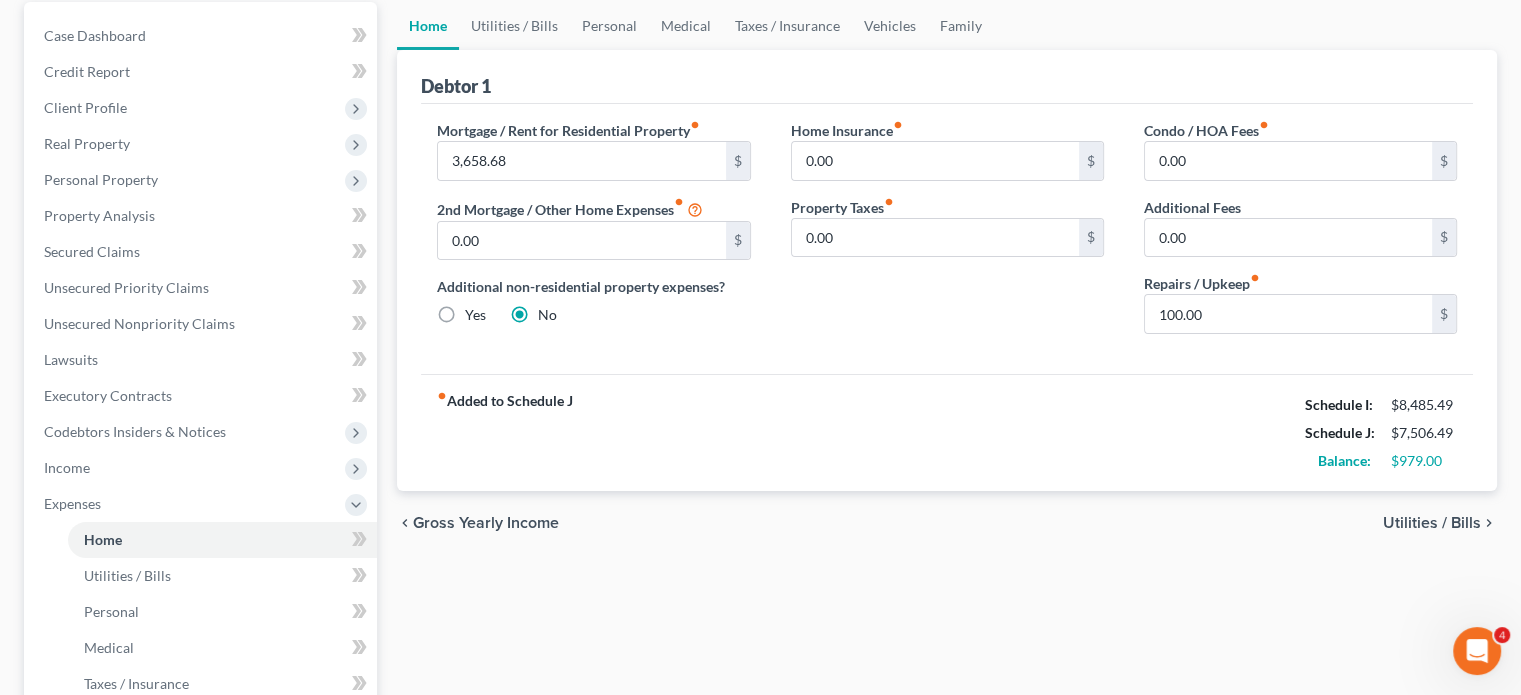 scroll, scrollTop: 200, scrollLeft: 0, axis: vertical 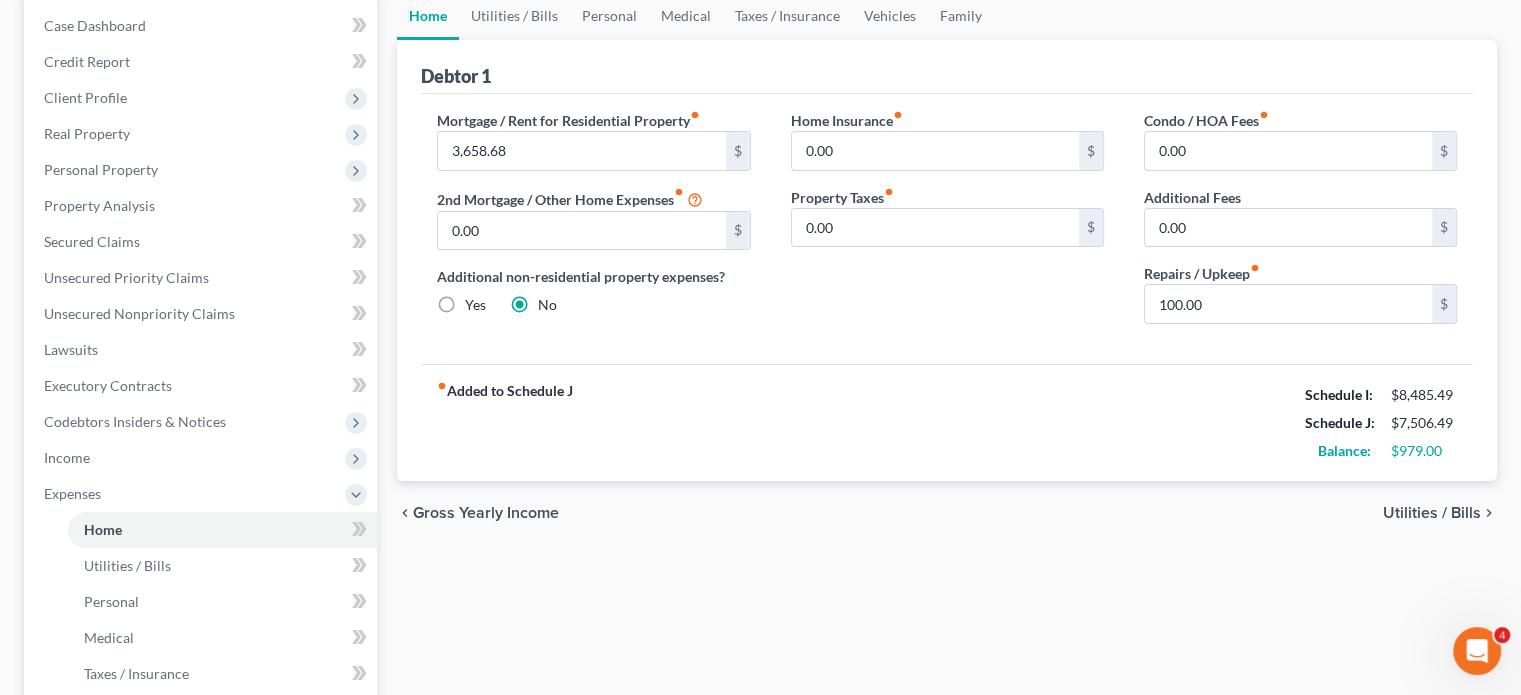 click on "Utilities / Bills" at bounding box center (1432, 513) 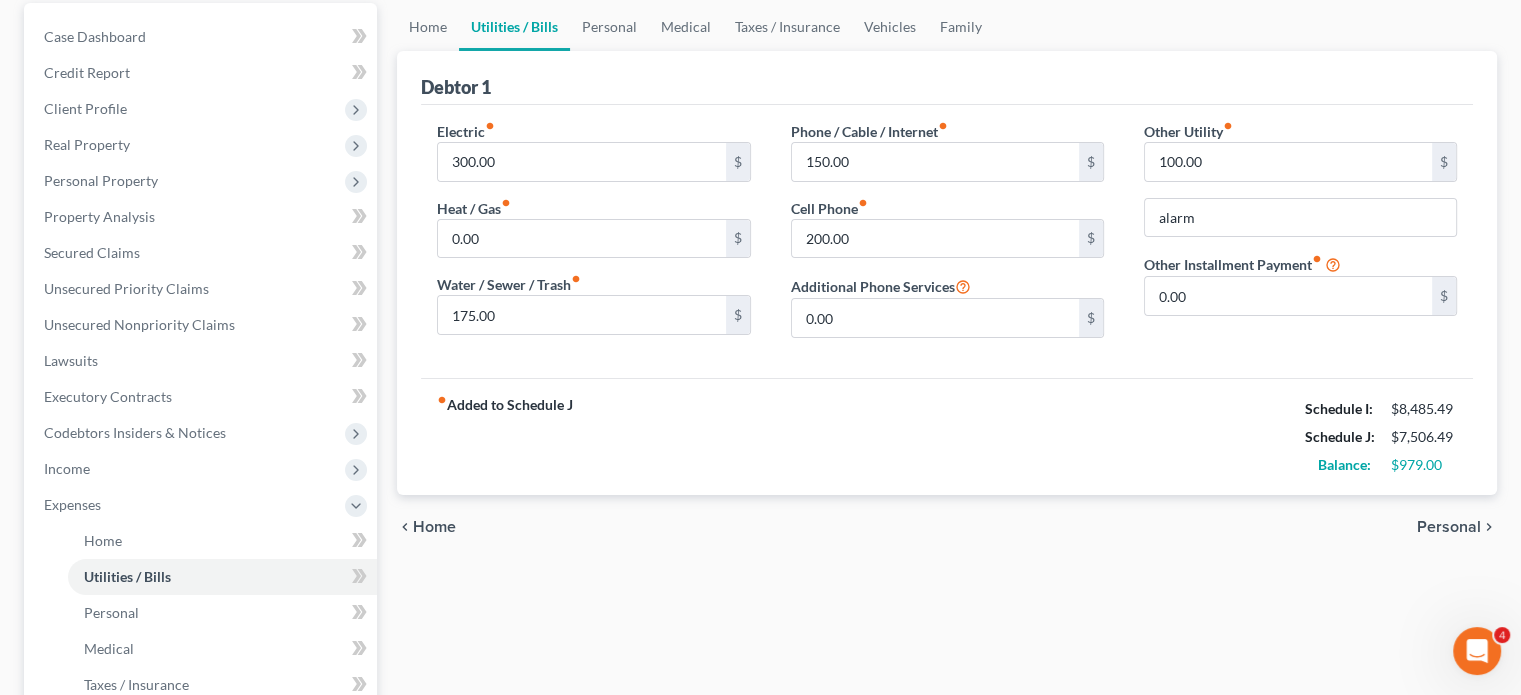 scroll, scrollTop: 200, scrollLeft: 0, axis: vertical 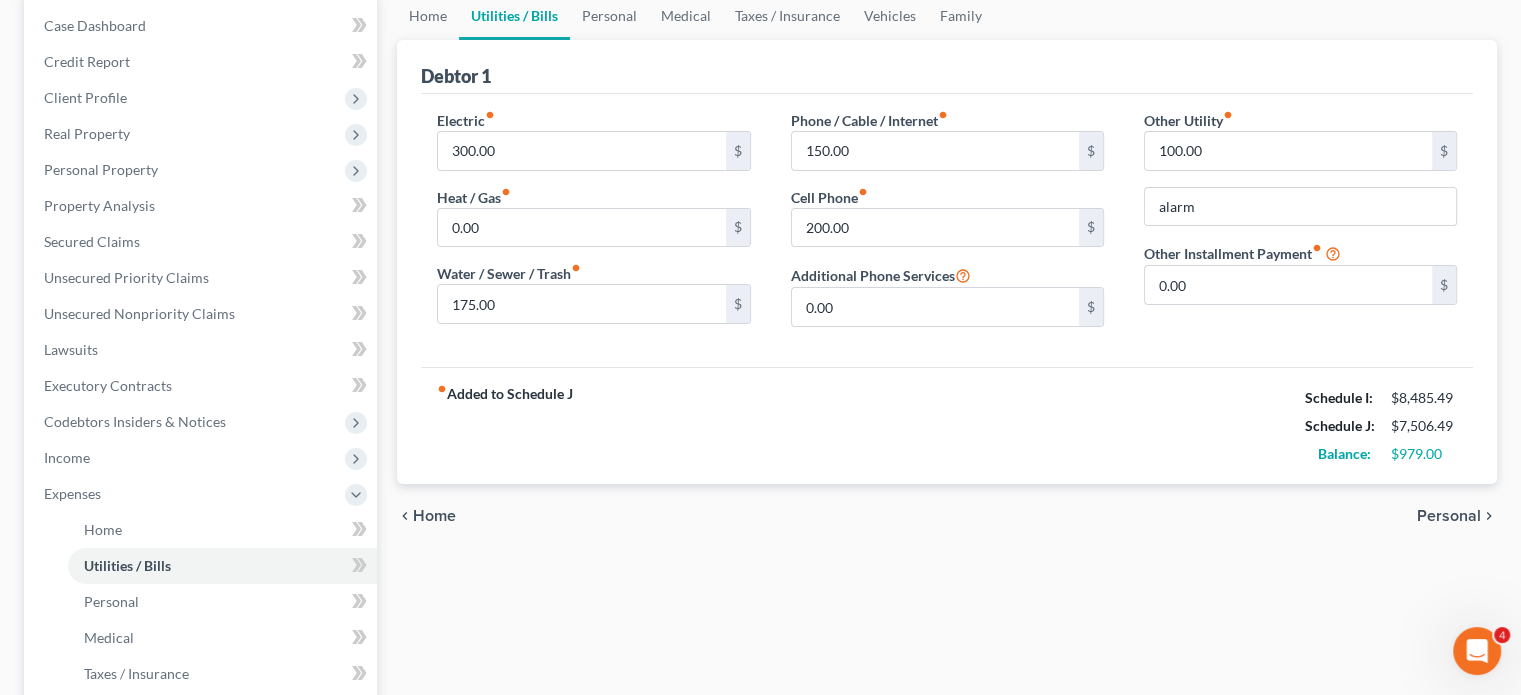 click on "Personal" at bounding box center (1449, 516) 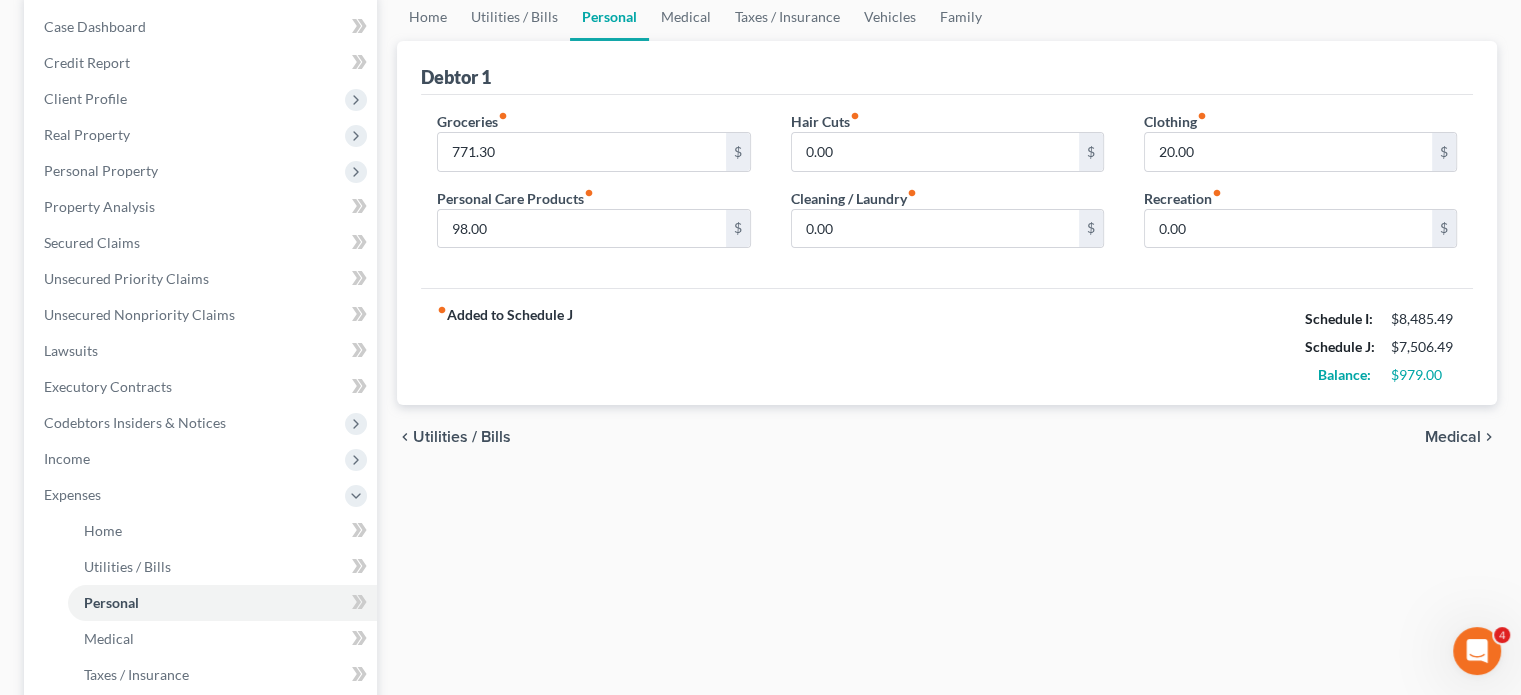 scroll, scrollTop: 200, scrollLeft: 0, axis: vertical 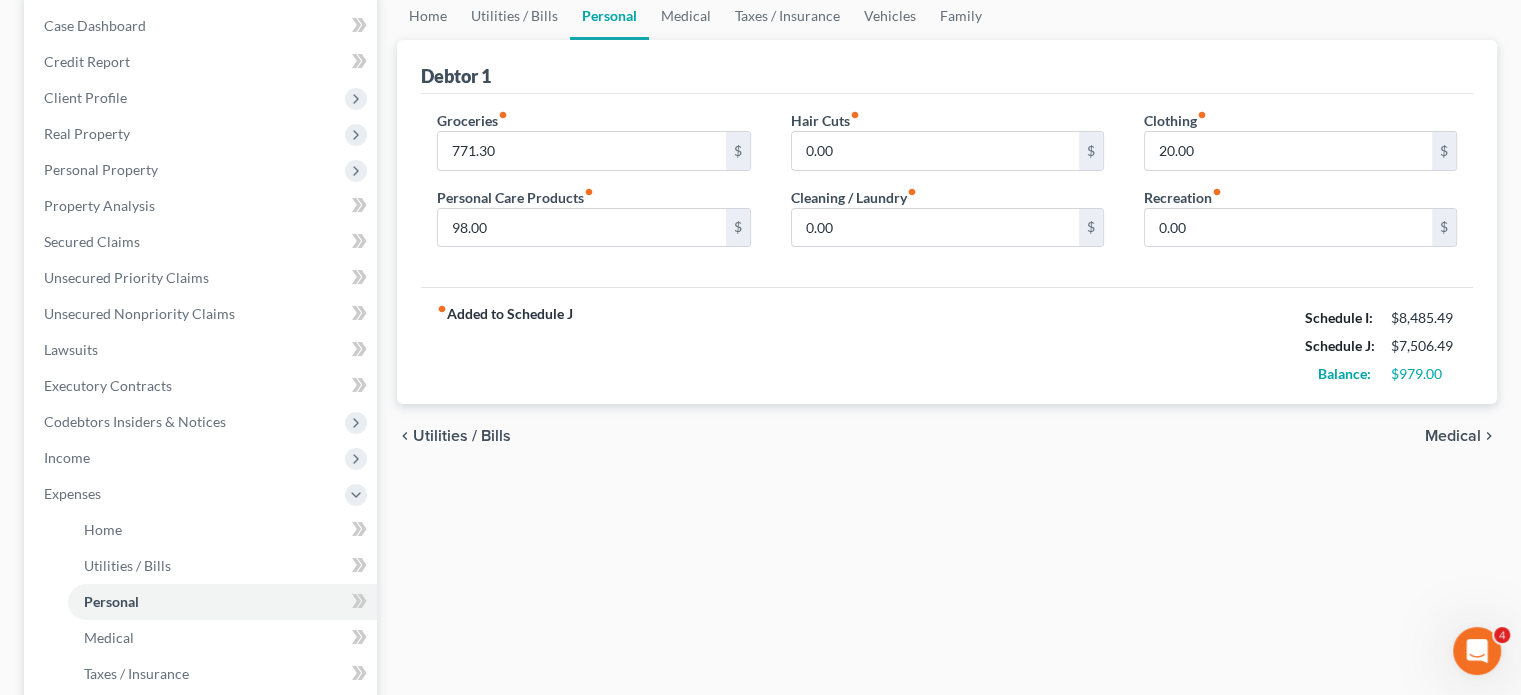 click on "Medical" at bounding box center [1453, 436] 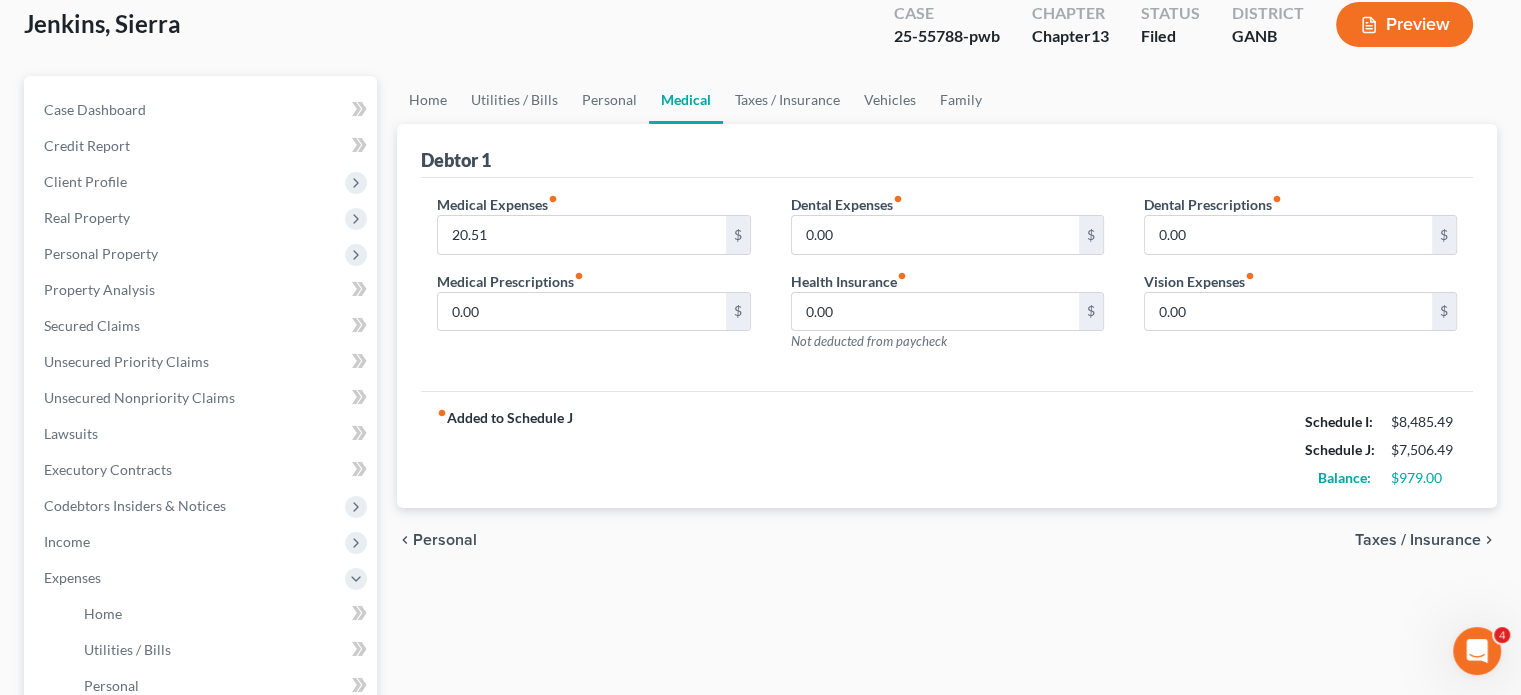 scroll, scrollTop: 200, scrollLeft: 0, axis: vertical 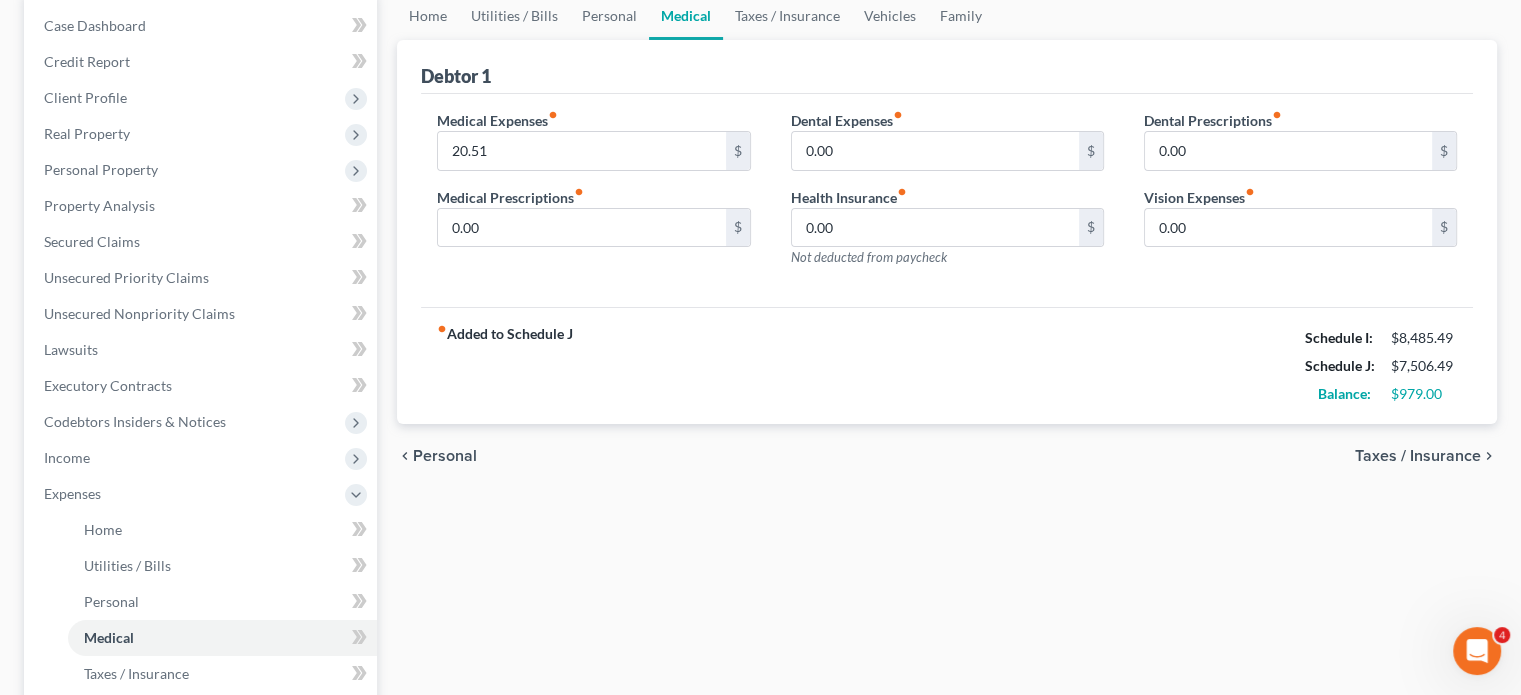 click on "Taxes / Insurance" at bounding box center (1418, 456) 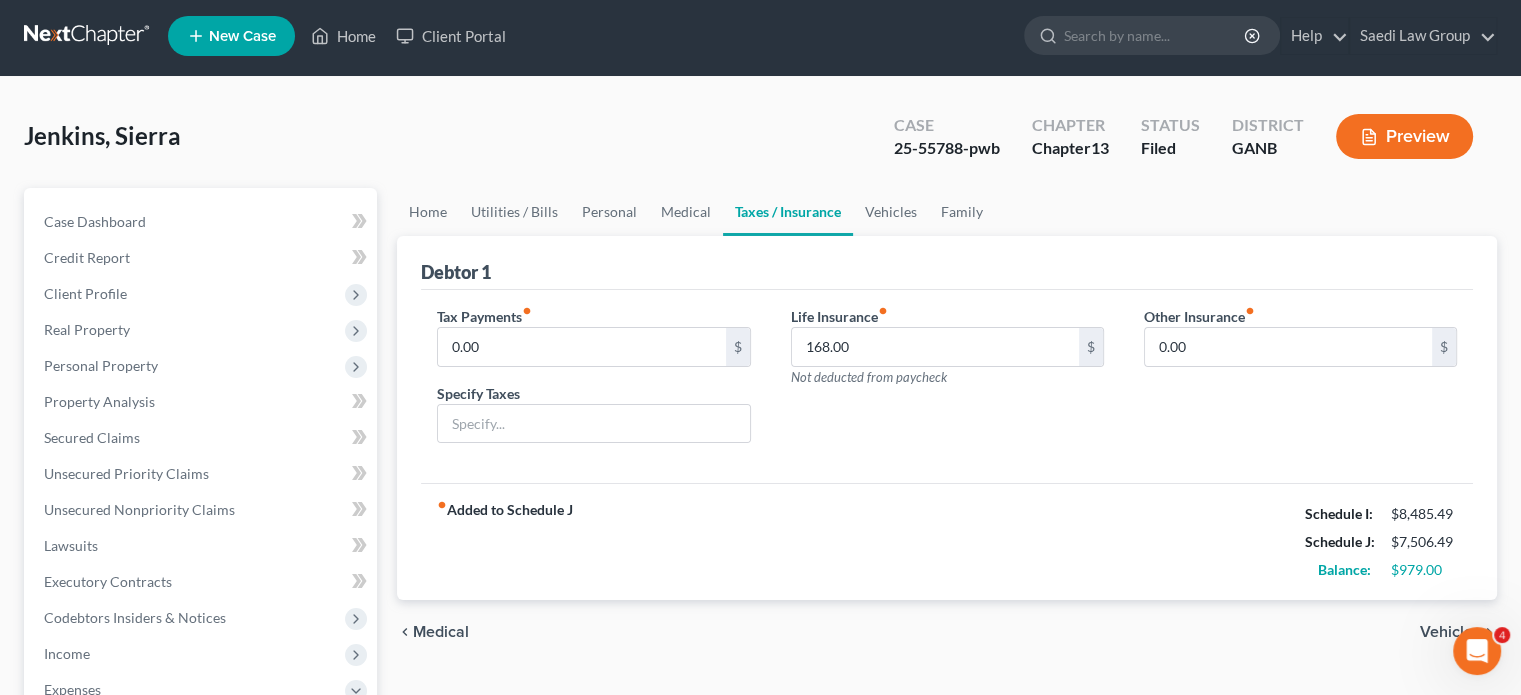 scroll, scrollTop: 0, scrollLeft: 0, axis: both 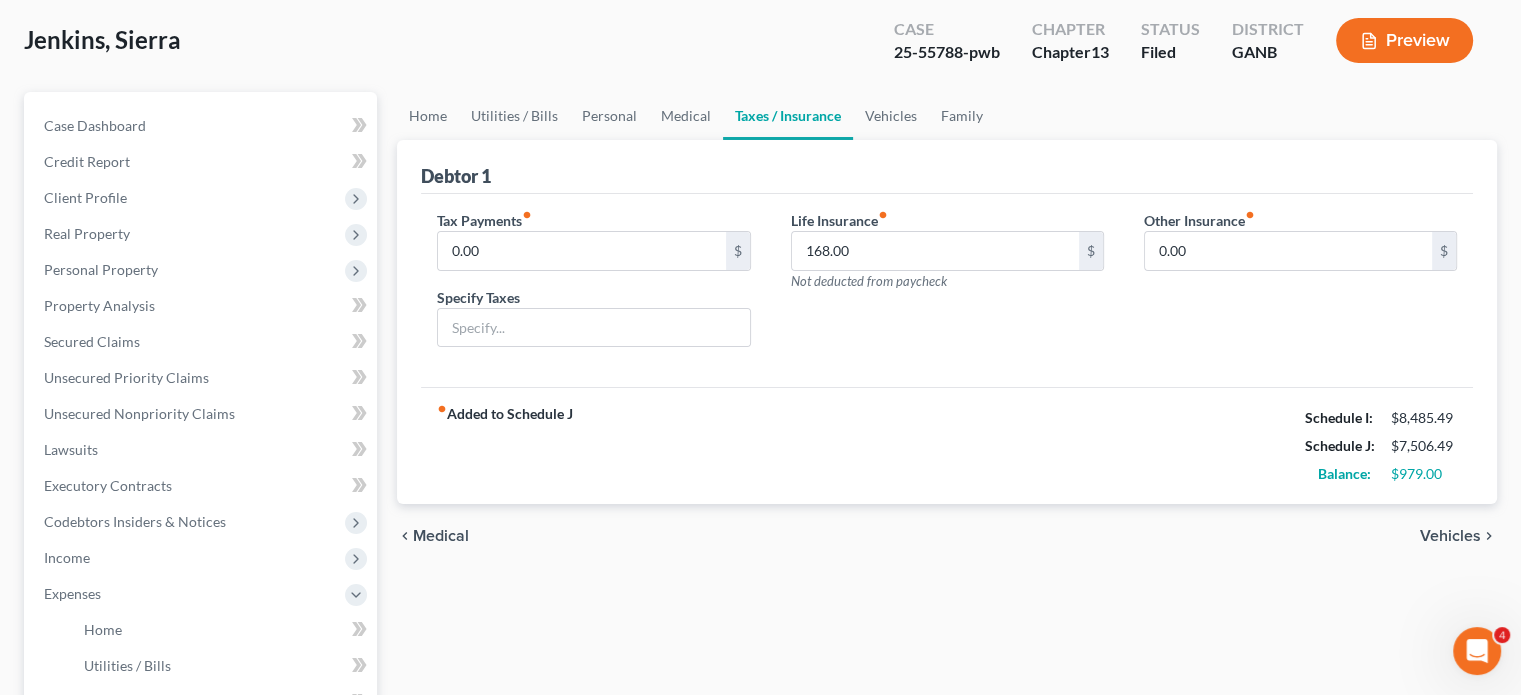 click on "Vehicles" at bounding box center [1450, 536] 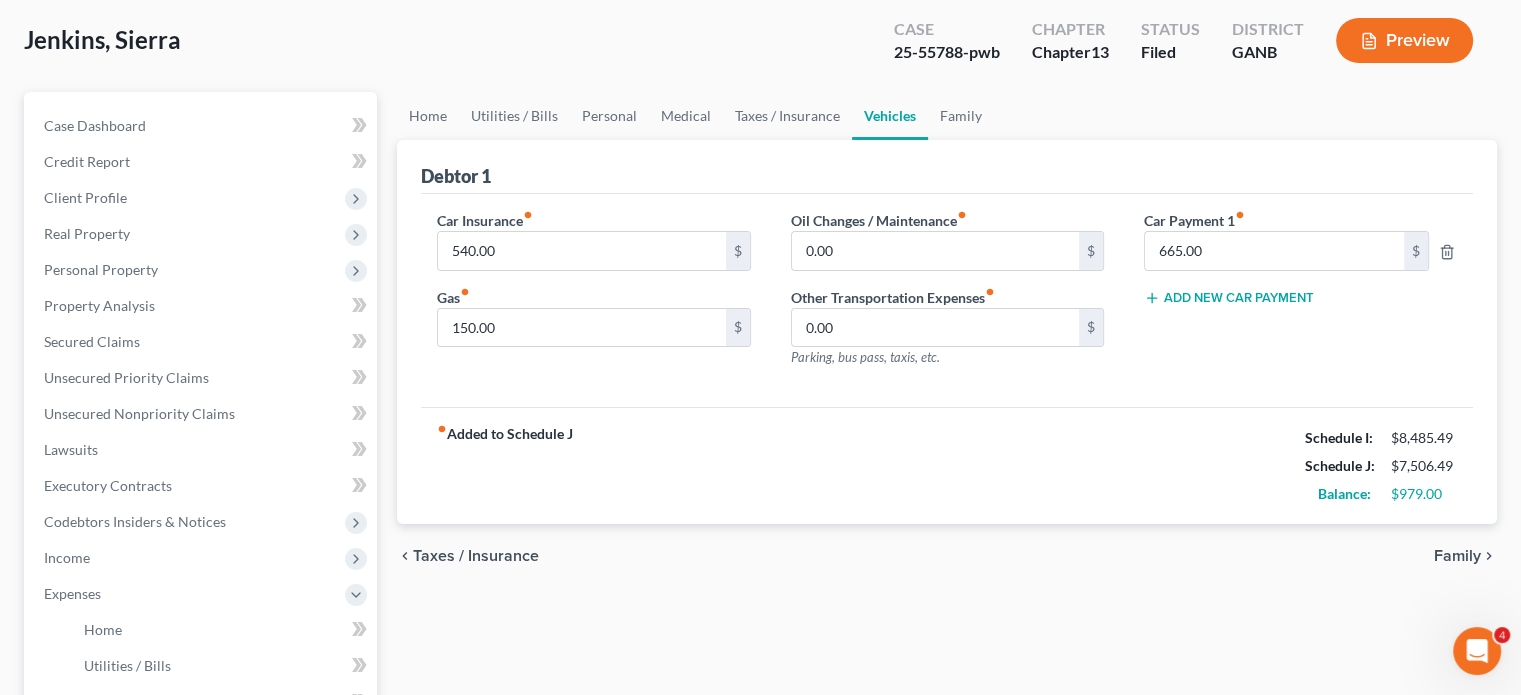 scroll, scrollTop: 59, scrollLeft: 0, axis: vertical 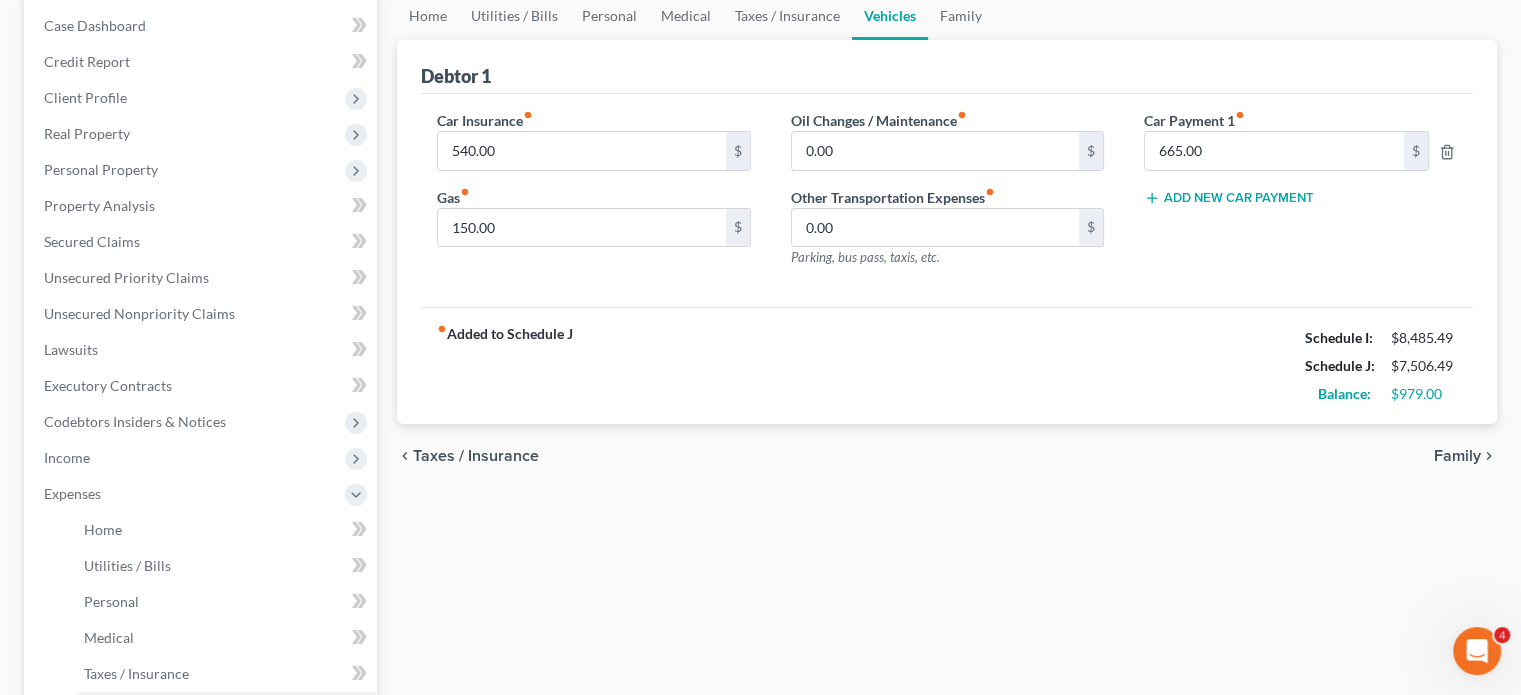 click on "Family" at bounding box center [1457, 456] 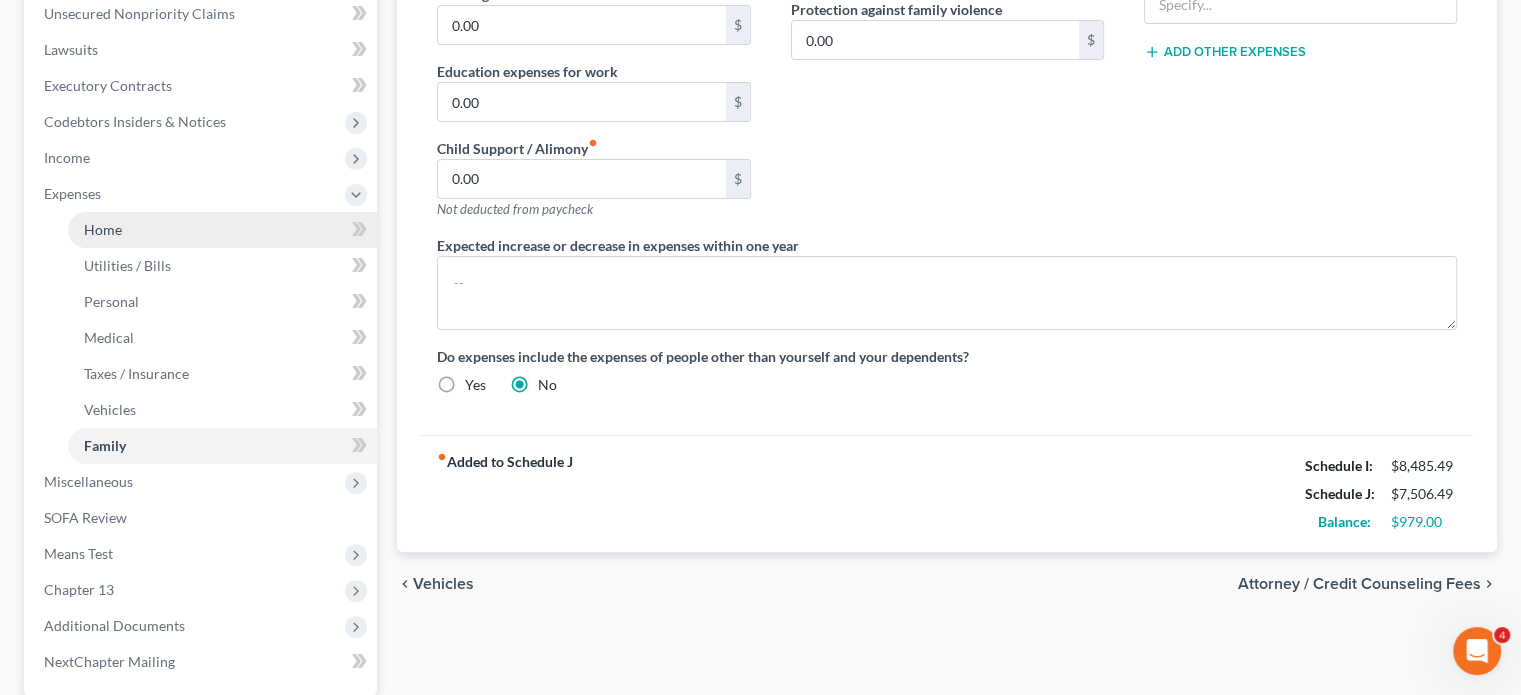 click on "Home" at bounding box center (103, 229) 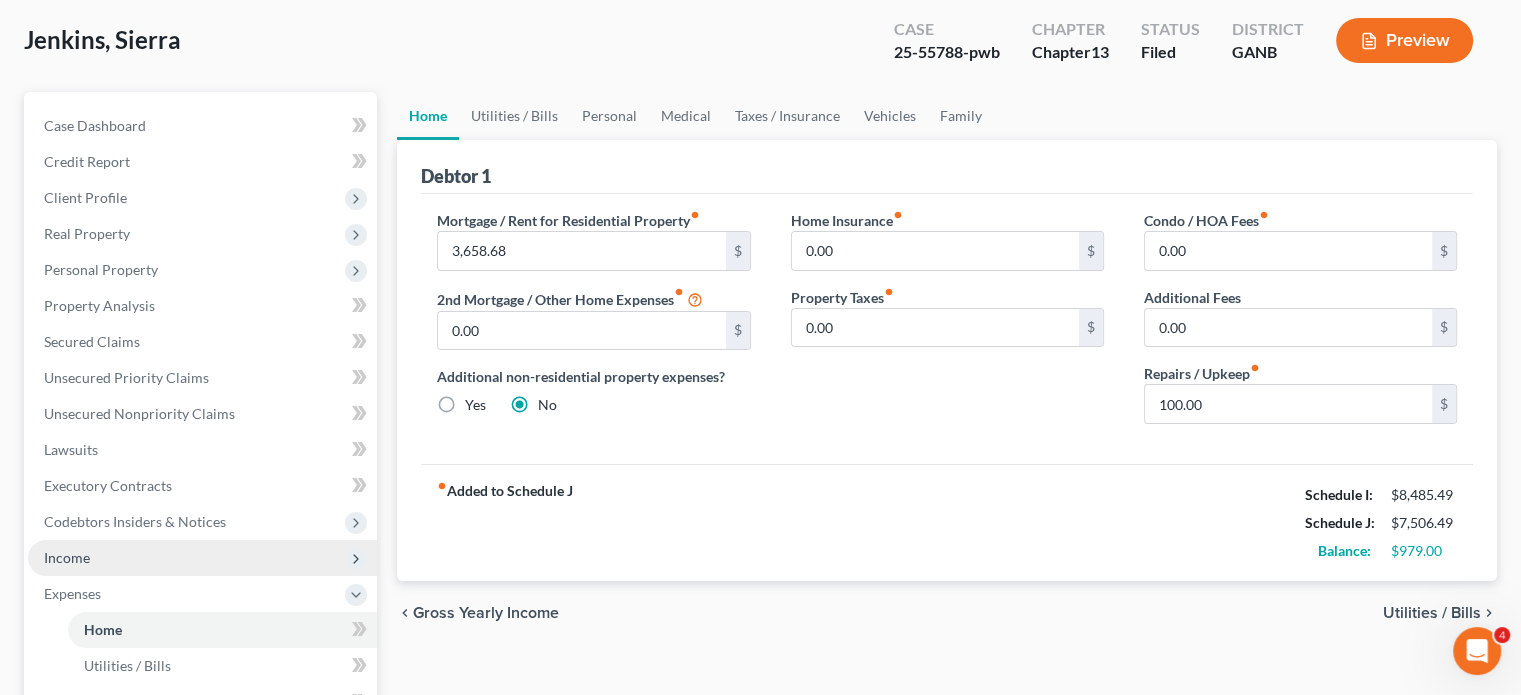 click on "Income" at bounding box center (67, 557) 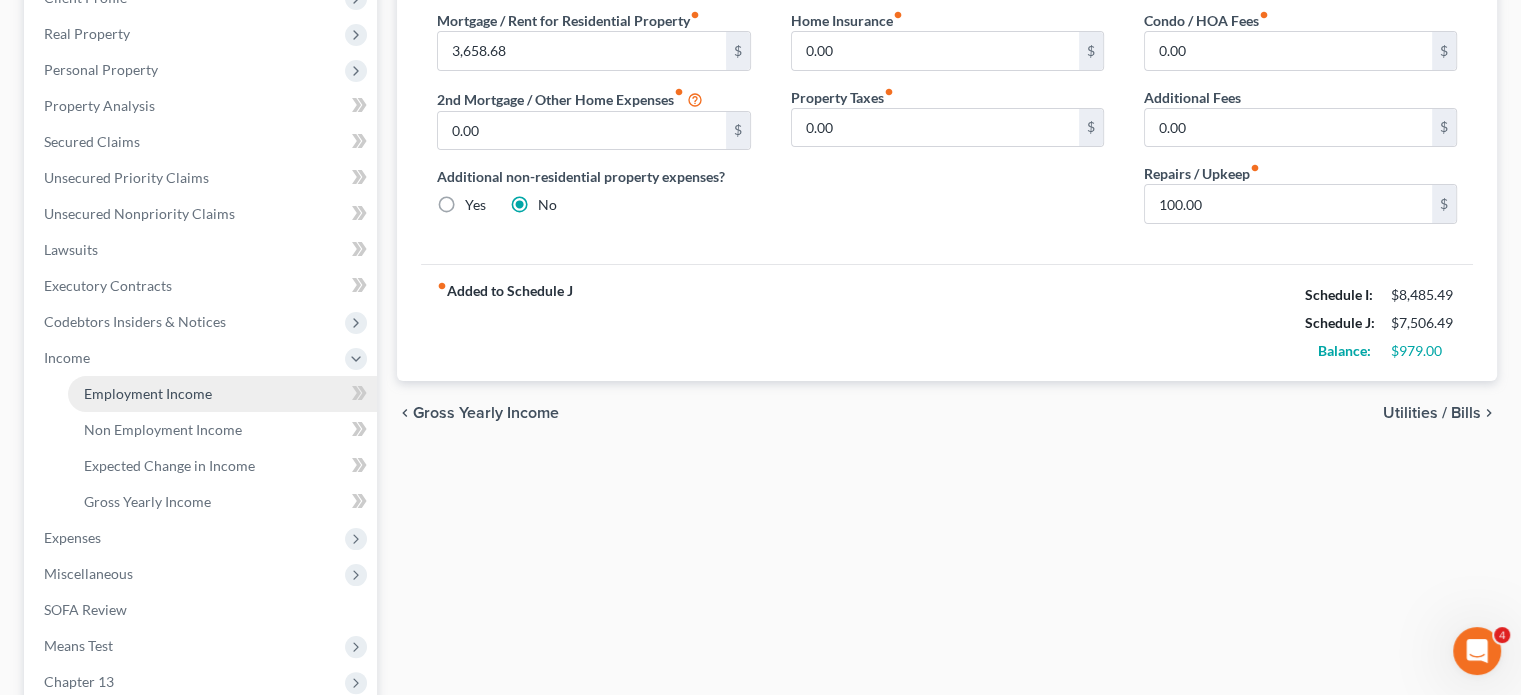 click on "Employment Income" at bounding box center (148, 393) 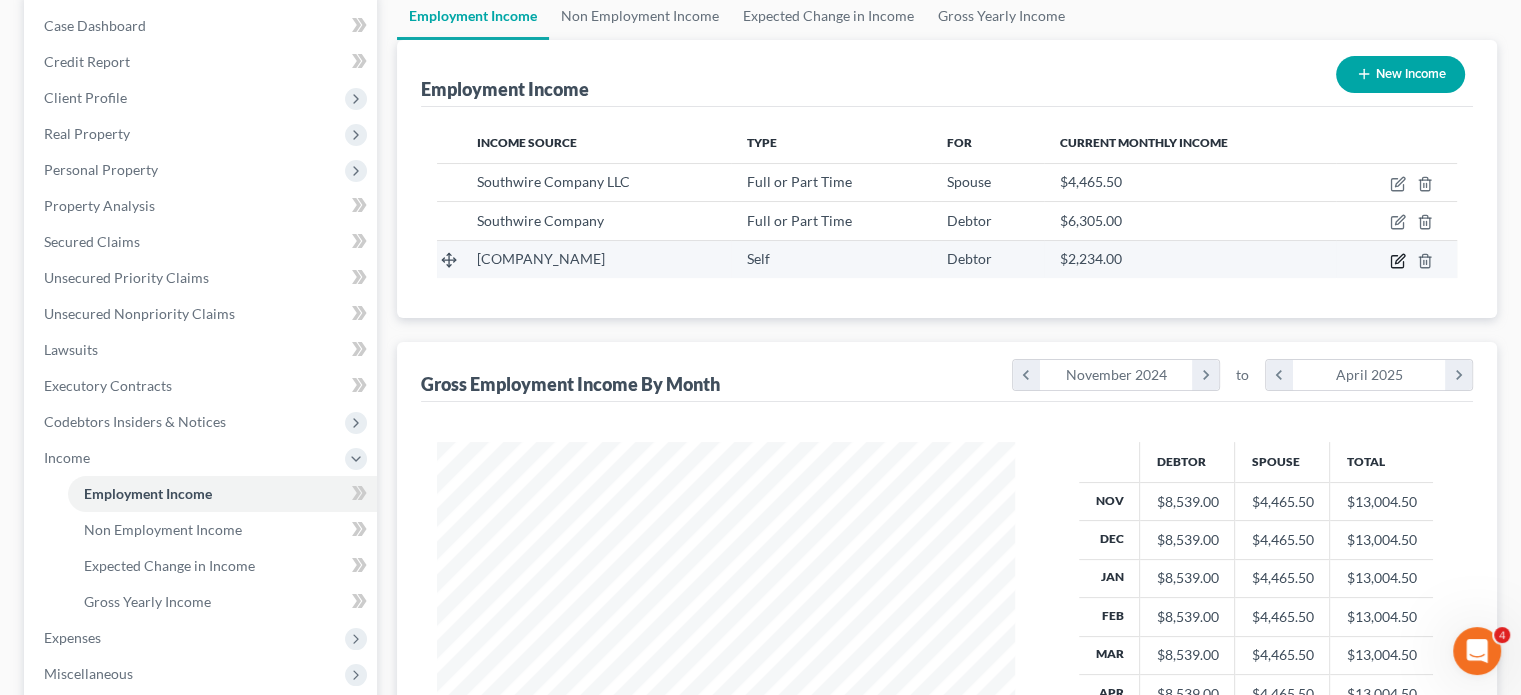 click 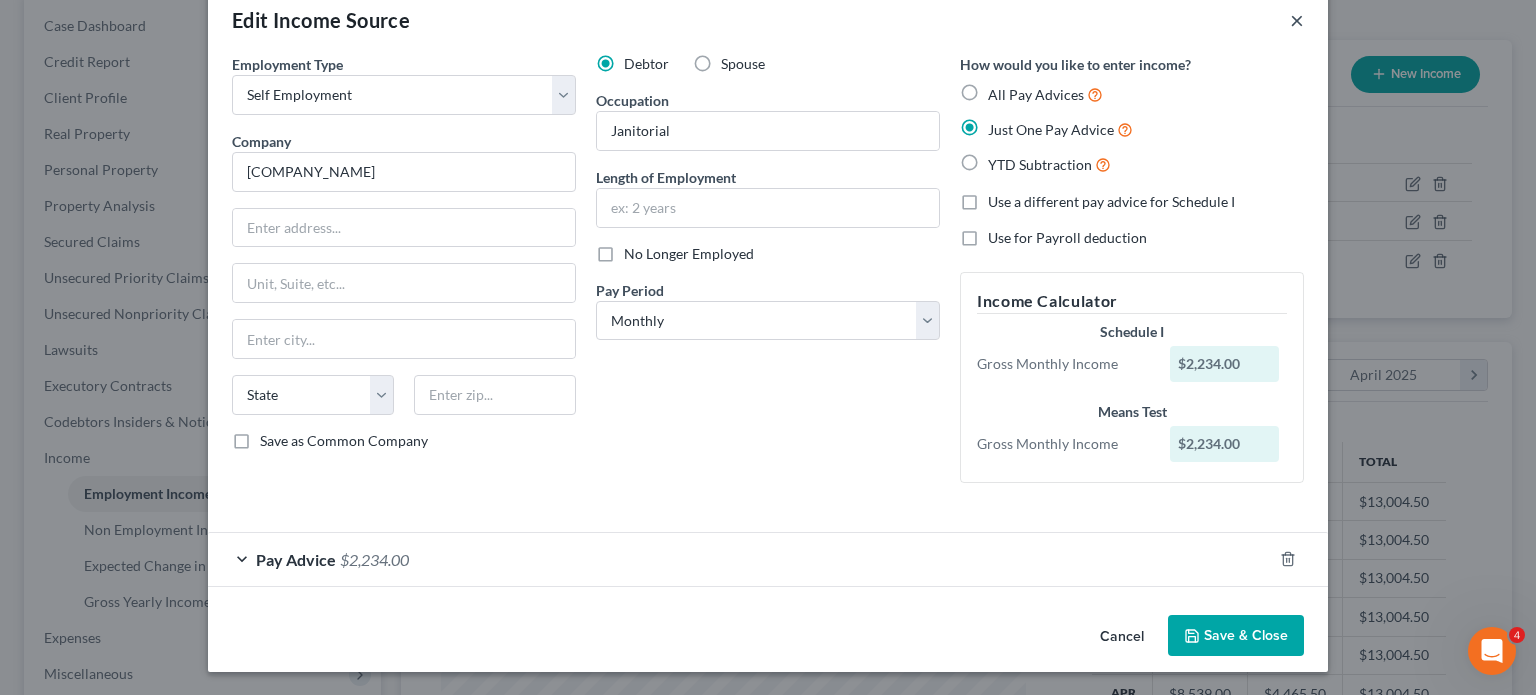 click on "×" at bounding box center [1297, 20] 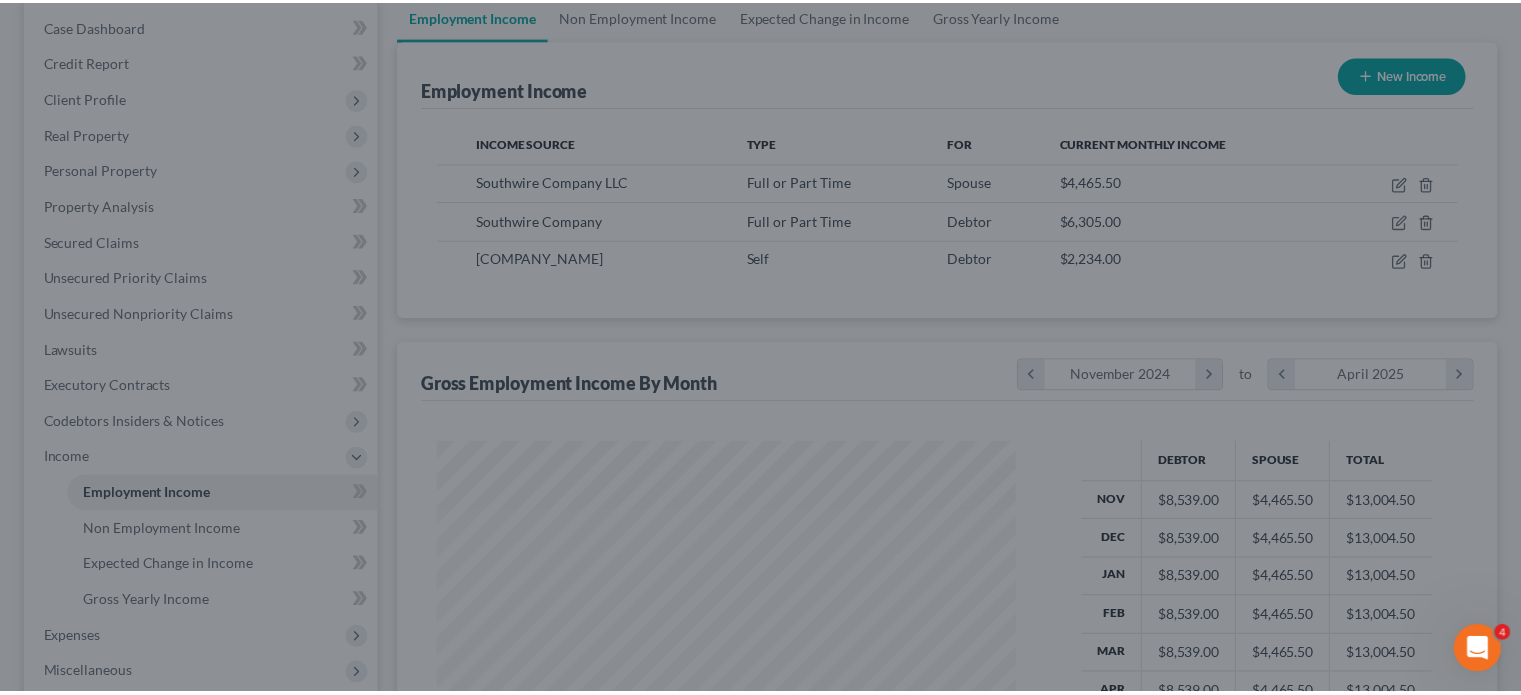 scroll, scrollTop: 356, scrollLeft: 617, axis: both 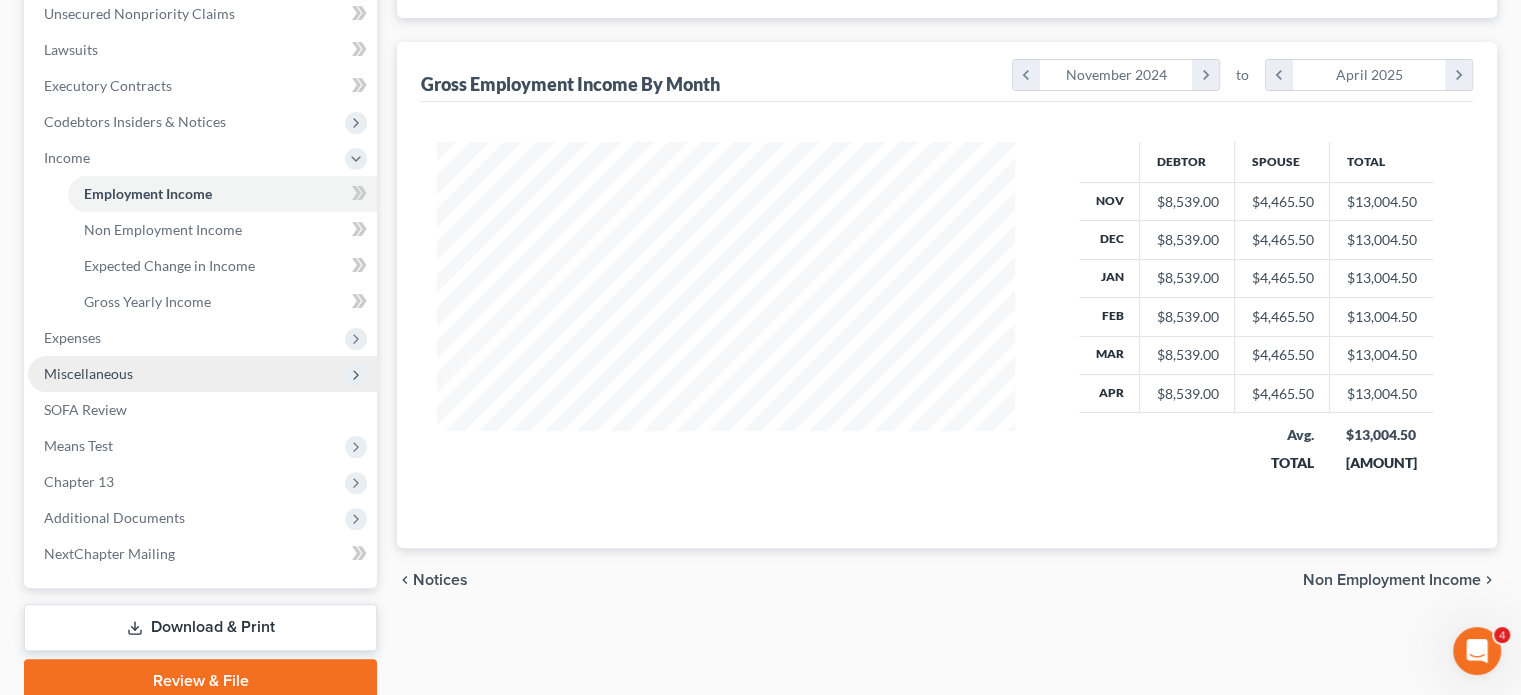 click on "Miscellaneous" at bounding box center [202, 374] 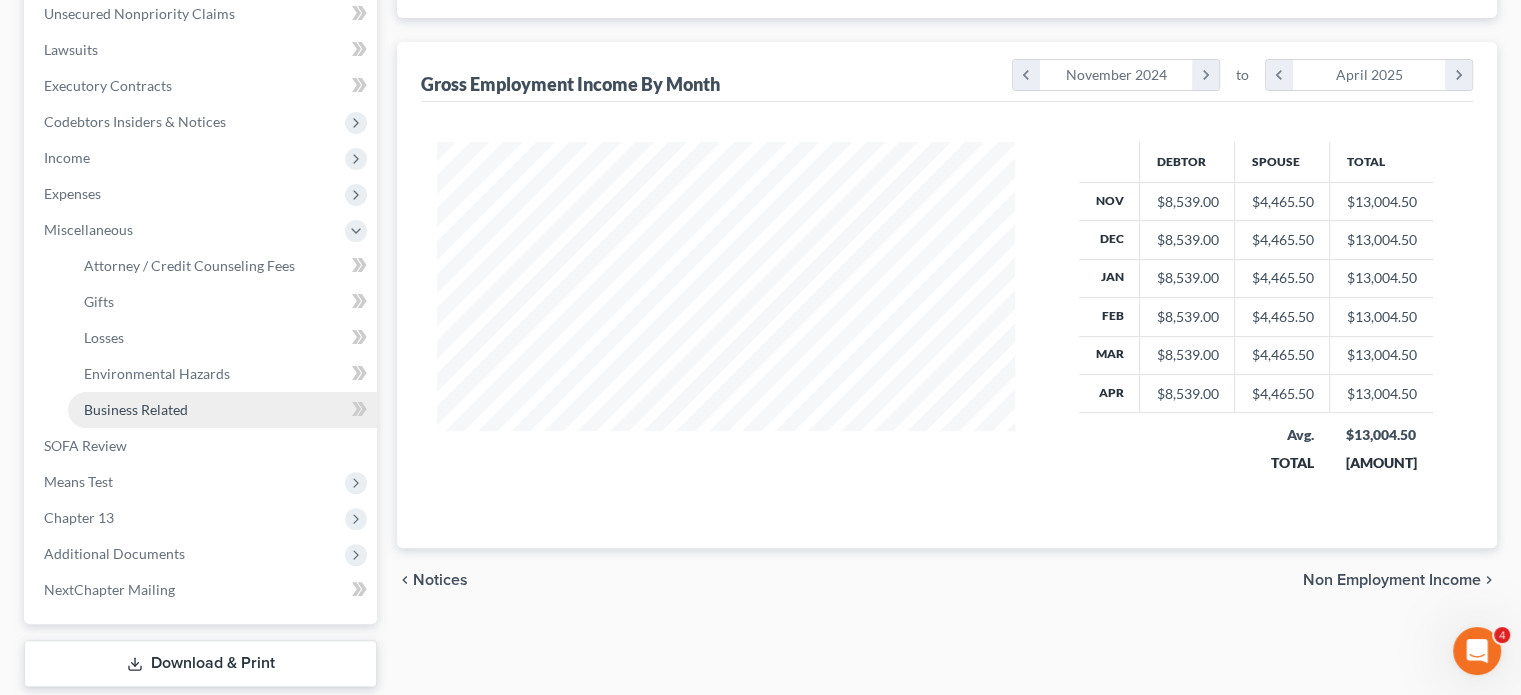 click on "Business Related" at bounding box center [136, 409] 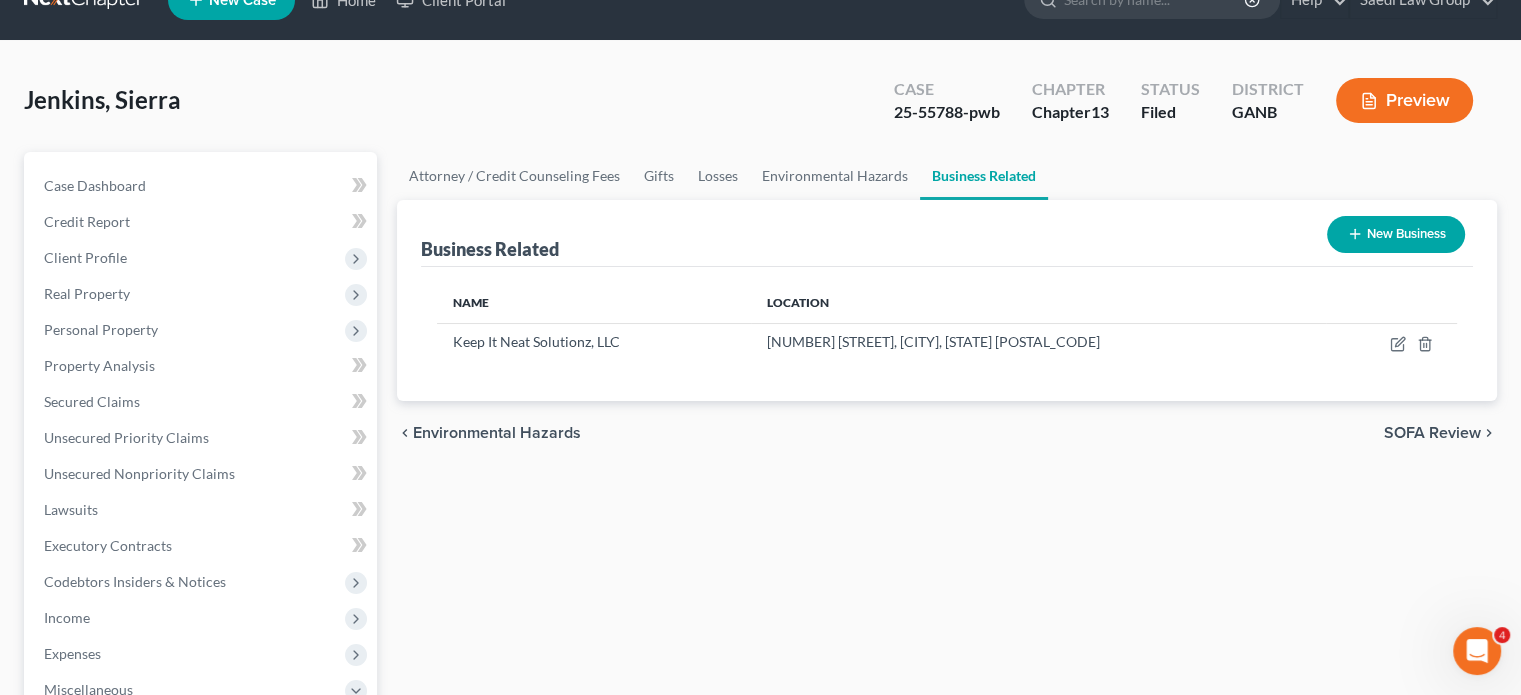 scroll, scrollTop: 0, scrollLeft: 0, axis: both 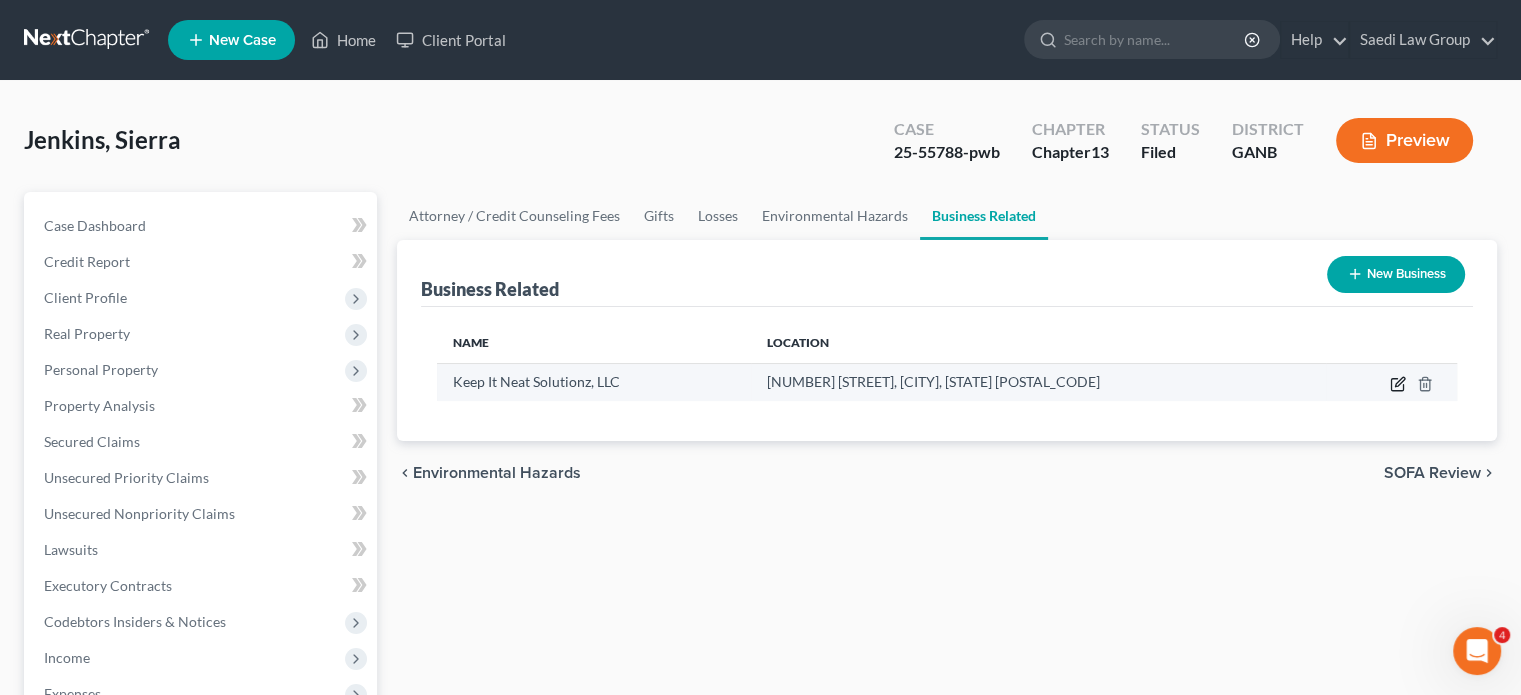 click 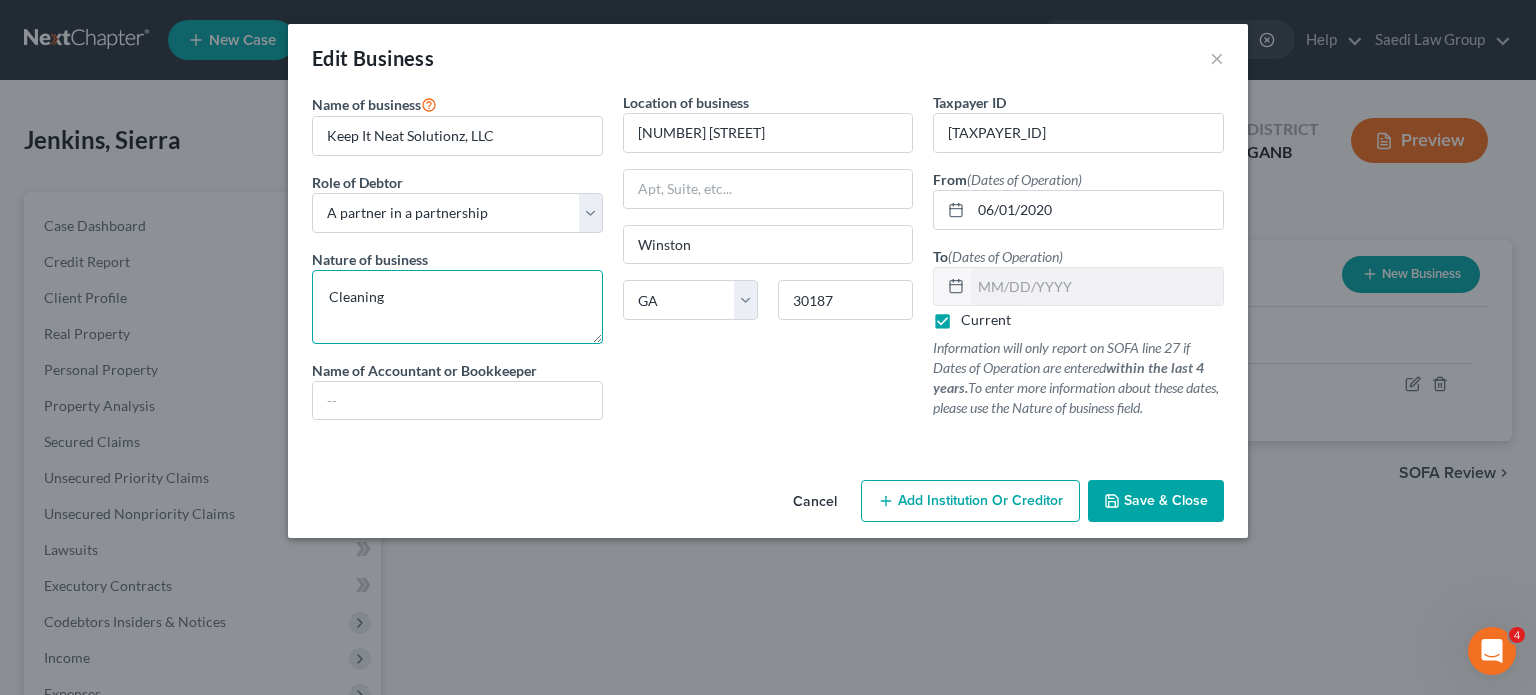 drag, startPoint x: 324, startPoint y: 300, endPoint x: 127, endPoint y: 315, distance: 197.57024 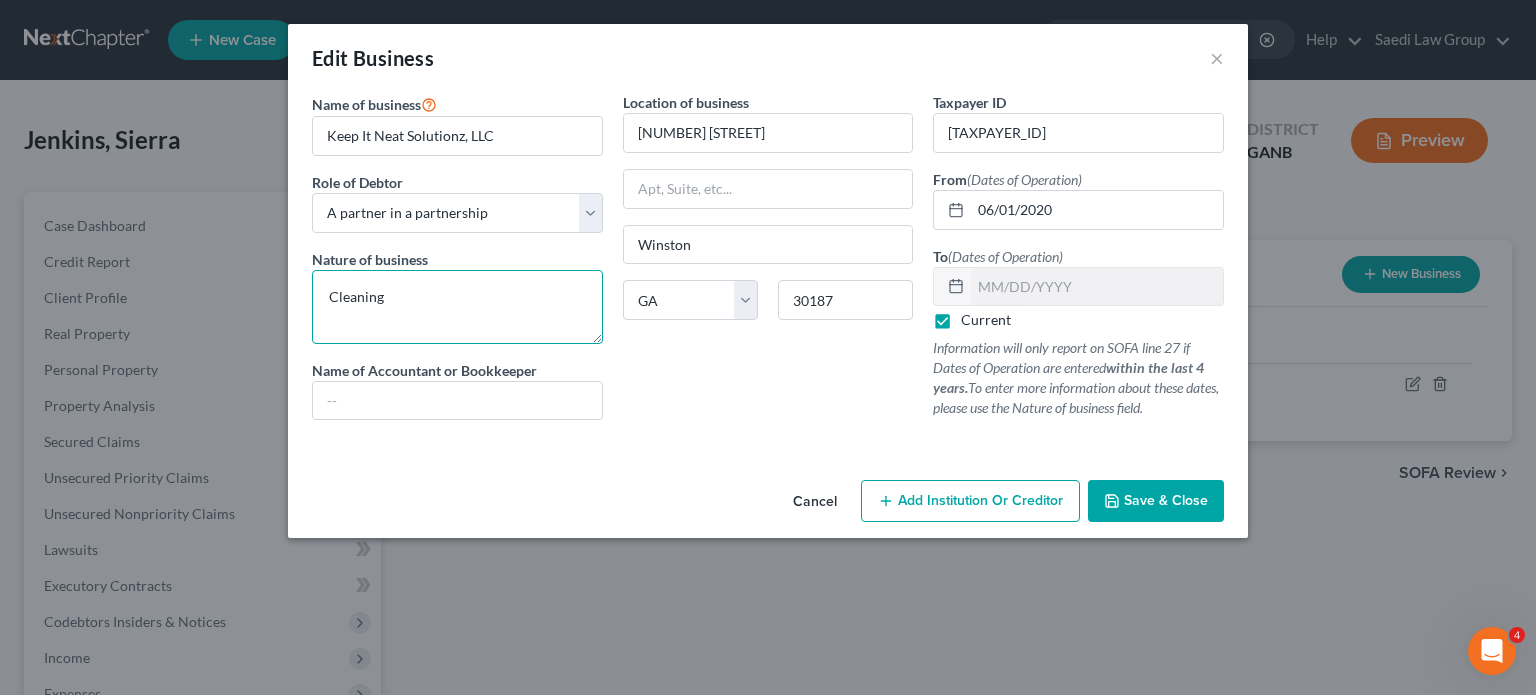 drag, startPoint x: 444, startPoint y: 310, endPoint x: 0, endPoint y: 267, distance: 446.07736 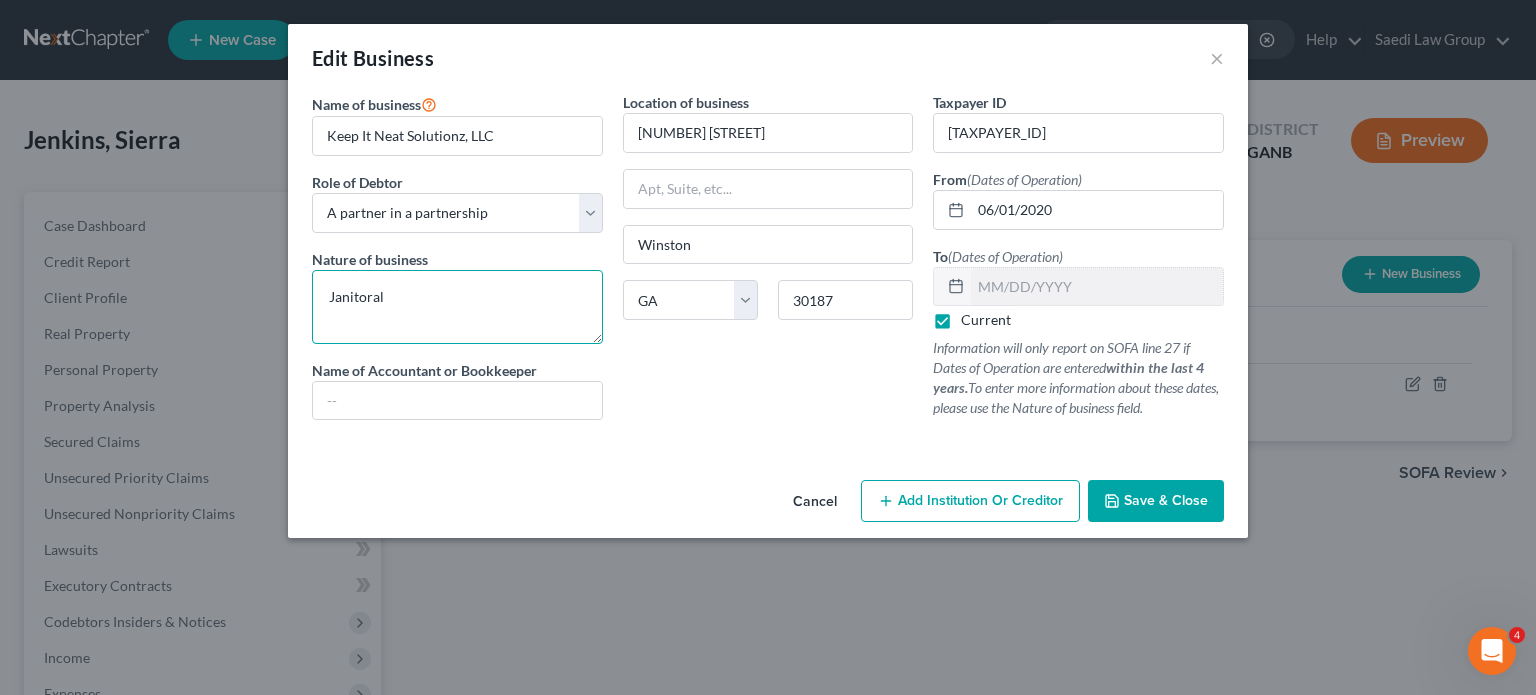 type on "Janitoral" 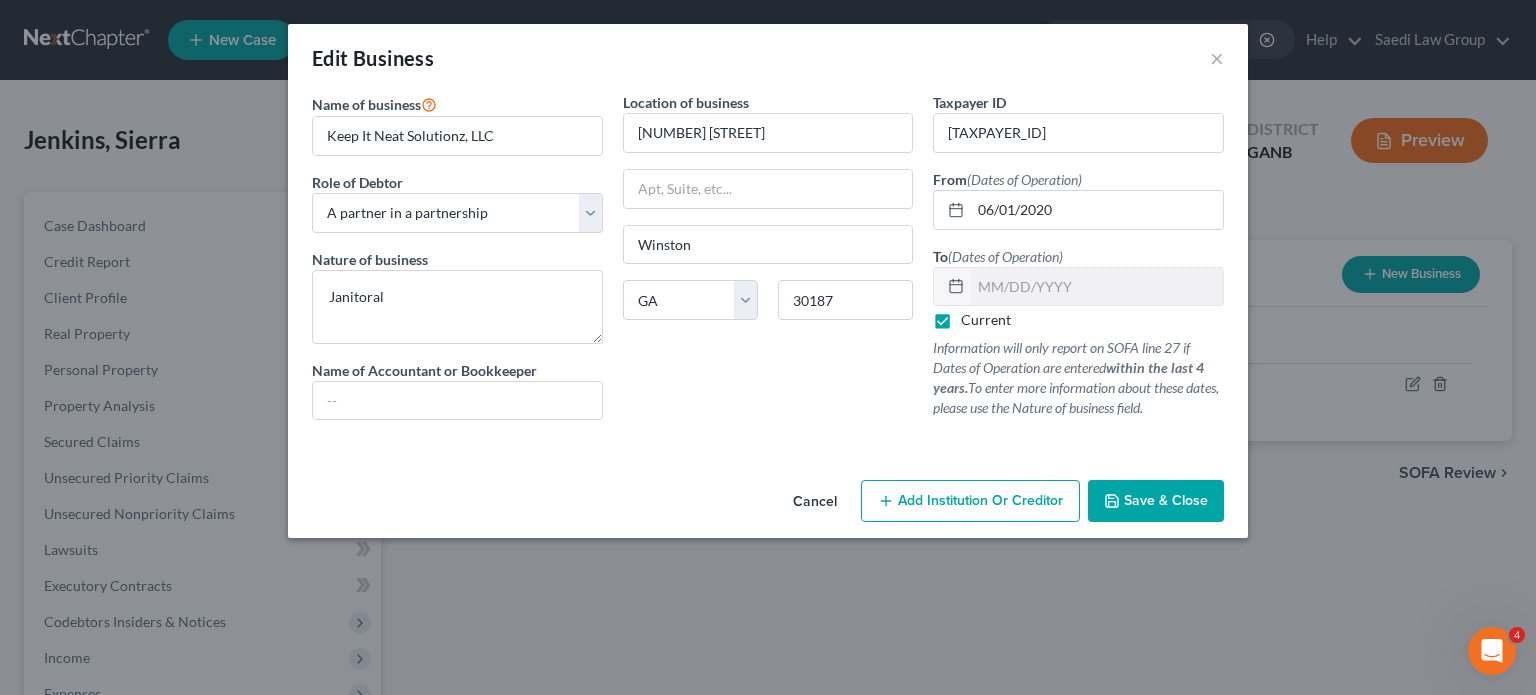 click on "Save & Close" at bounding box center [1166, 500] 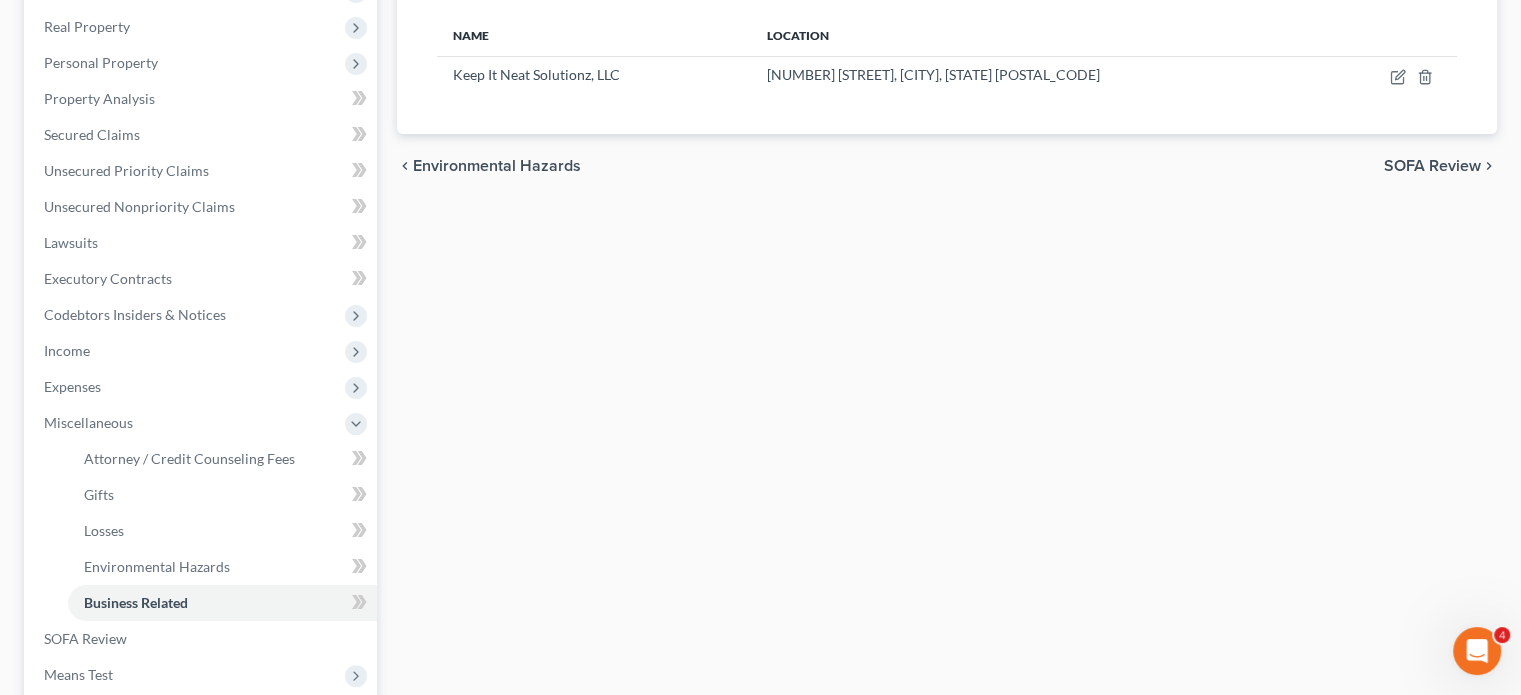 scroll, scrollTop: 300, scrollLeft: 0, axis: vertical 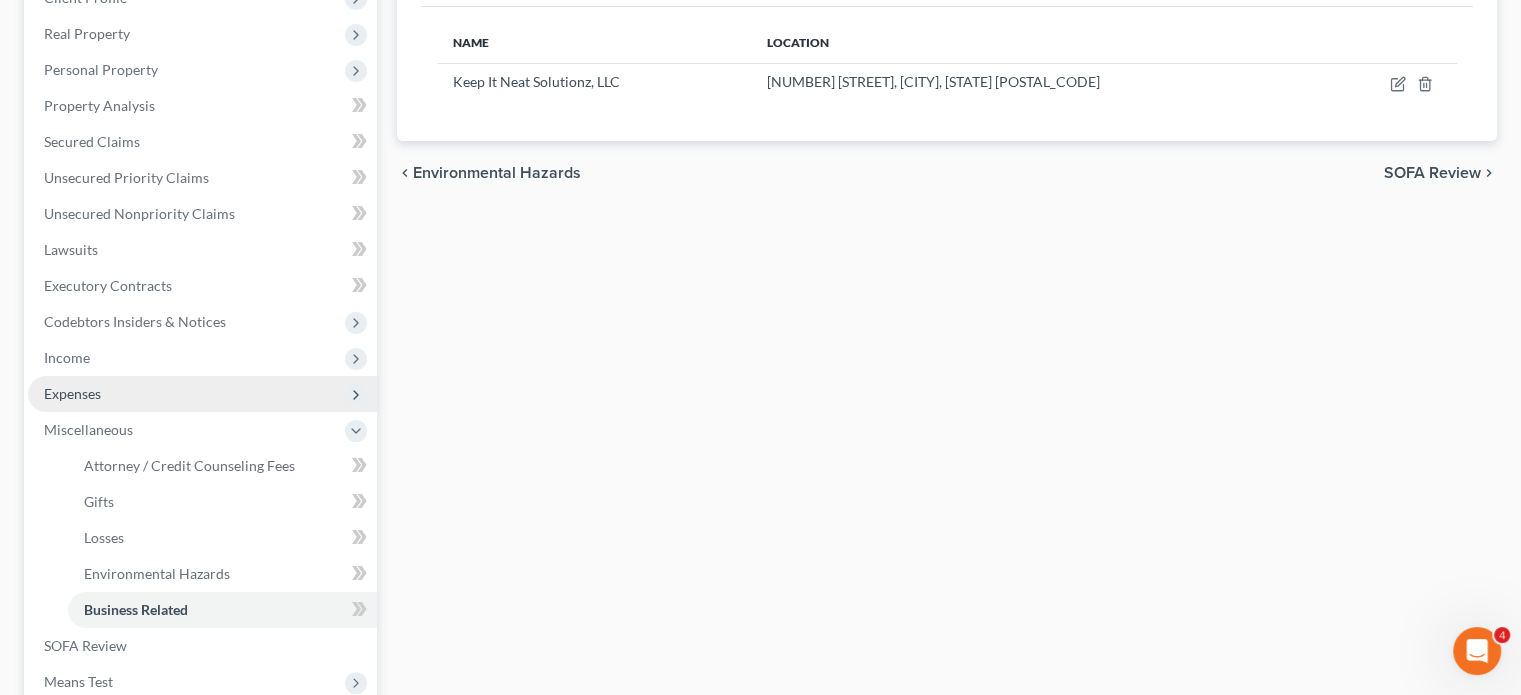 click on "Expenses" at bounding box center (72, 393) 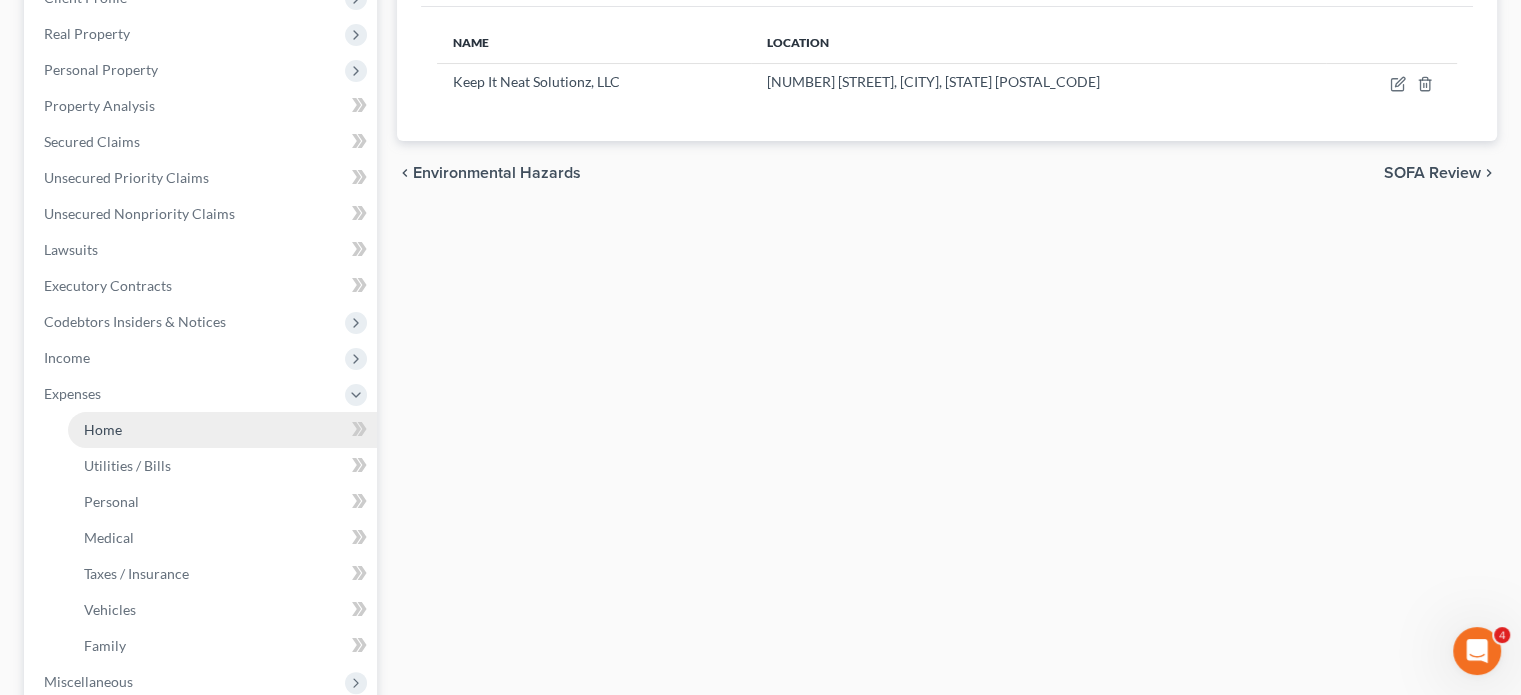 click on "Home" at bounding box center (103, 429) 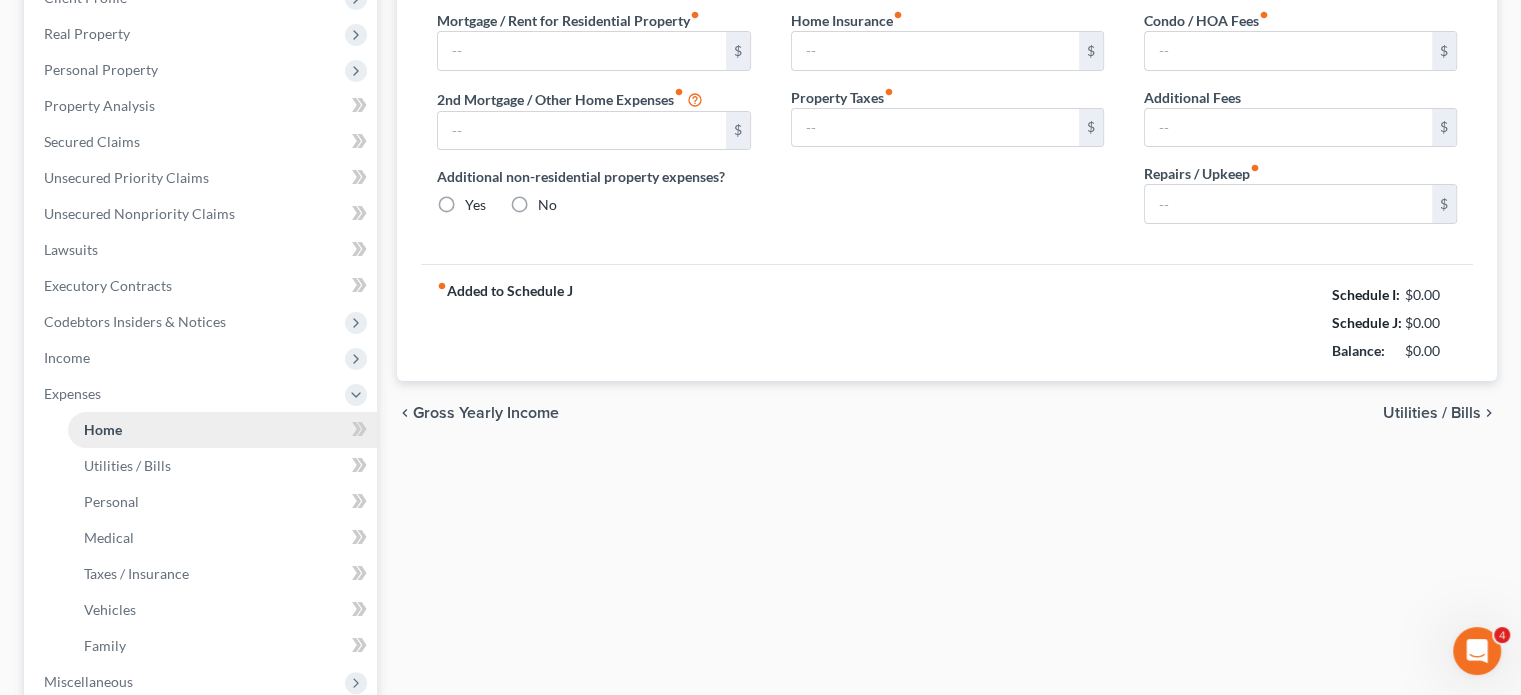 scroll, scrollTop: 44, scrollLeft: 0, axis: vertical 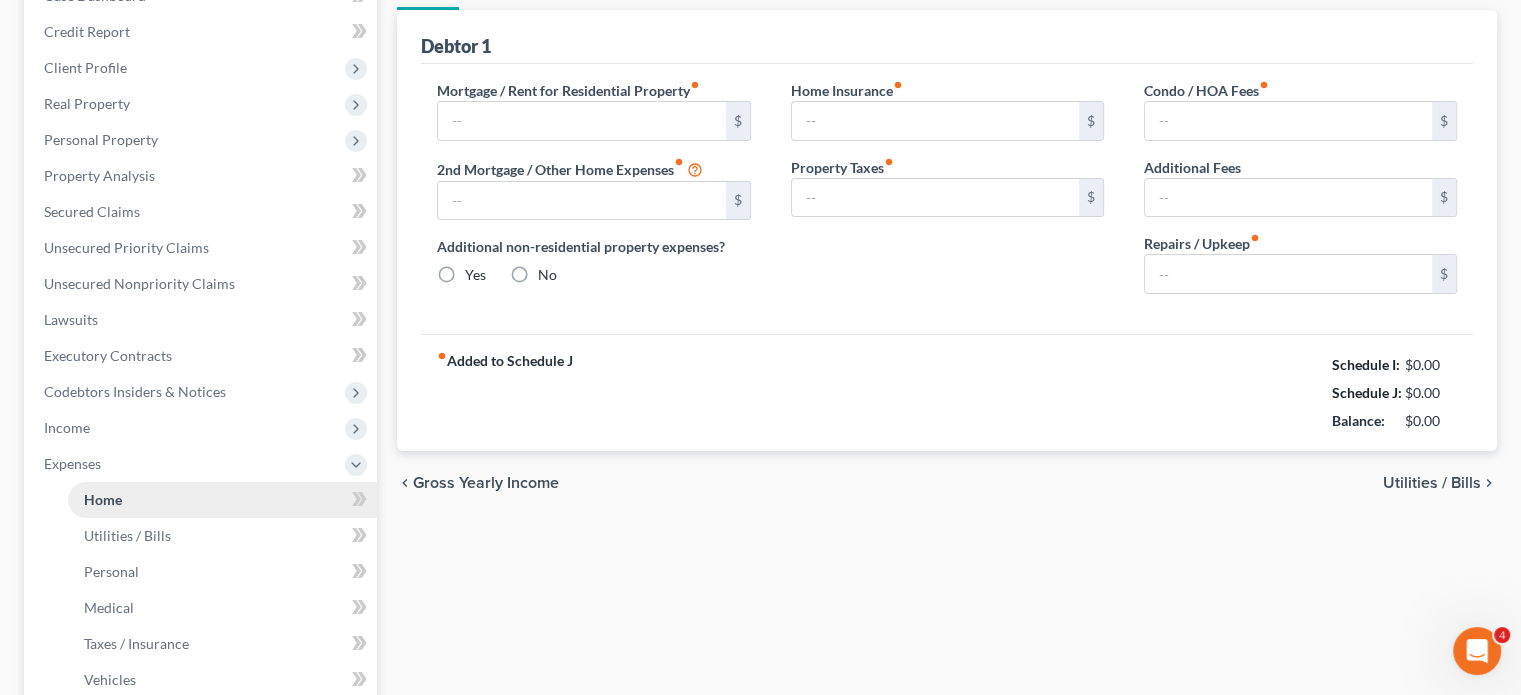 type on "3,658.68" 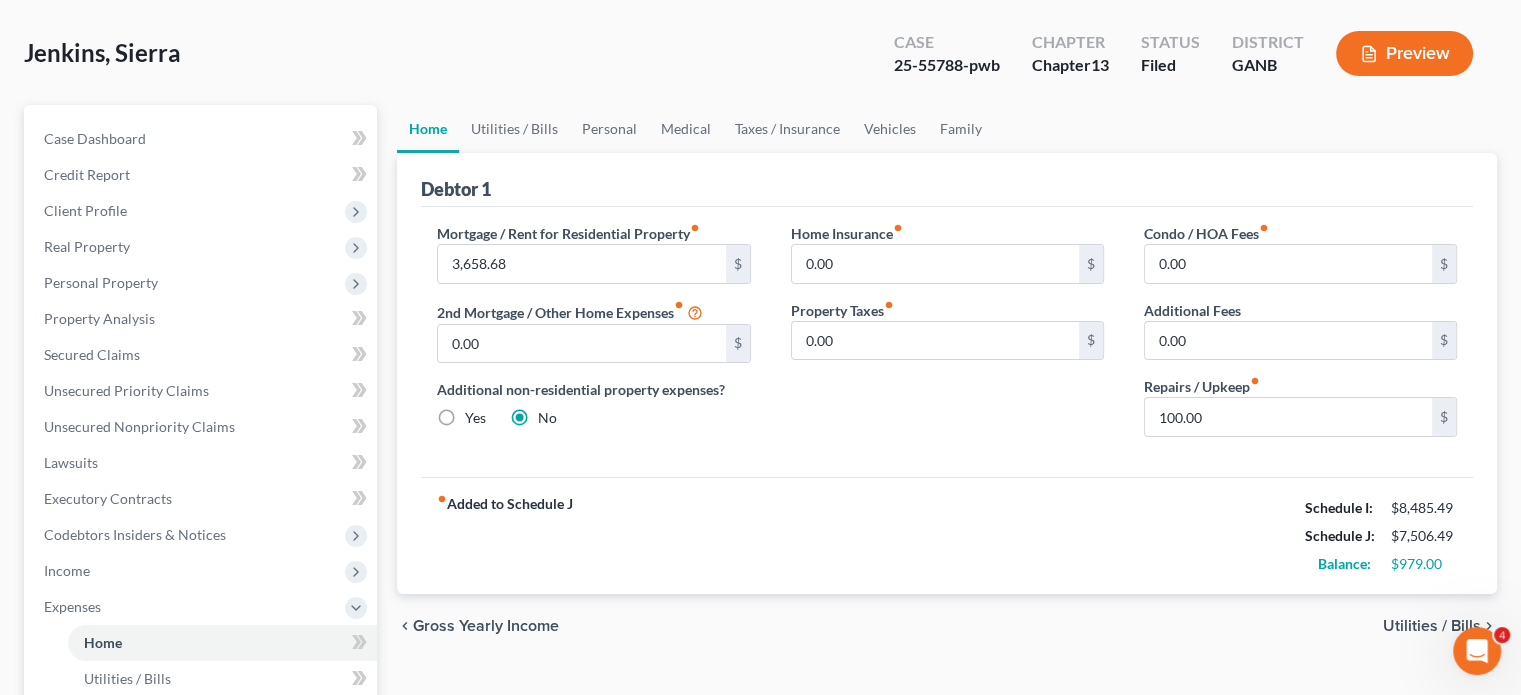 scroll, scrollTop: 100, scrollLeft: 0, axis: vertical 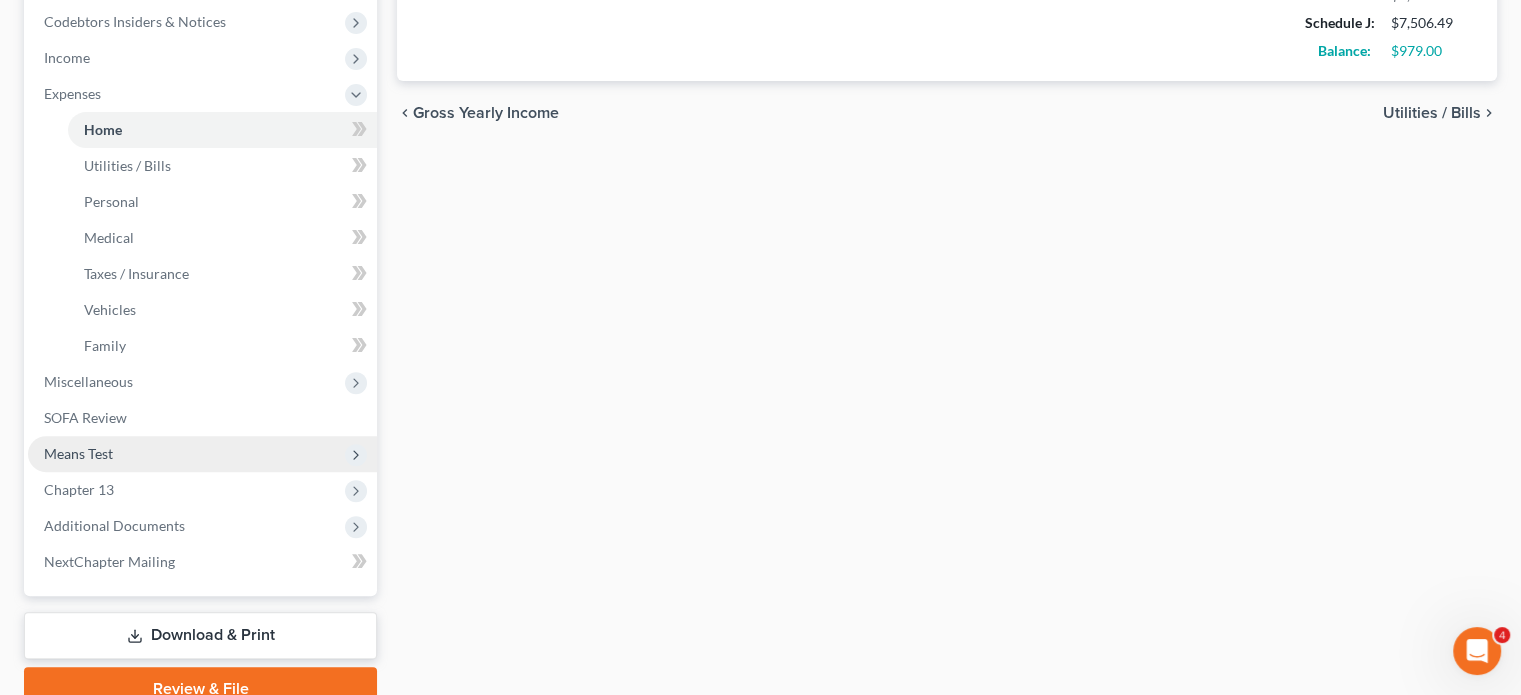 click on "Means Test" at bounding box center (78, 453) 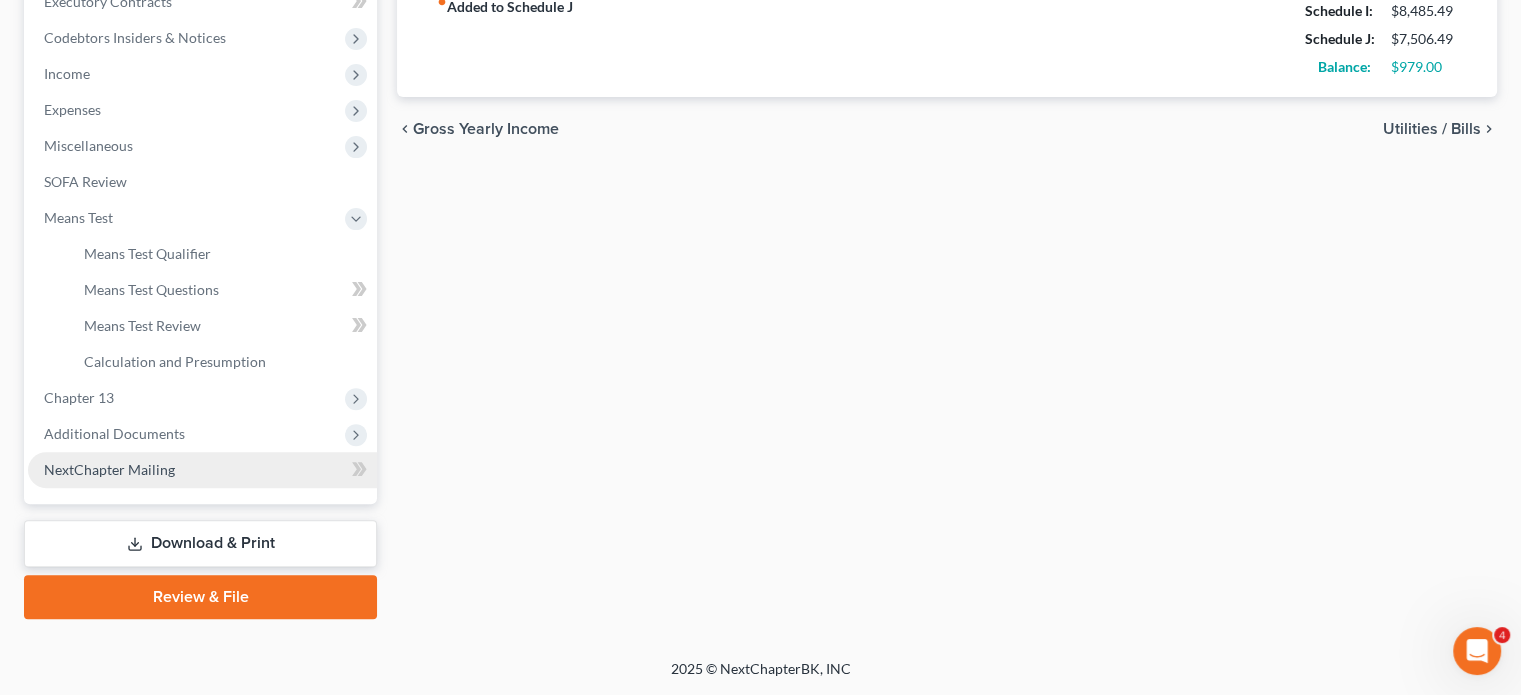 scroll, scrollTop: 582, scrollLeft: 0, axis: vertical 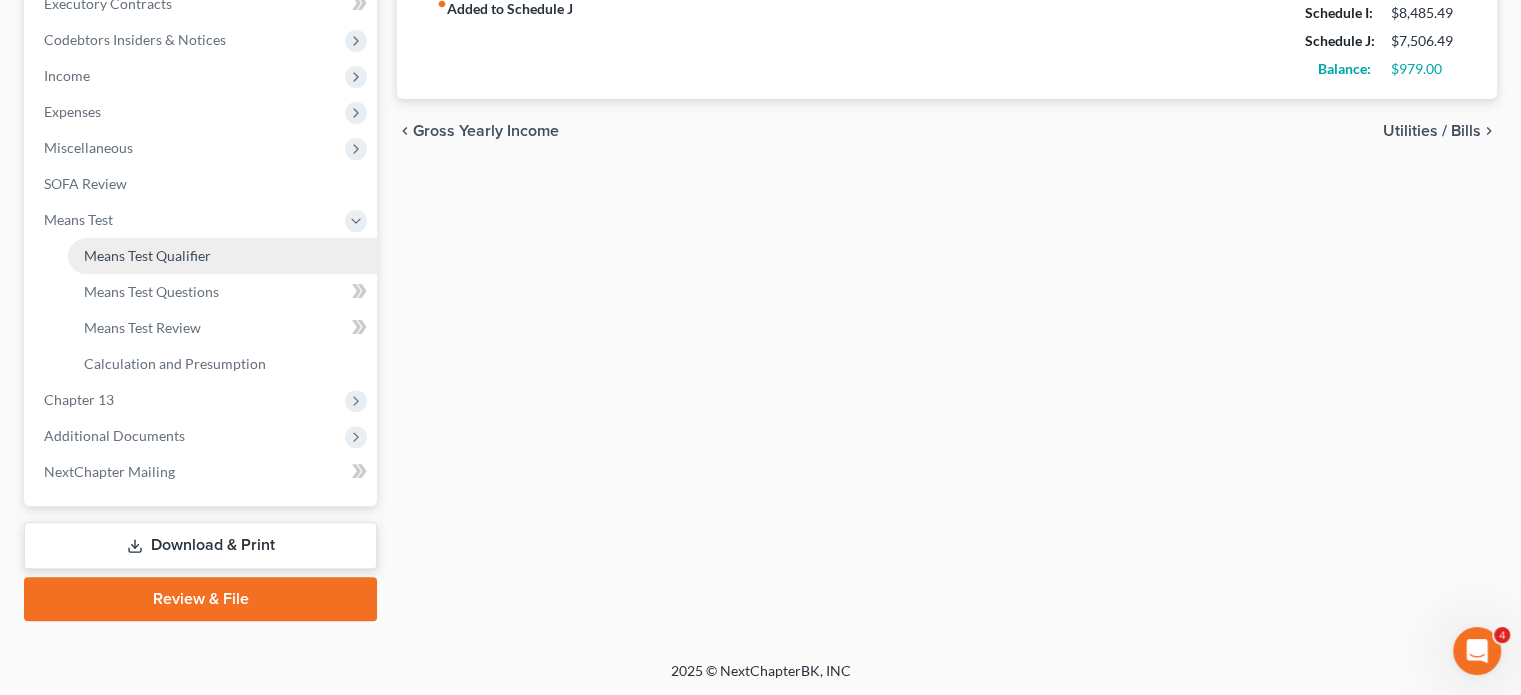 click on "Means Test Qualifier" at bounding box center [147, 255] 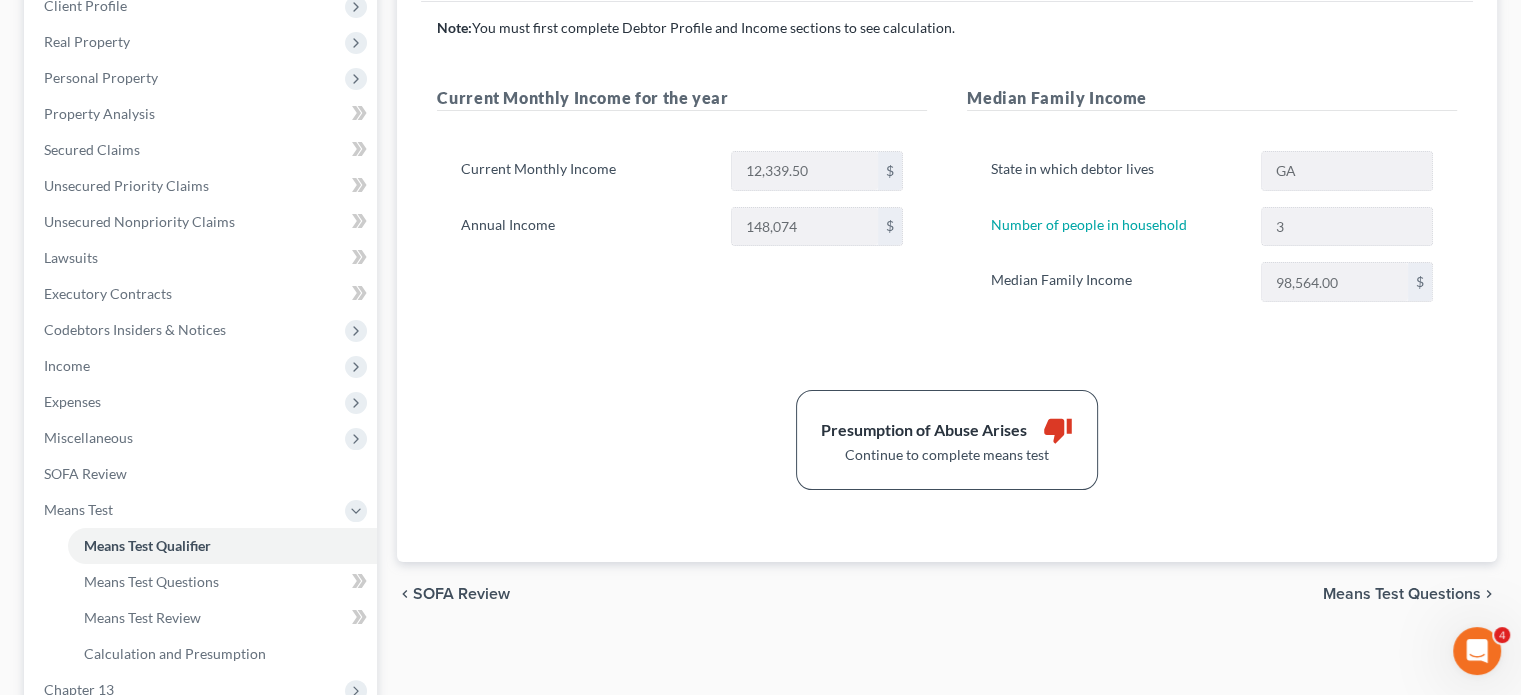 scroll, scrollTop: 300, scrollLeft: 0, axis: vertical 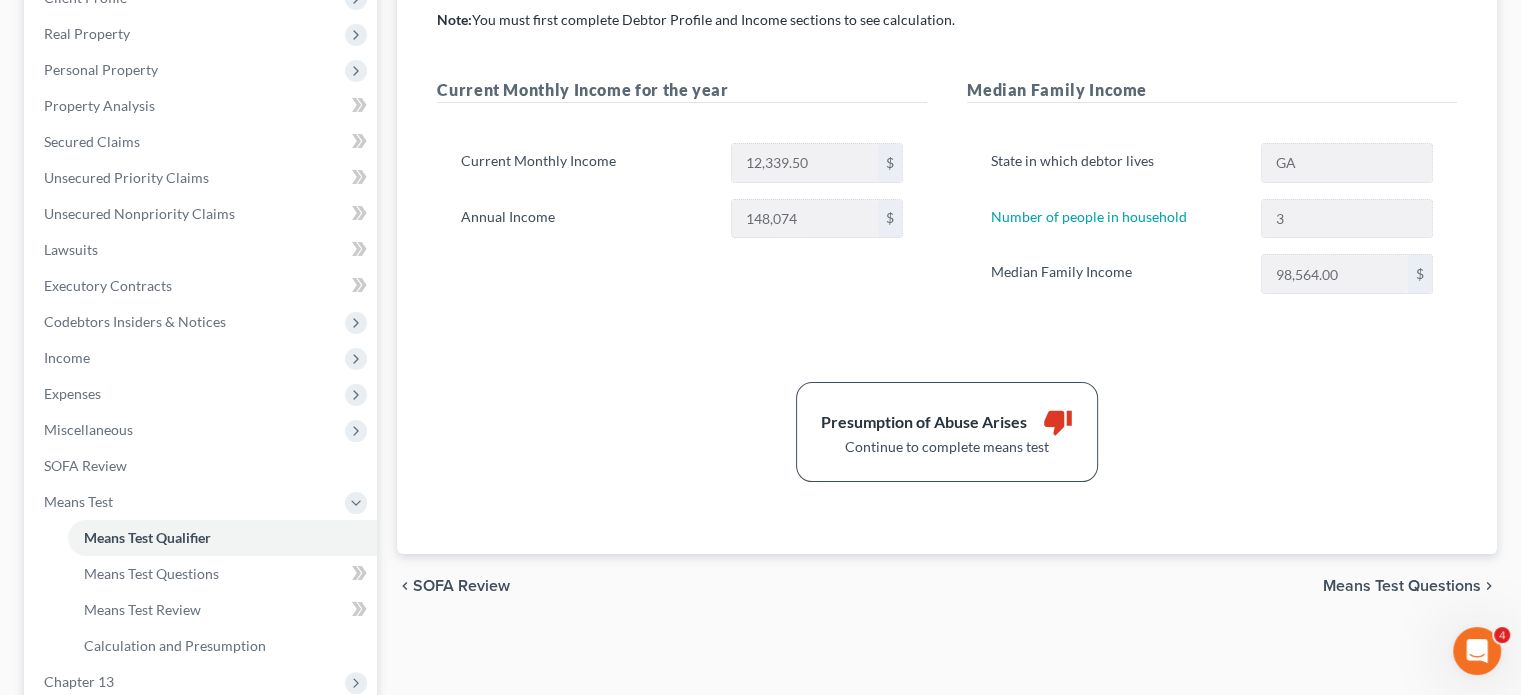 click on "Means Test Questions" at bounding box center (1402, 586) 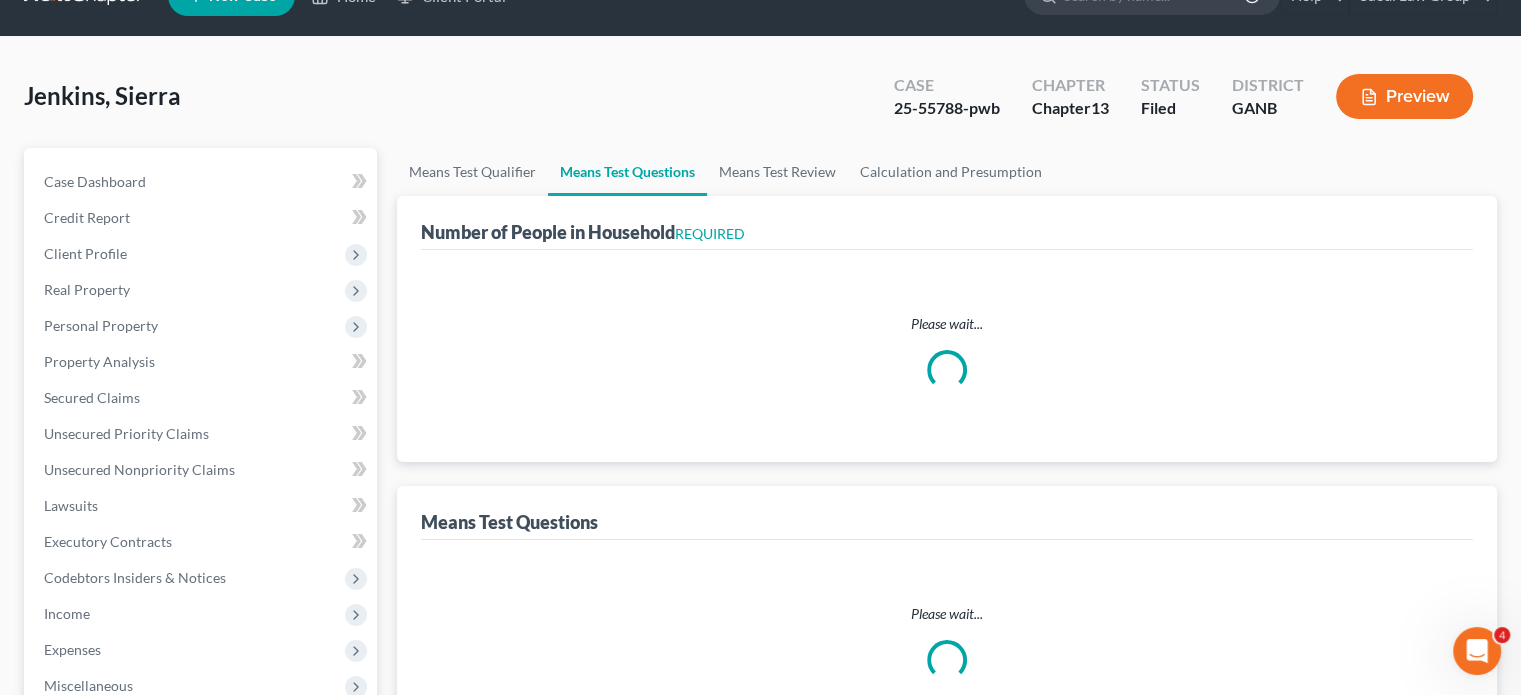 select on "0" 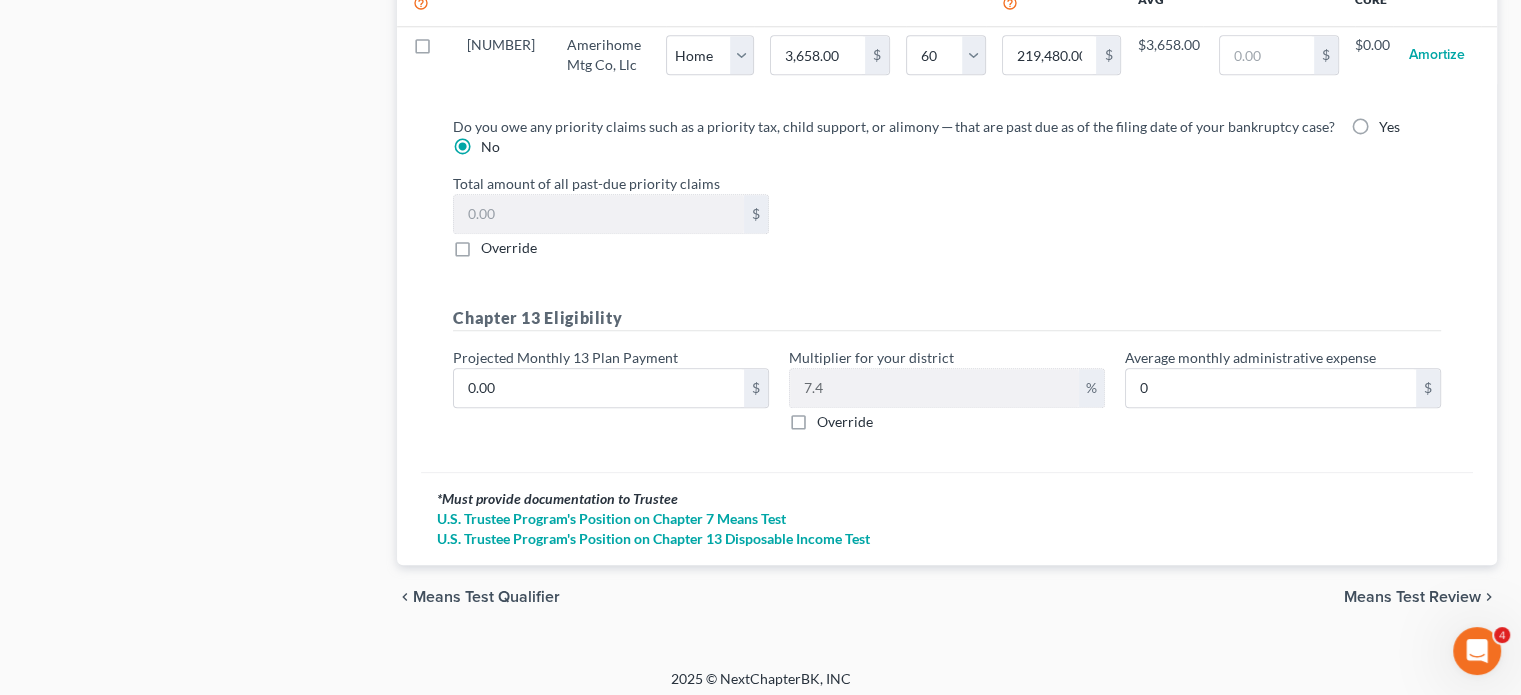 scroll, scrollTop: 2158, scrollLeft: 0, axis: vertical 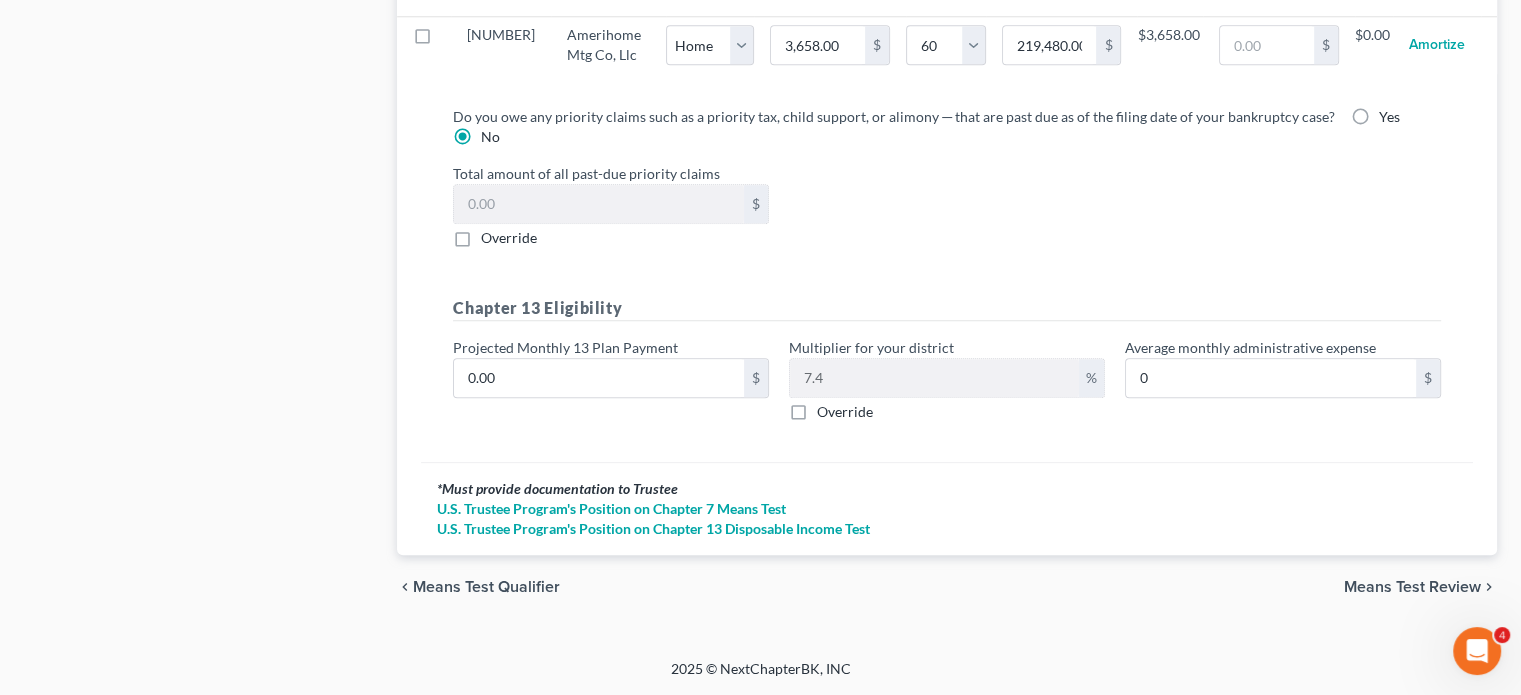 click on "Means Test Review" at bounding box center [1412, 587] 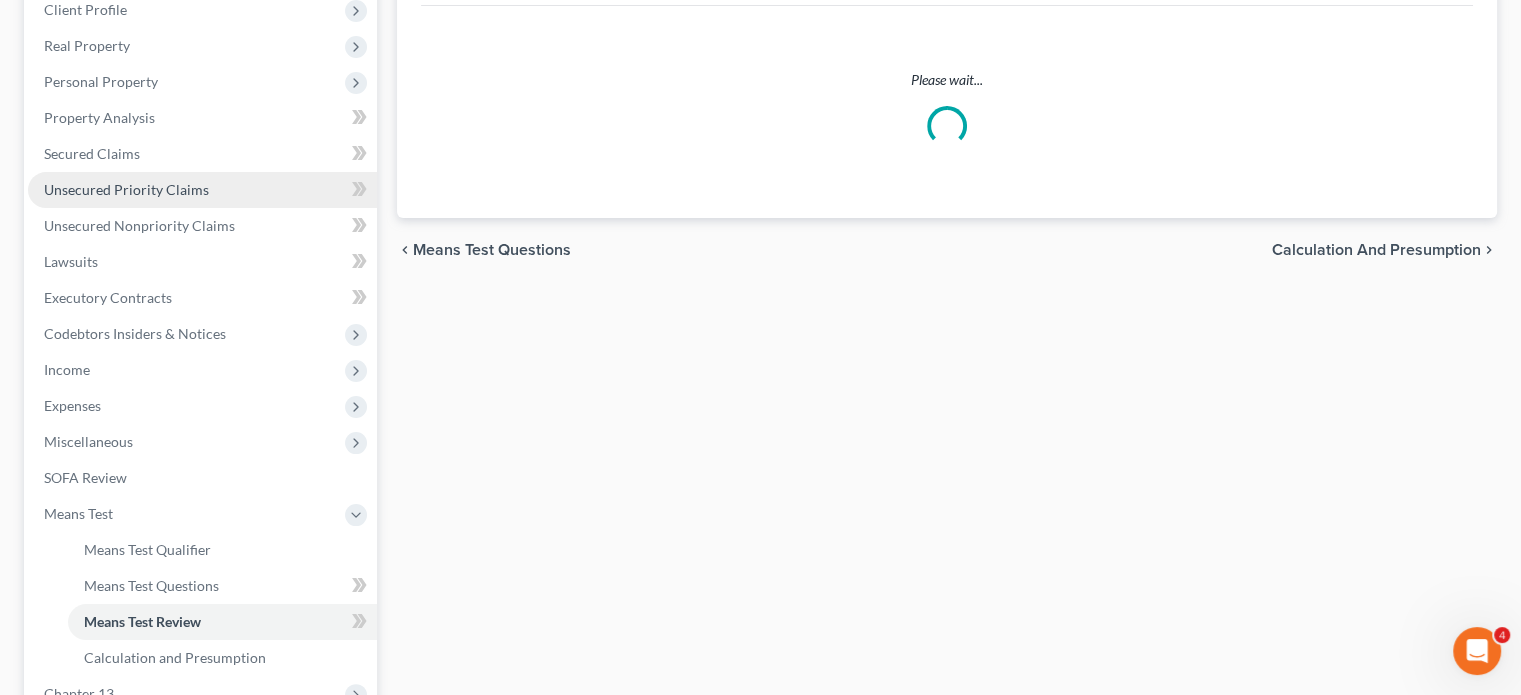 scroll, scrollTop: 300, scrollLeft: 0, axis: vertical 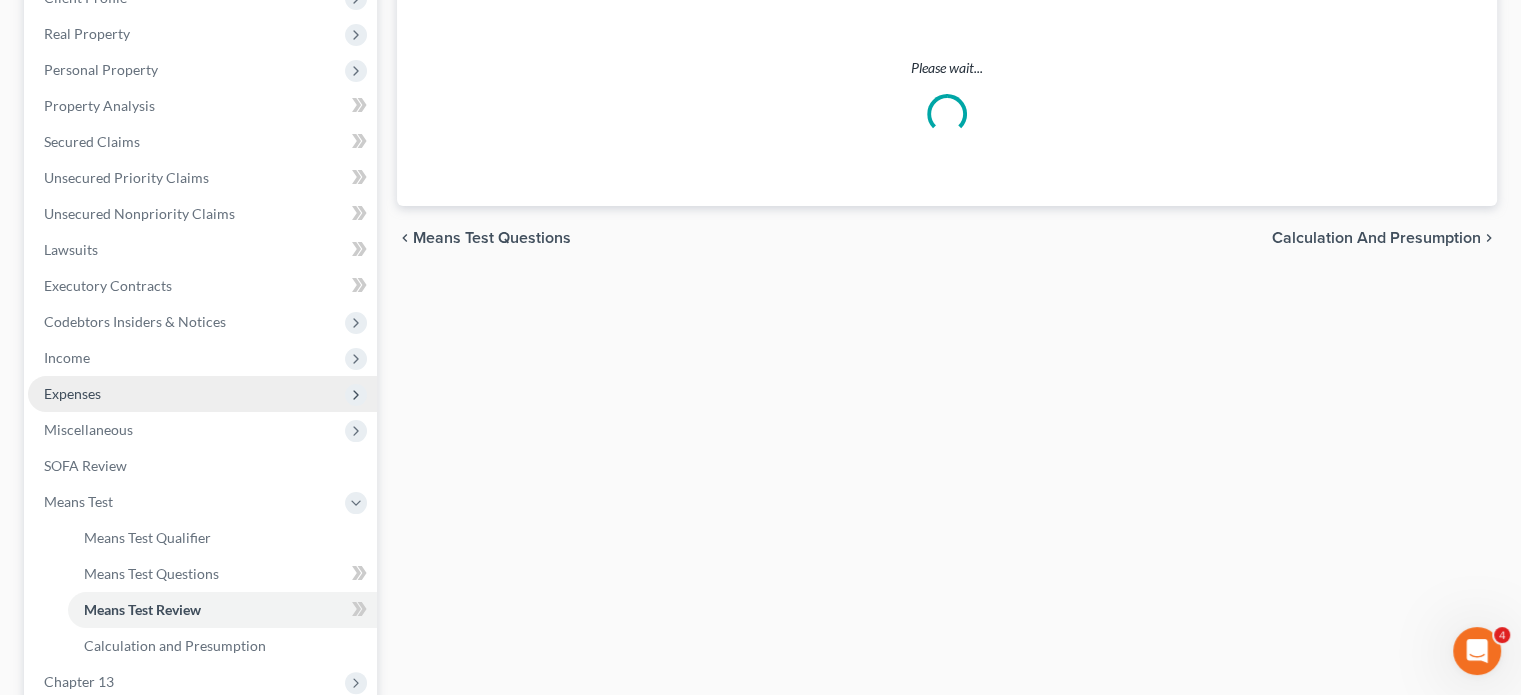 click on "Expenses" at bounding box center [72, 393] 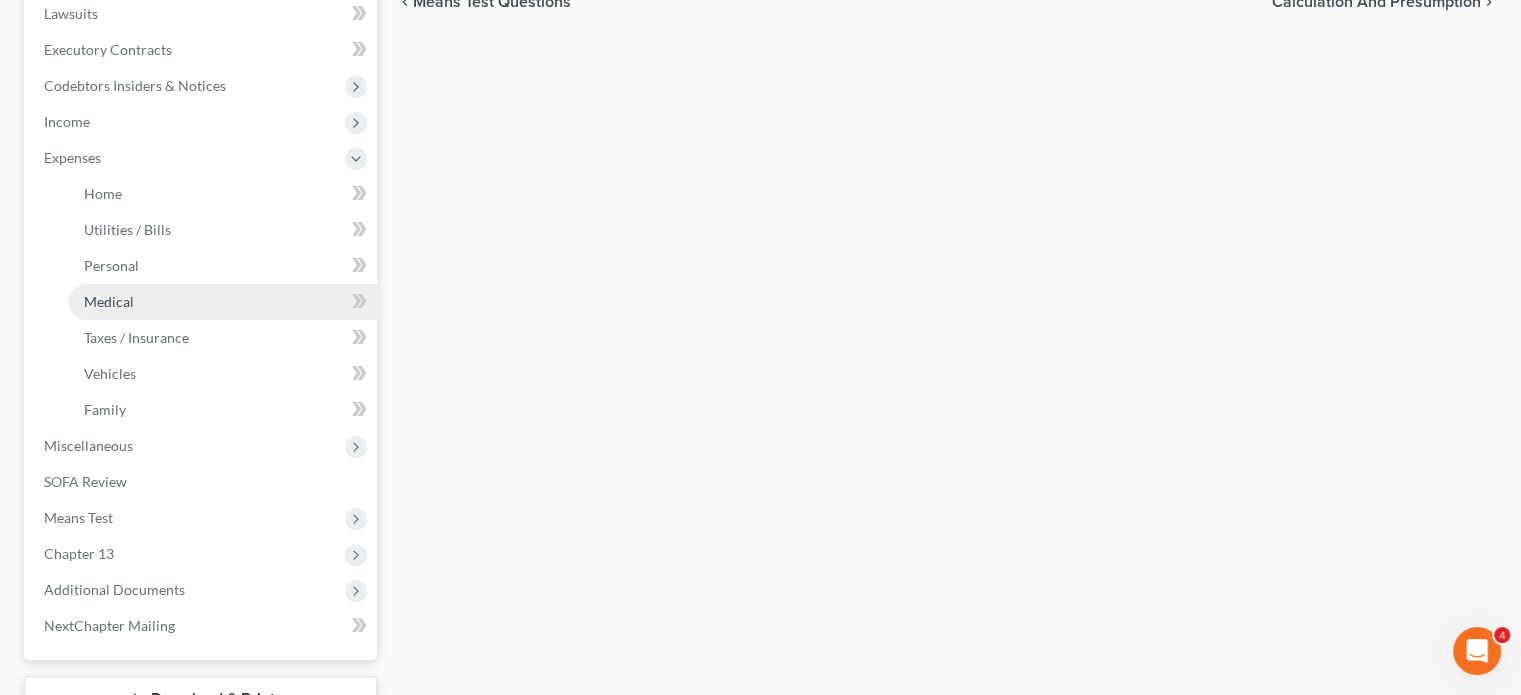 scroll, scrollTop: 600, scrollLeft: 0, axis: vertical 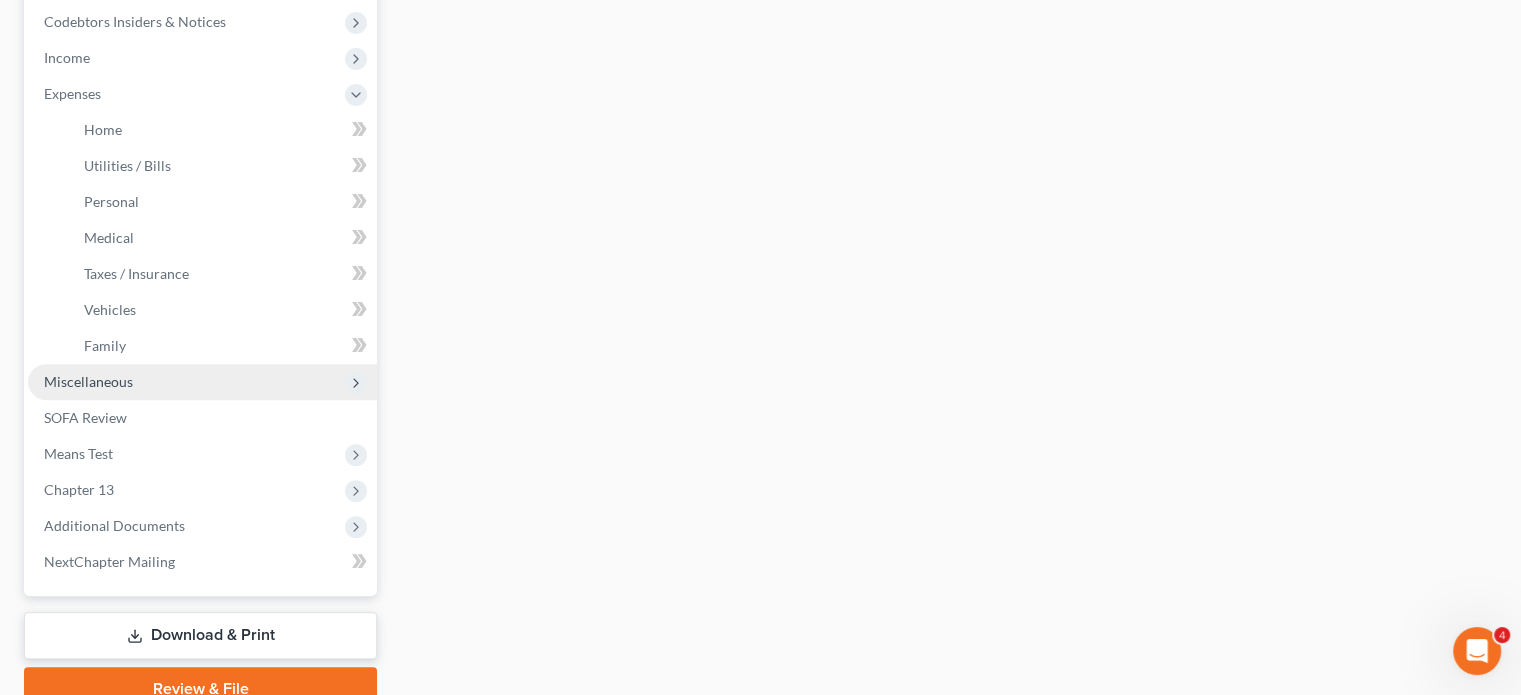 click on "Miscellaneous" at bounding box center [88, 381] 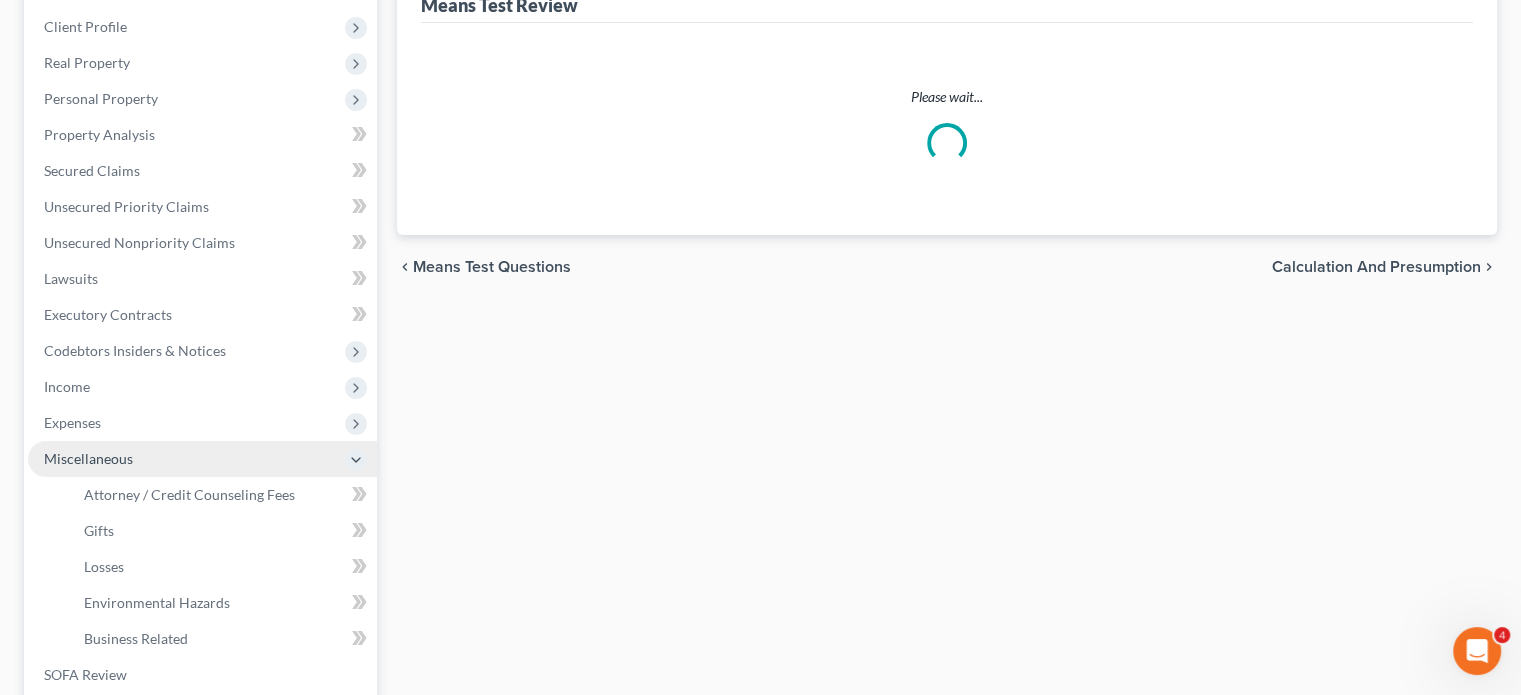 scroll, scrollTop: 300, scrollLeft: 0, axis: vertical 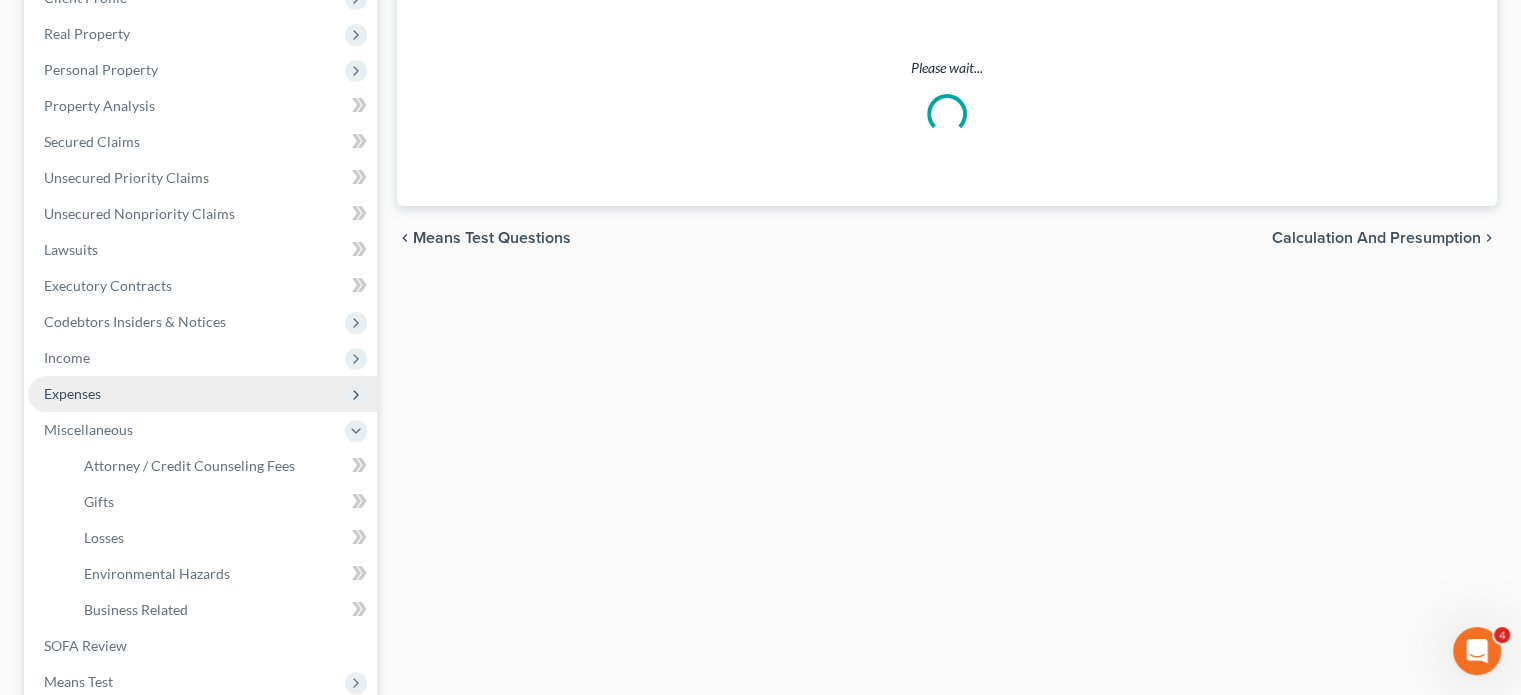 click on "Expenses" at bounding box center (72, 393) 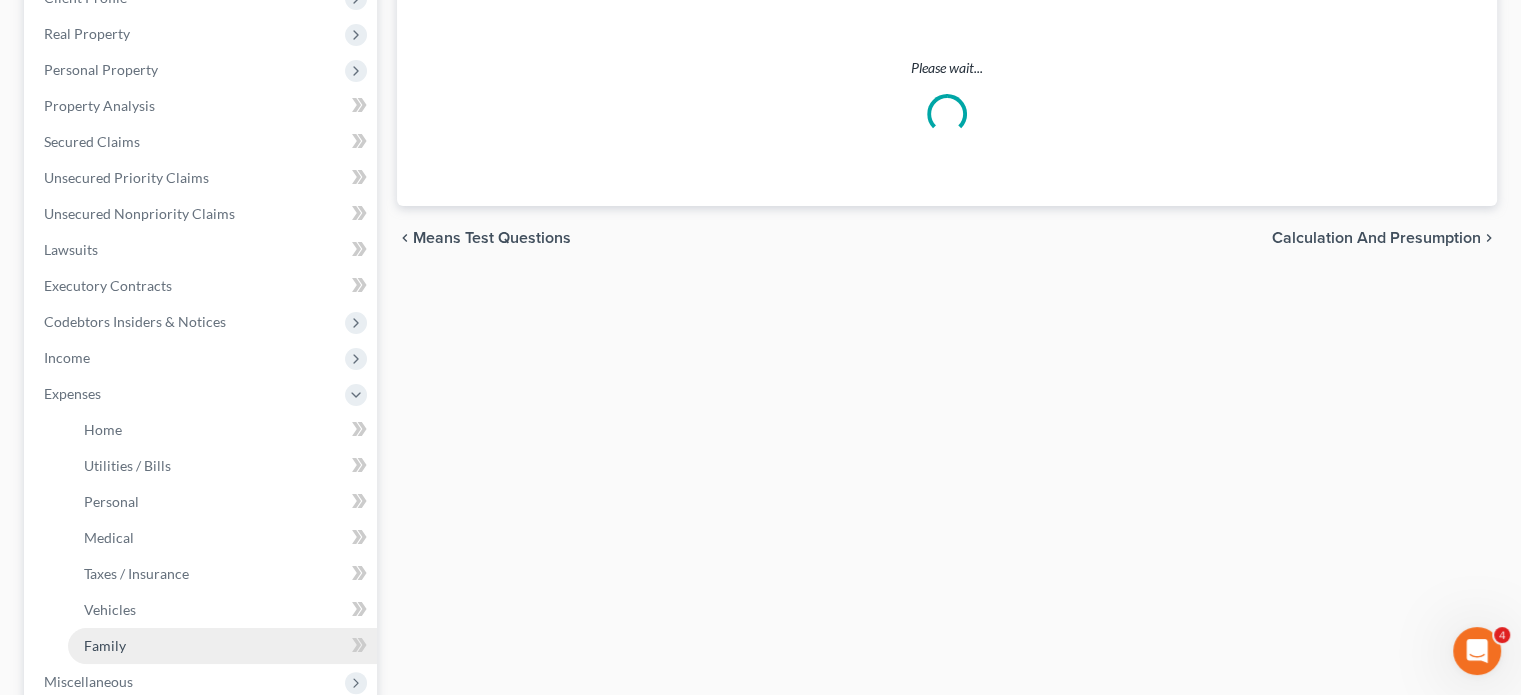 click on "Family" at bounding box center [105, 645] 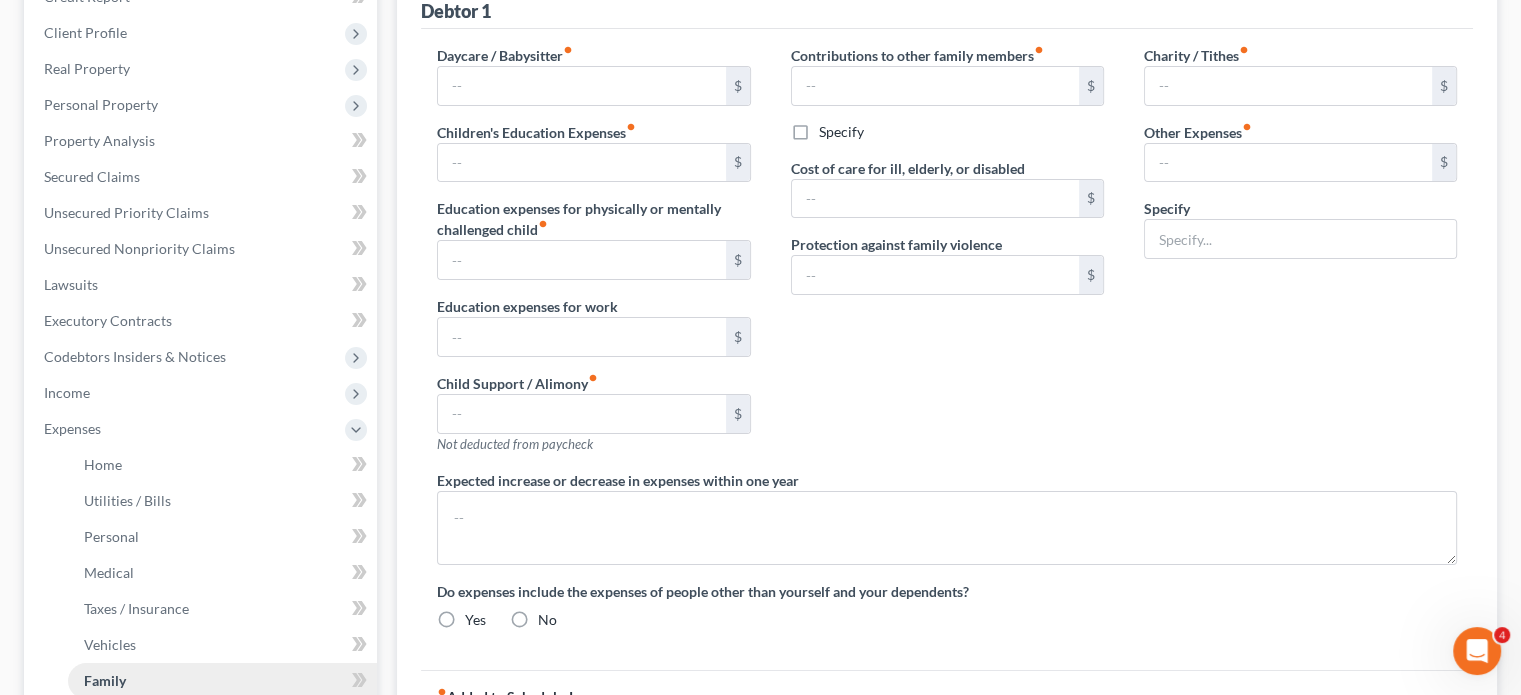 type on "390.00" 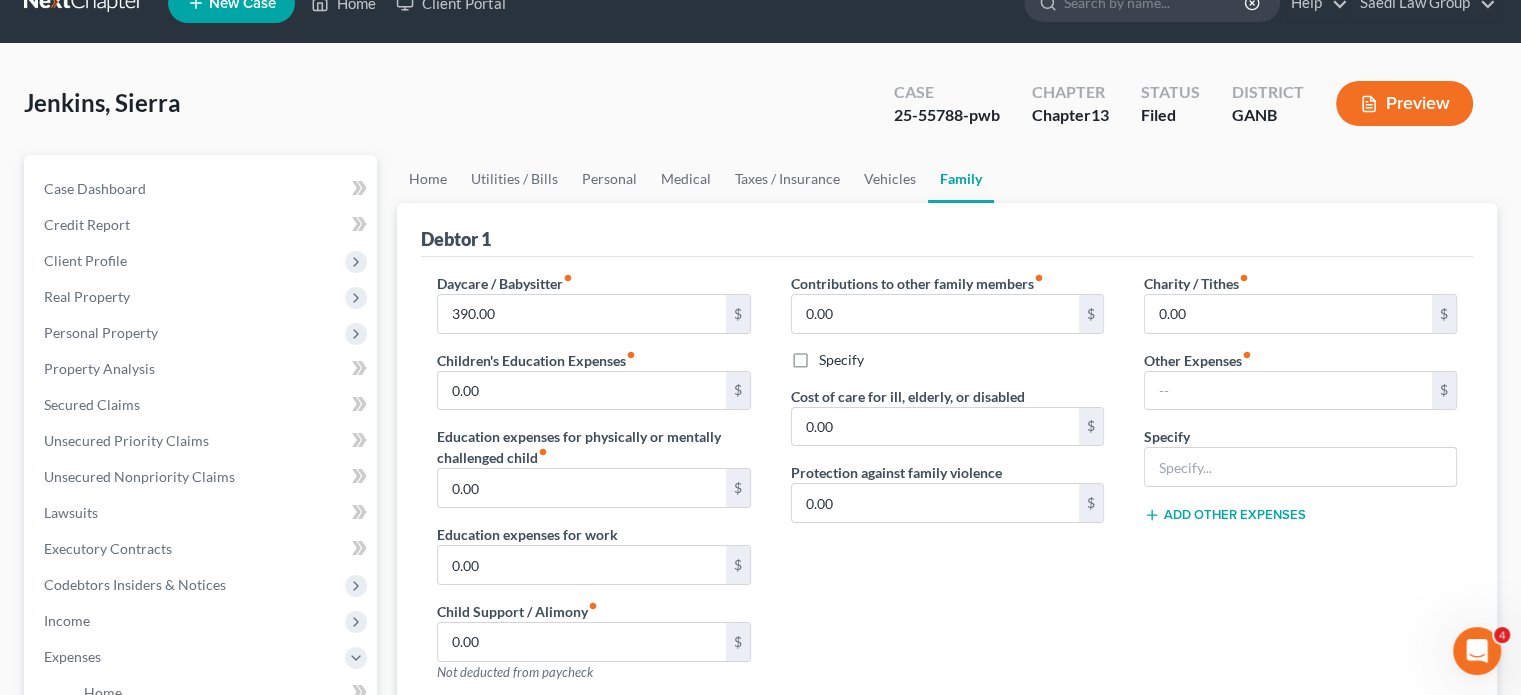 scroll, scrollTop: 0, scrollLeft: 0, axis: both 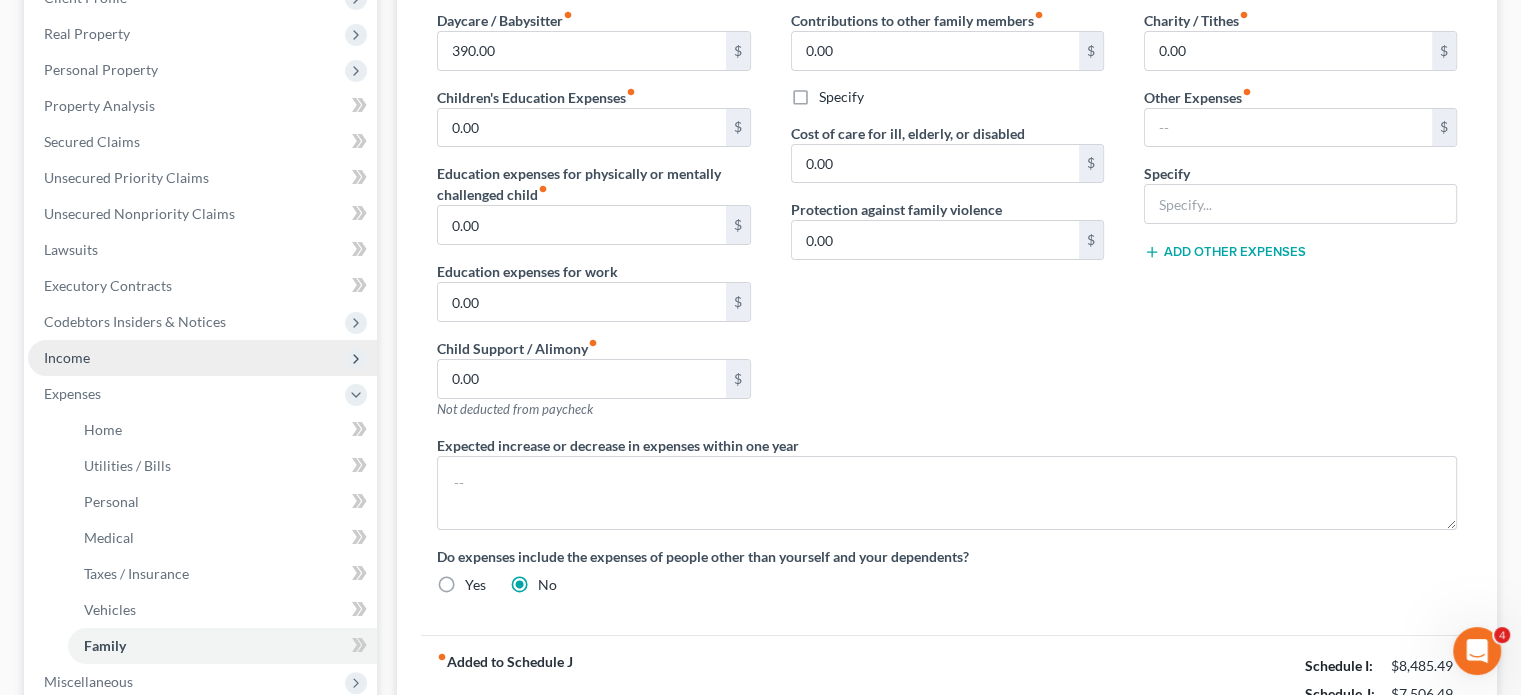 click on "Income" at bounding box center [67, 357] 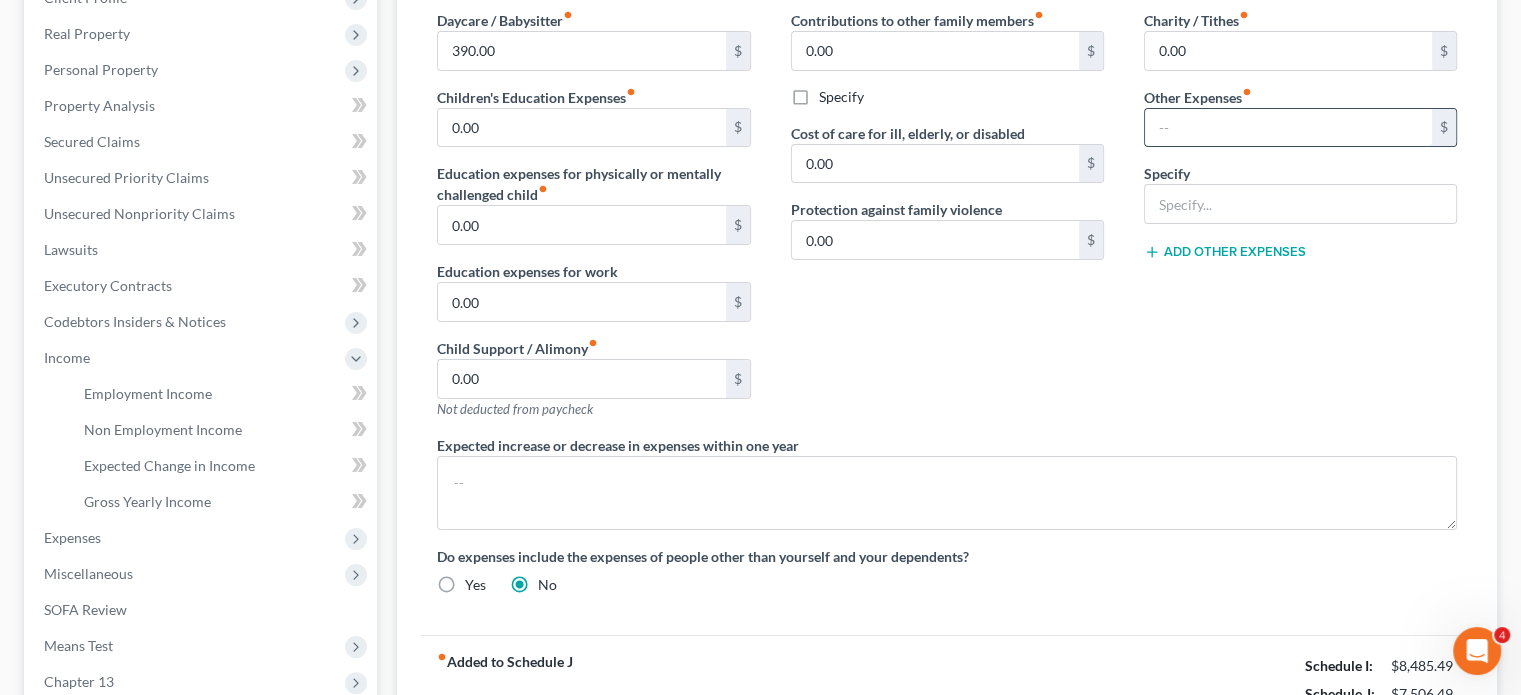 click at bounding box center (1288, 128) 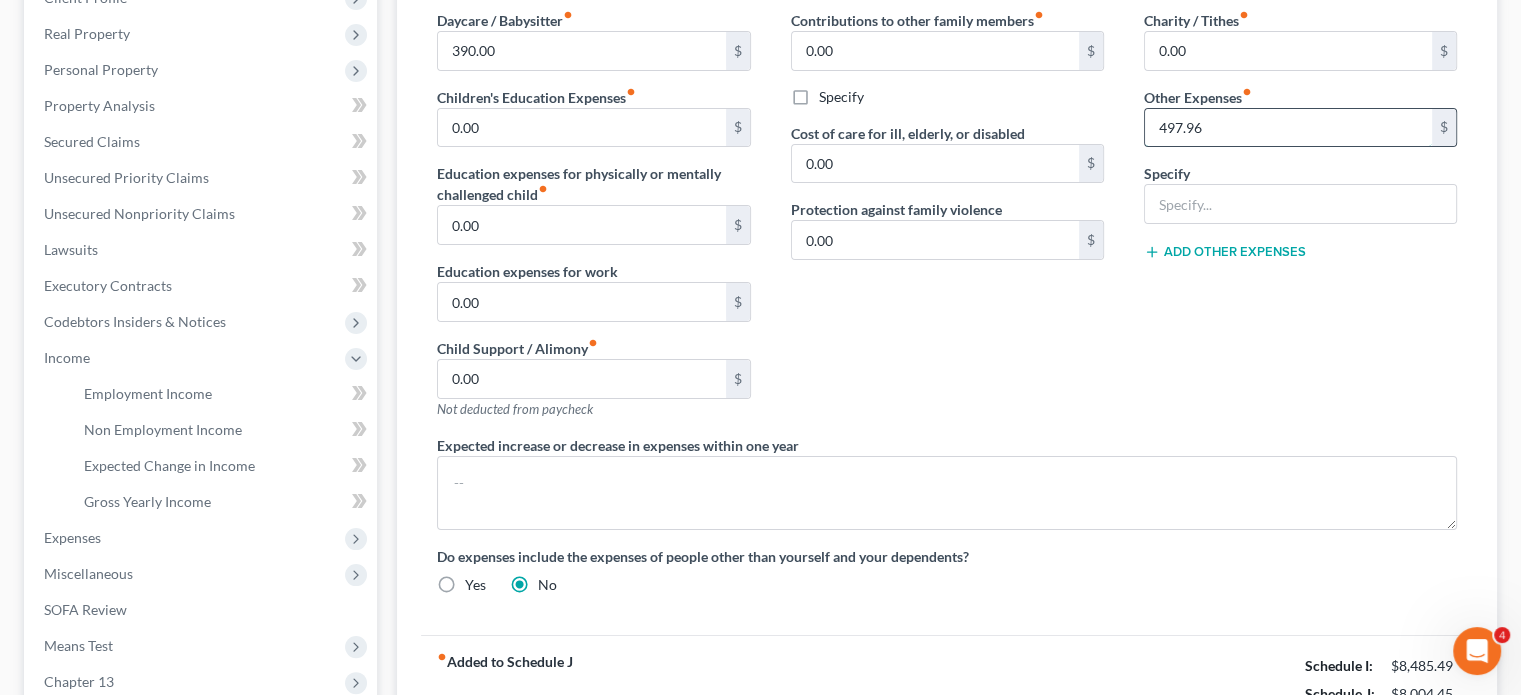 type on "497.96" 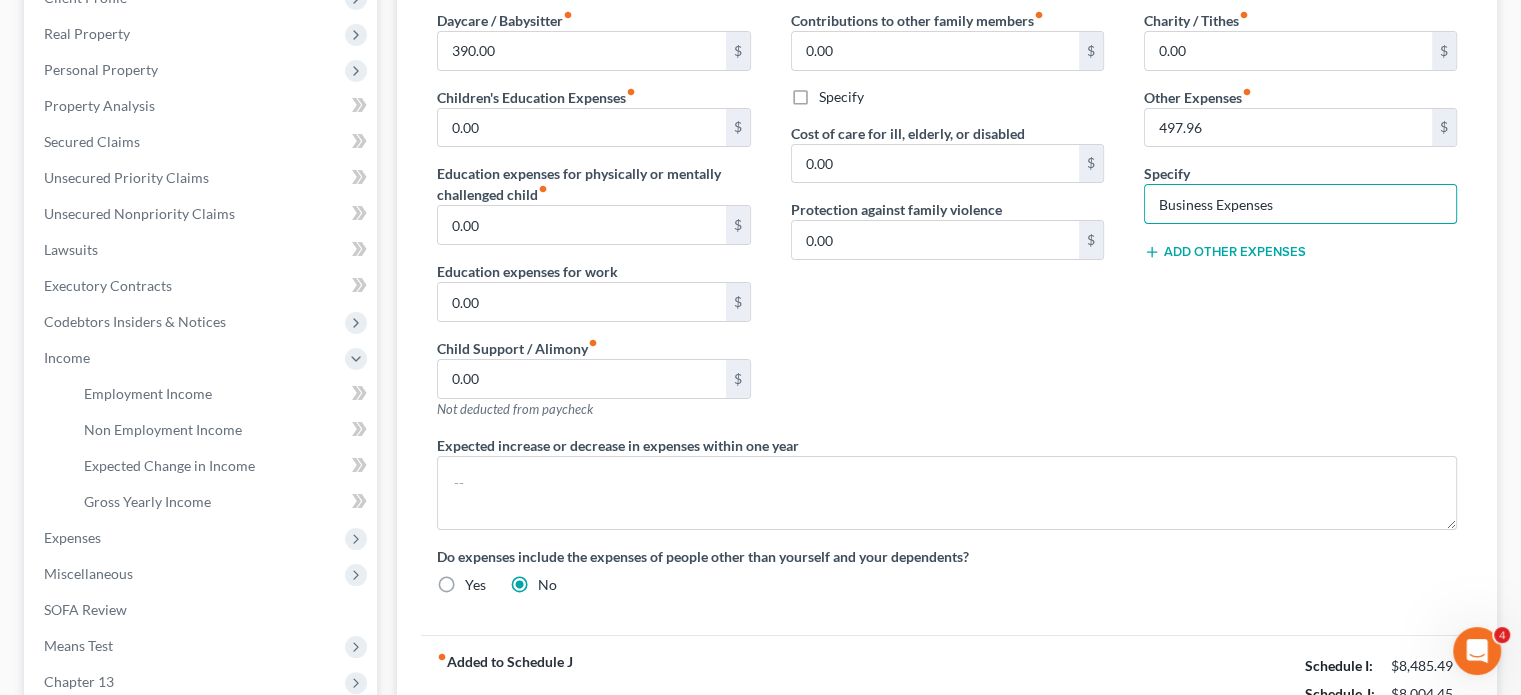 type on "Business Expenses" 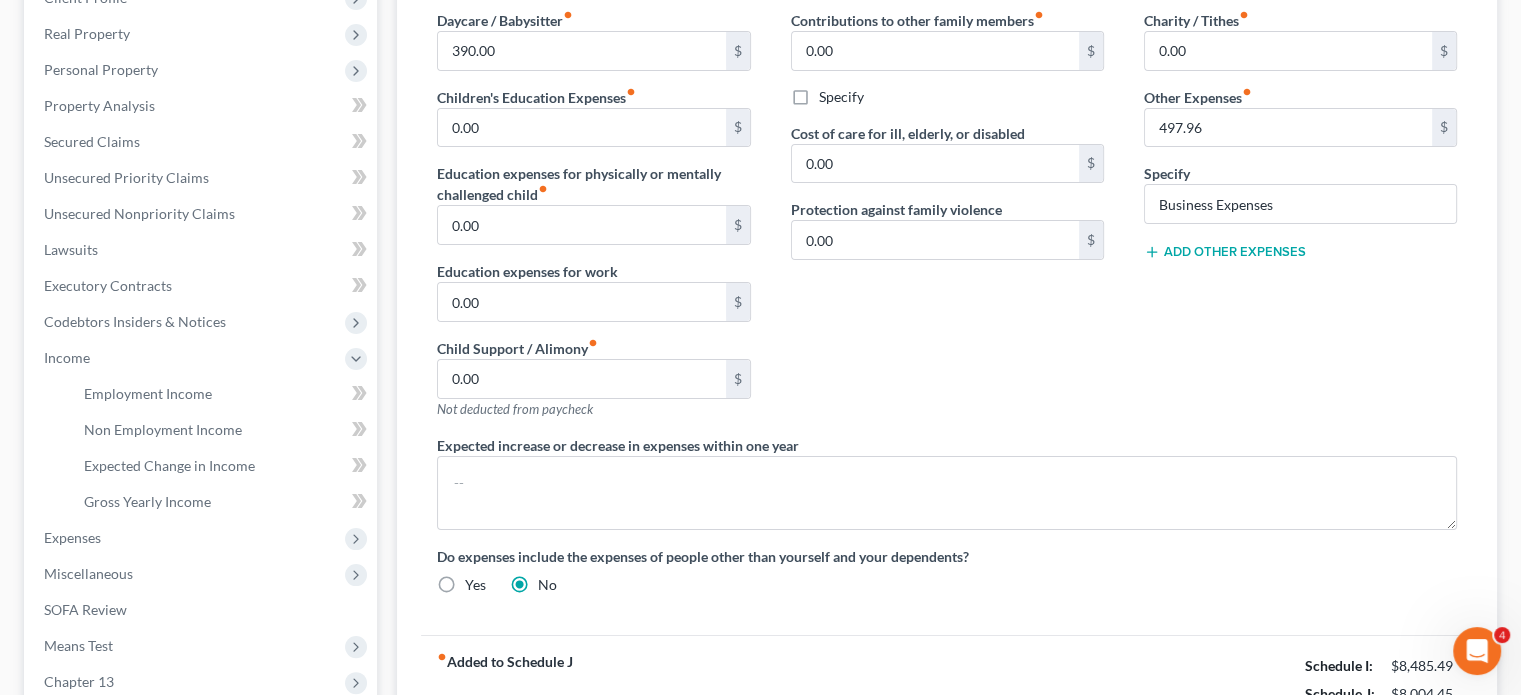 type 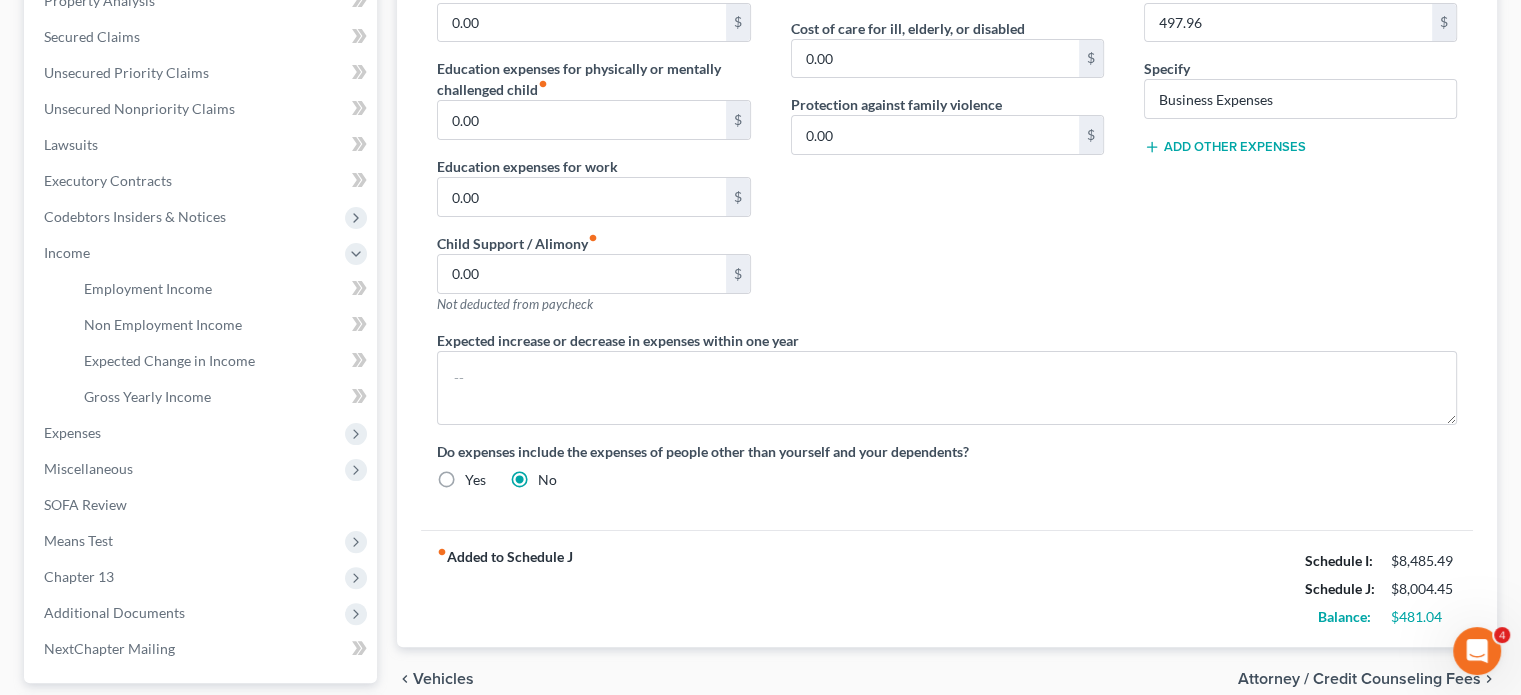 scroll, scrollTop: 400, scrollLeft: 0, axis: vertical 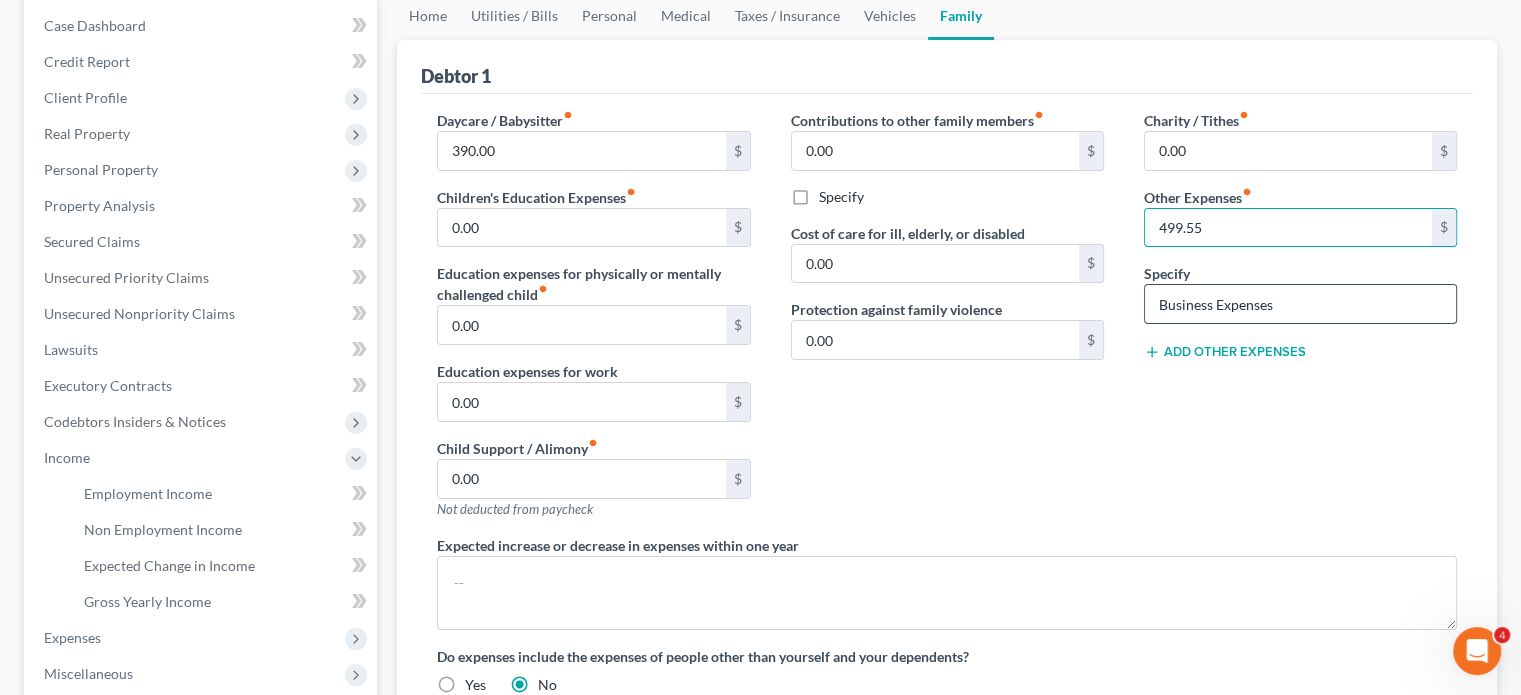 type on "499.55" 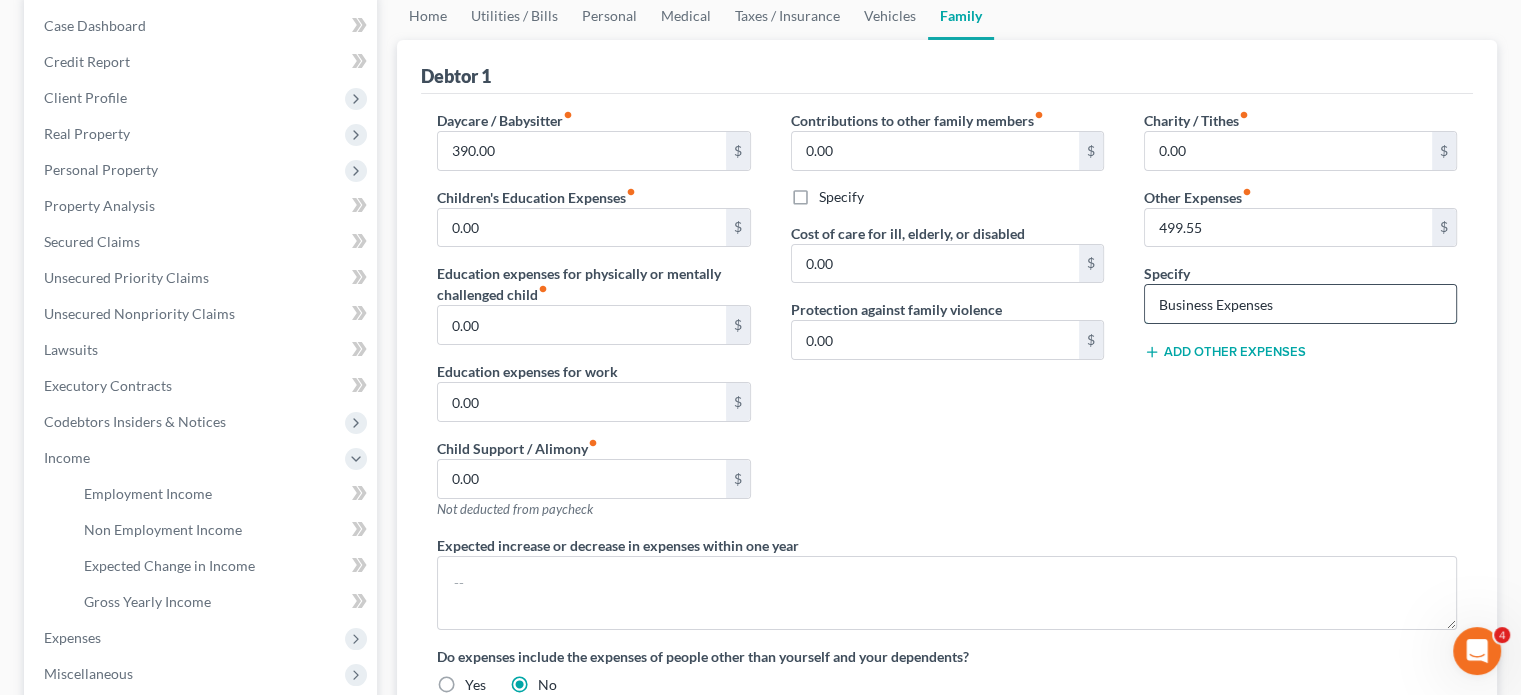 click on "Business Expenses" at bounding box center [1300, 304] 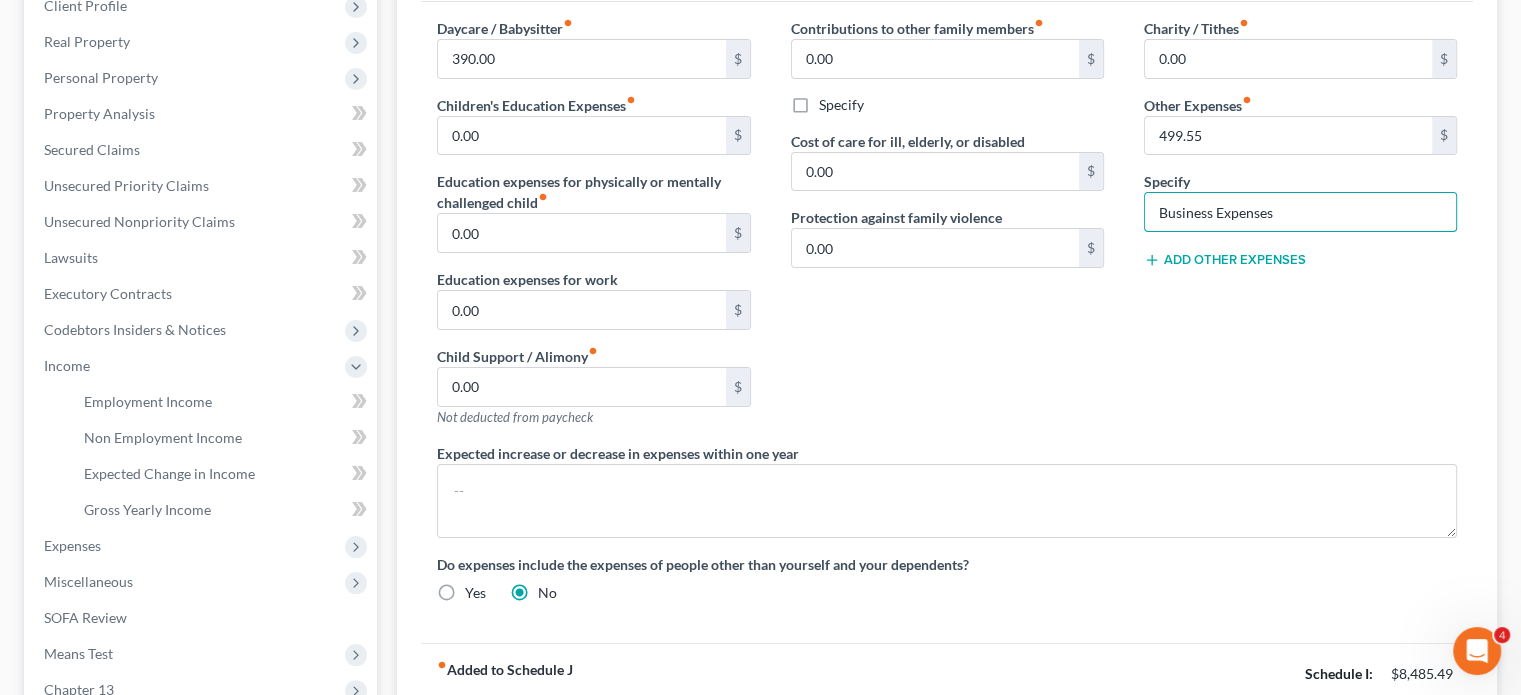 scroll, scrollTop: 300, scrollLeft: 0, axis: vertical 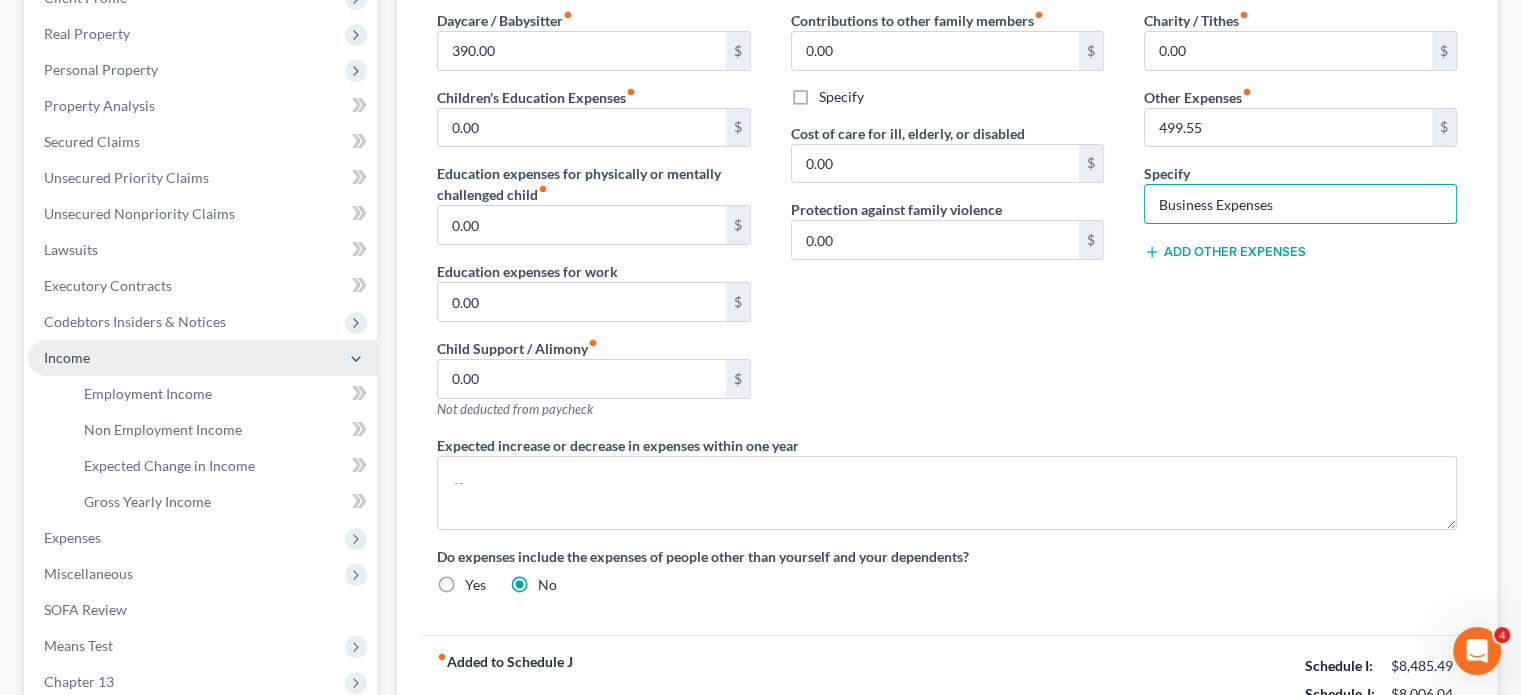click on "Income" at bounding box center [67, 357] 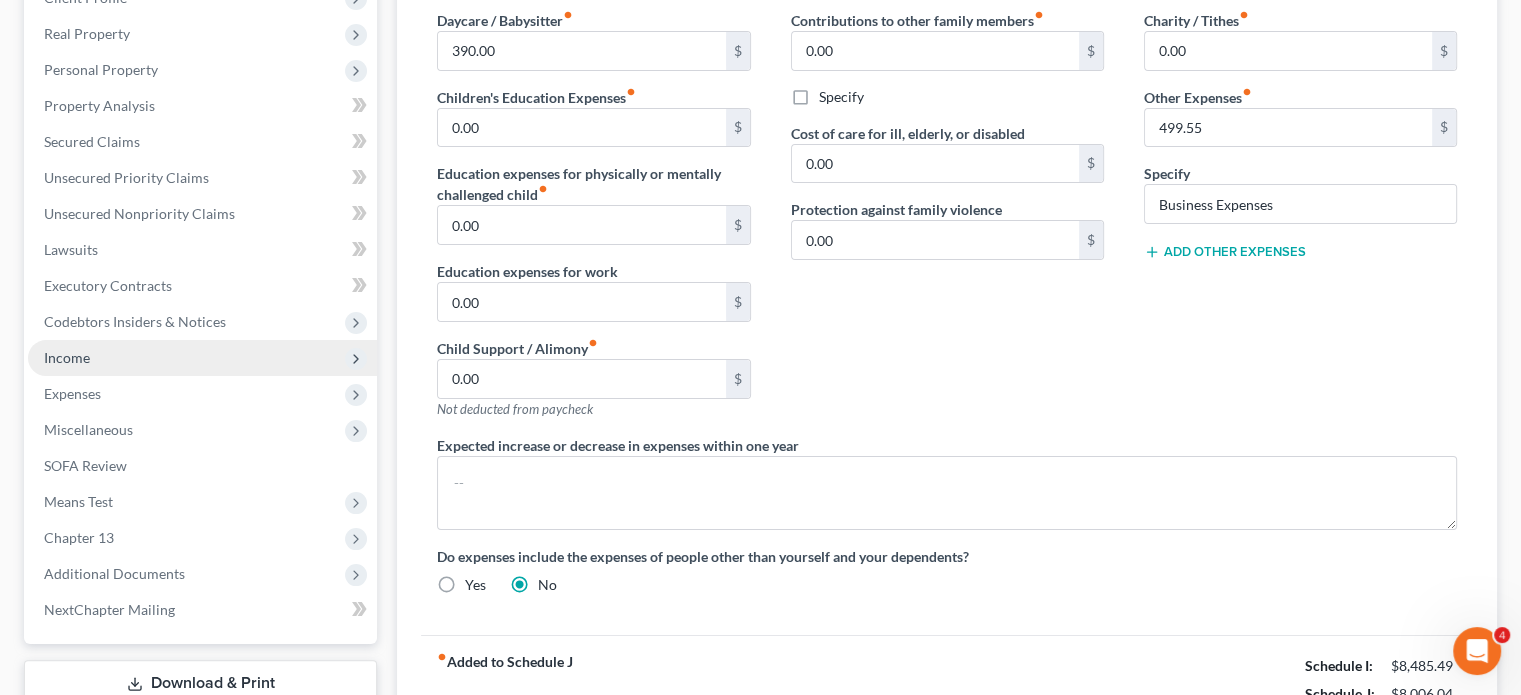 click on "Income" at bounding box center [67, 357] 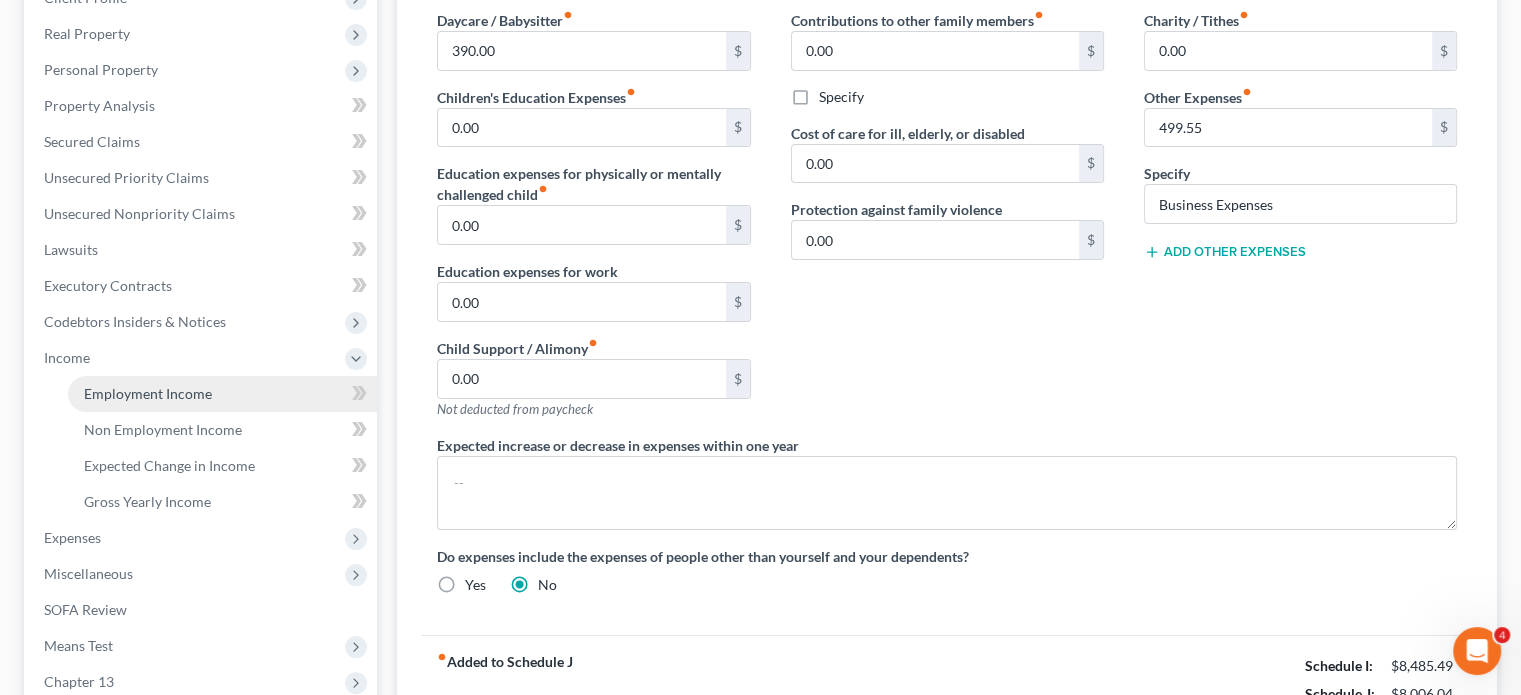 click on "Employment Income" at bounding box center (148, 393) 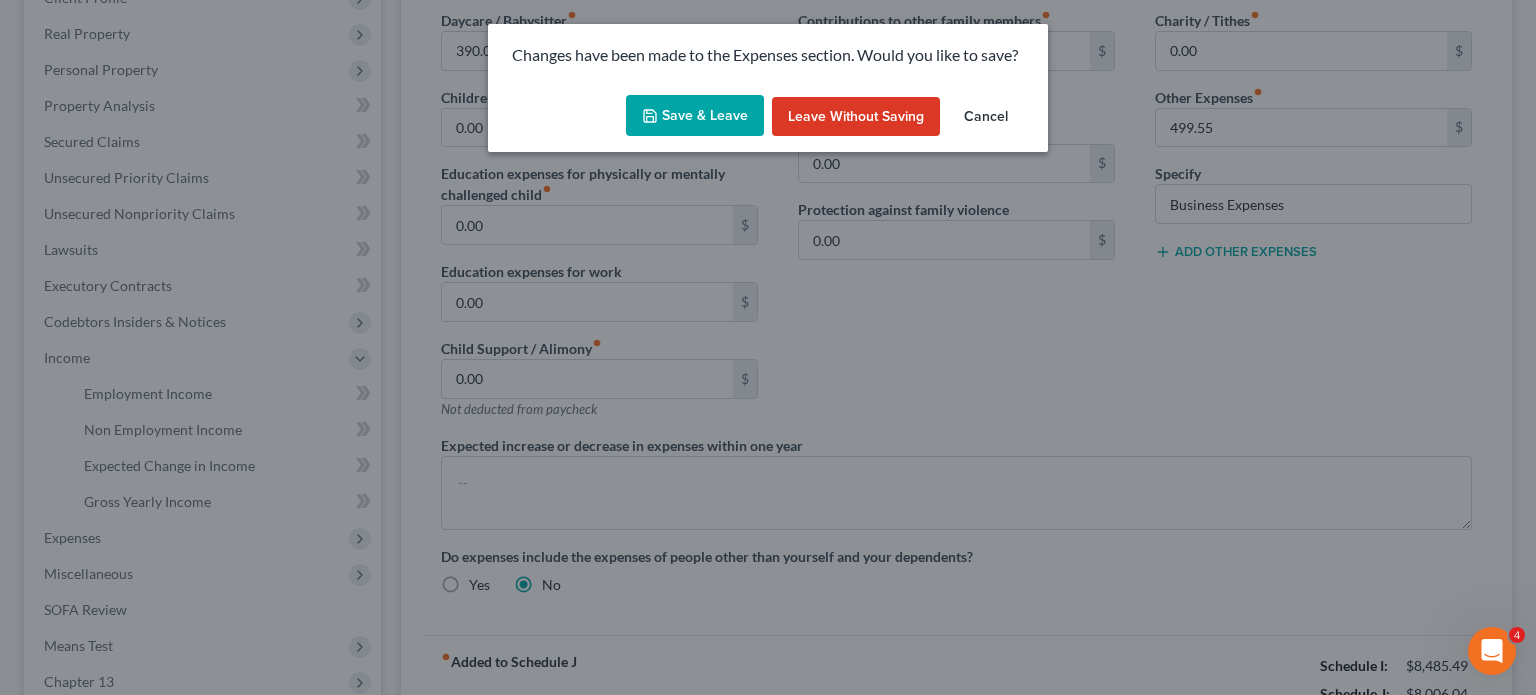 click on "Save & Leave" at bounding box center (695, 116) 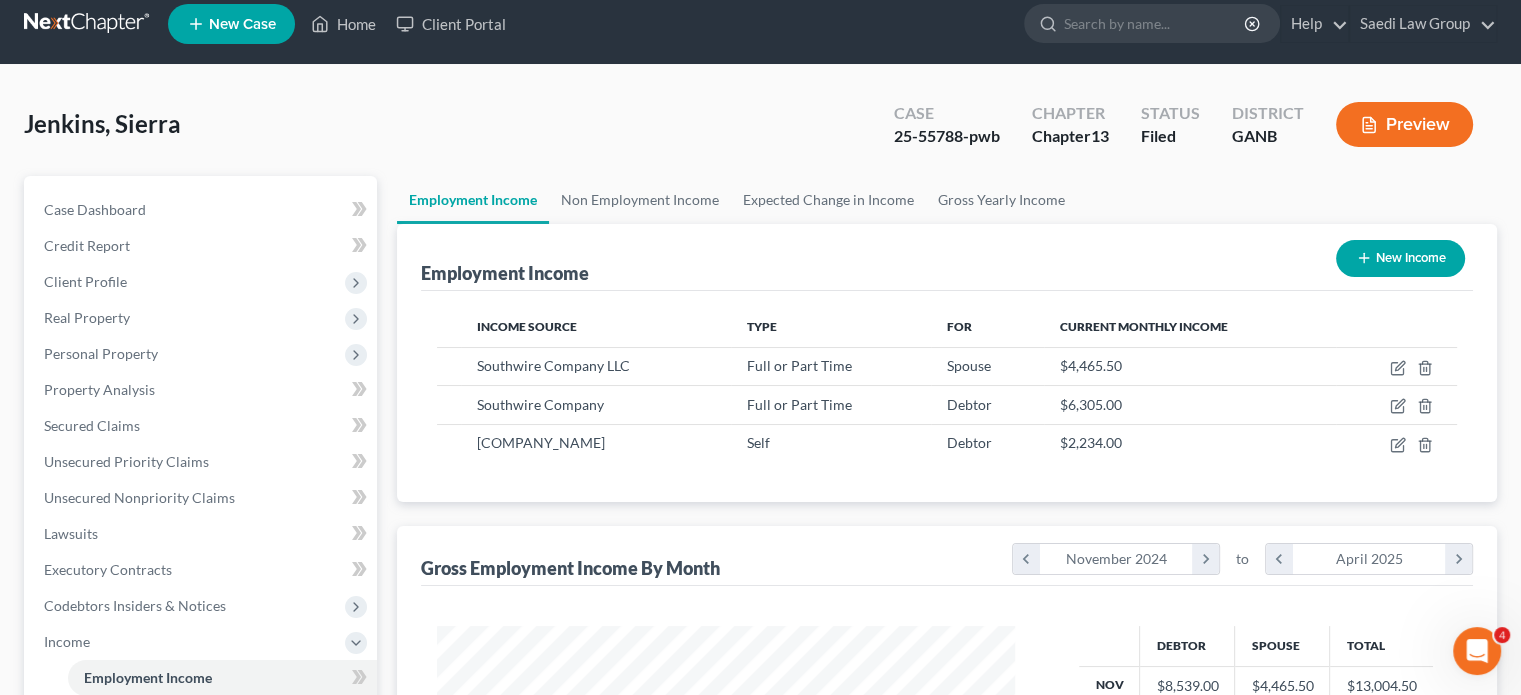 scroll, scrollTop: 0, scrollLeft: 0, axis: both 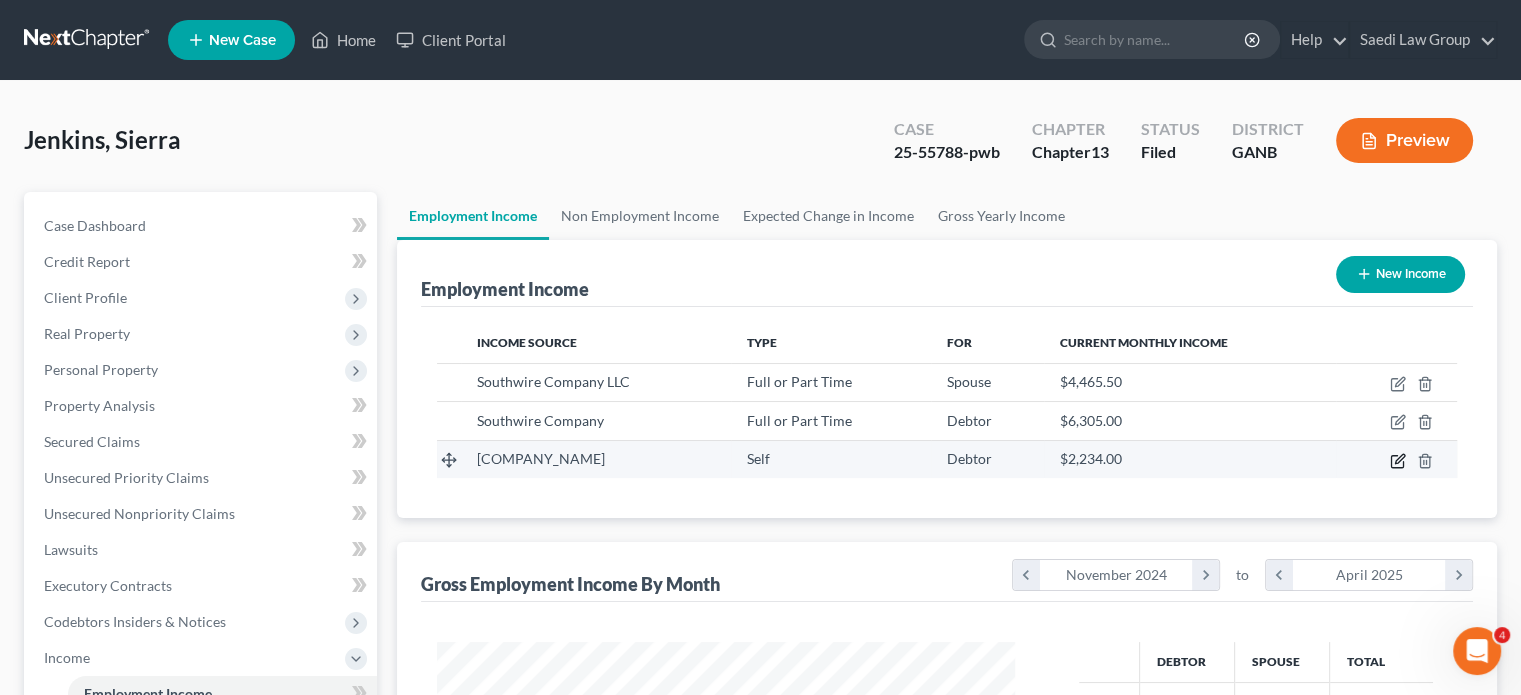 click 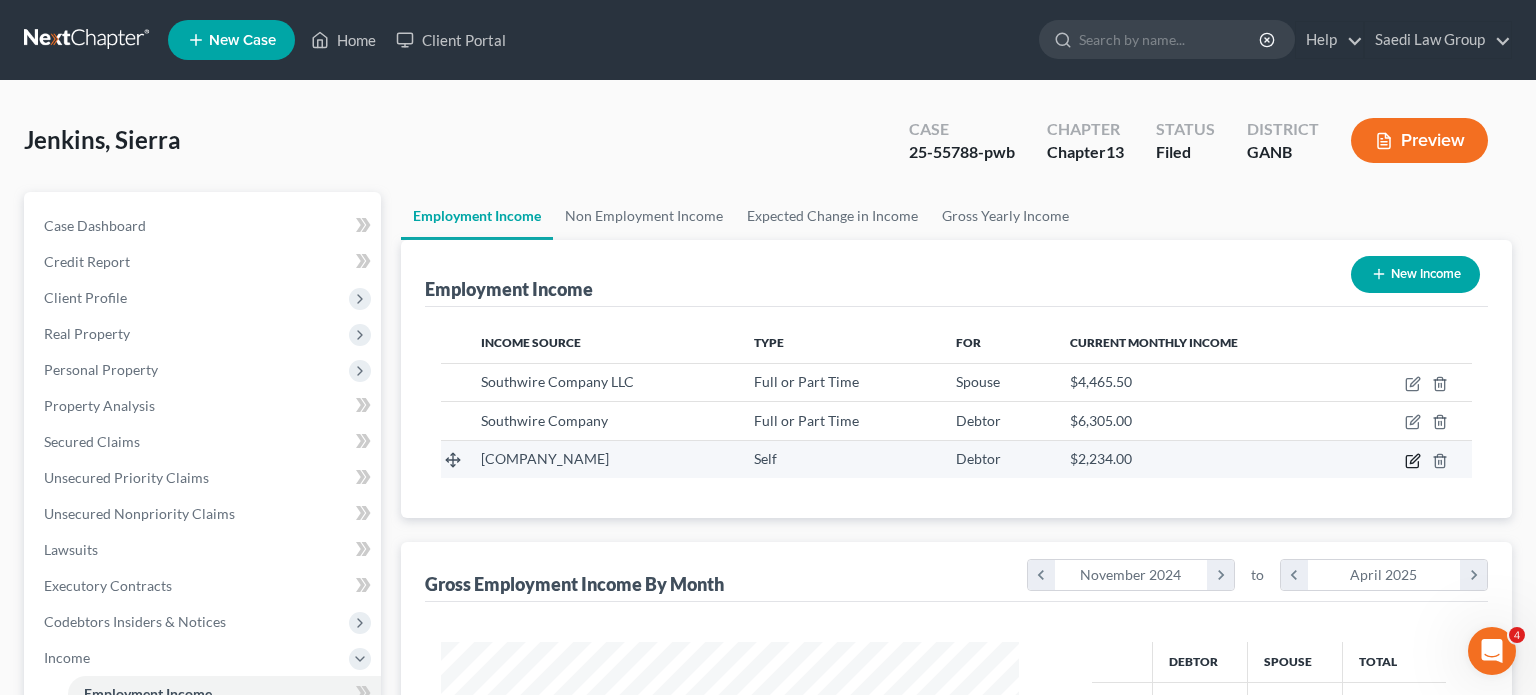 scroll, scrollTop: 999643, scrollLeft: 999375, axis: both 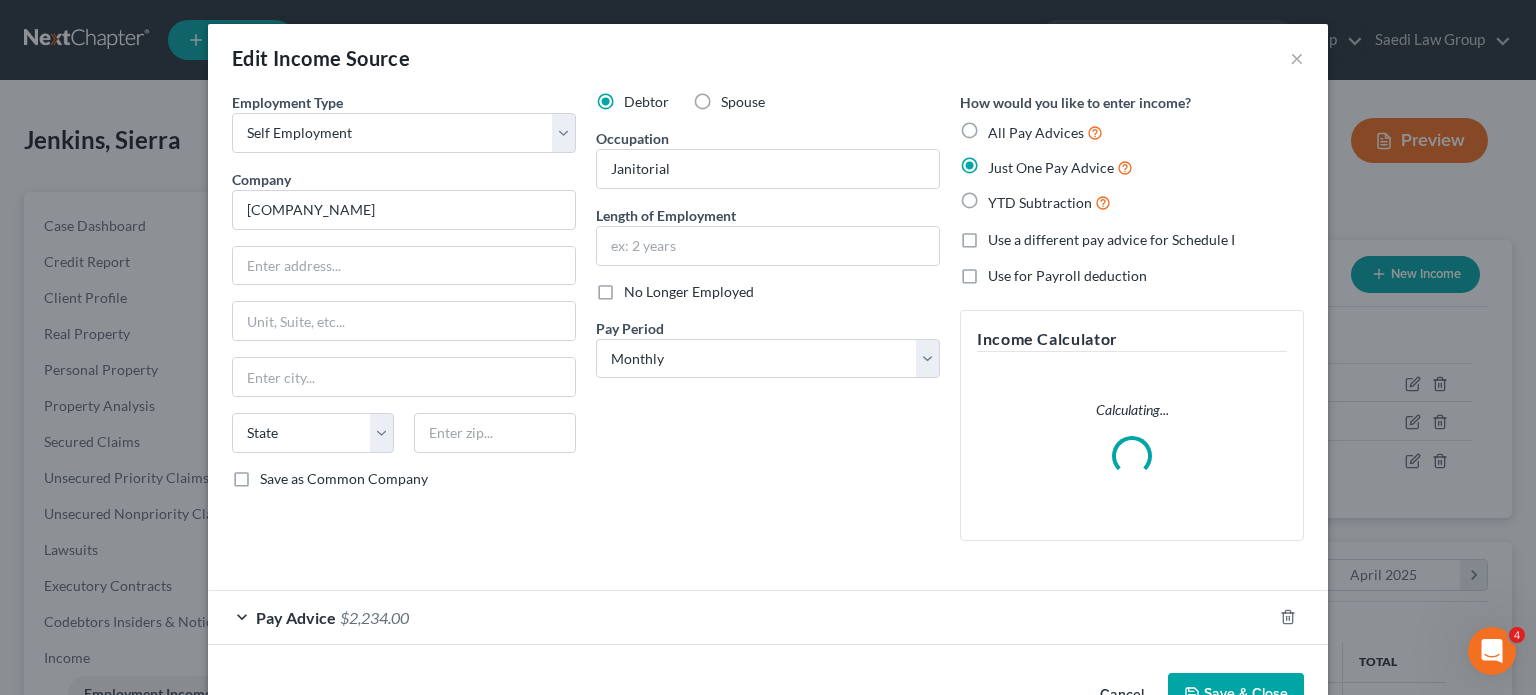 click on "Pay Advice" at bounding box center [296, 617] 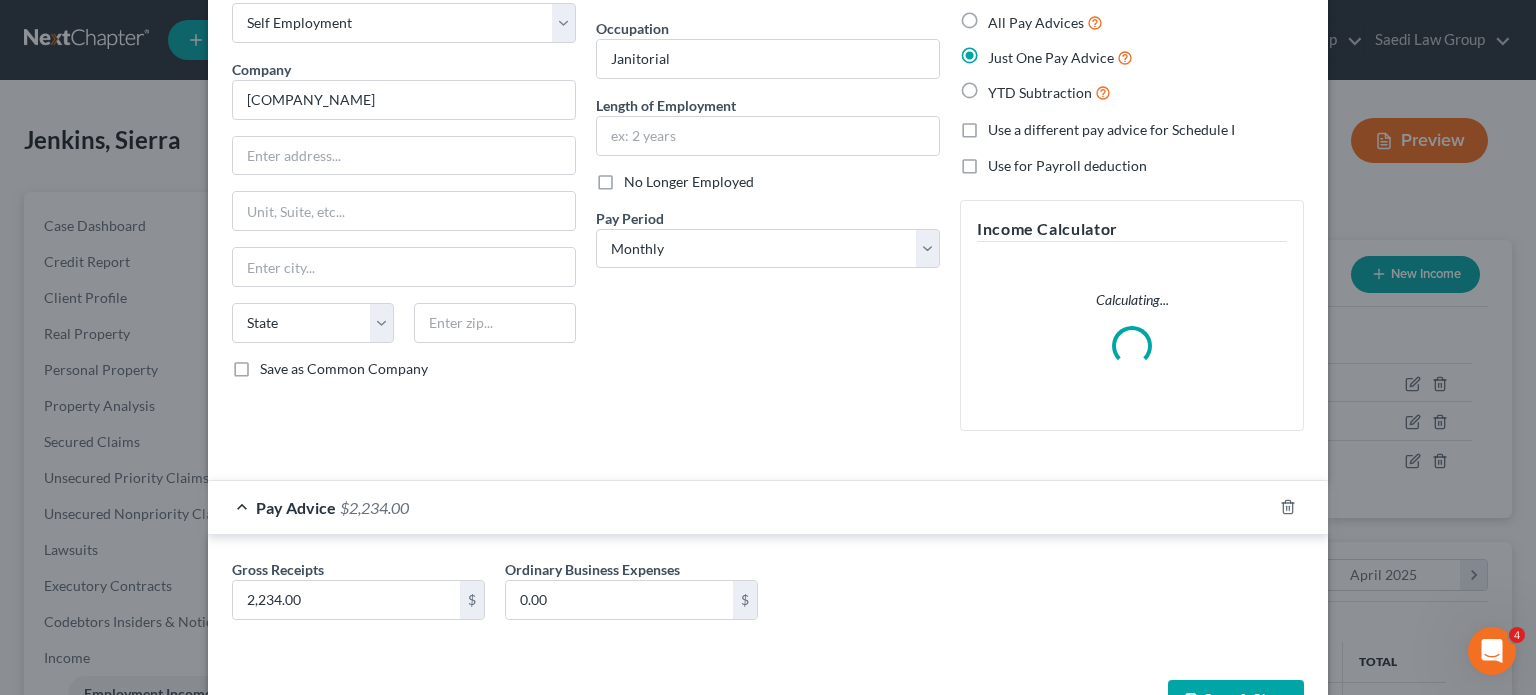 scroll, scrollTop: 174, scrollLeft: 0, axis: vertical 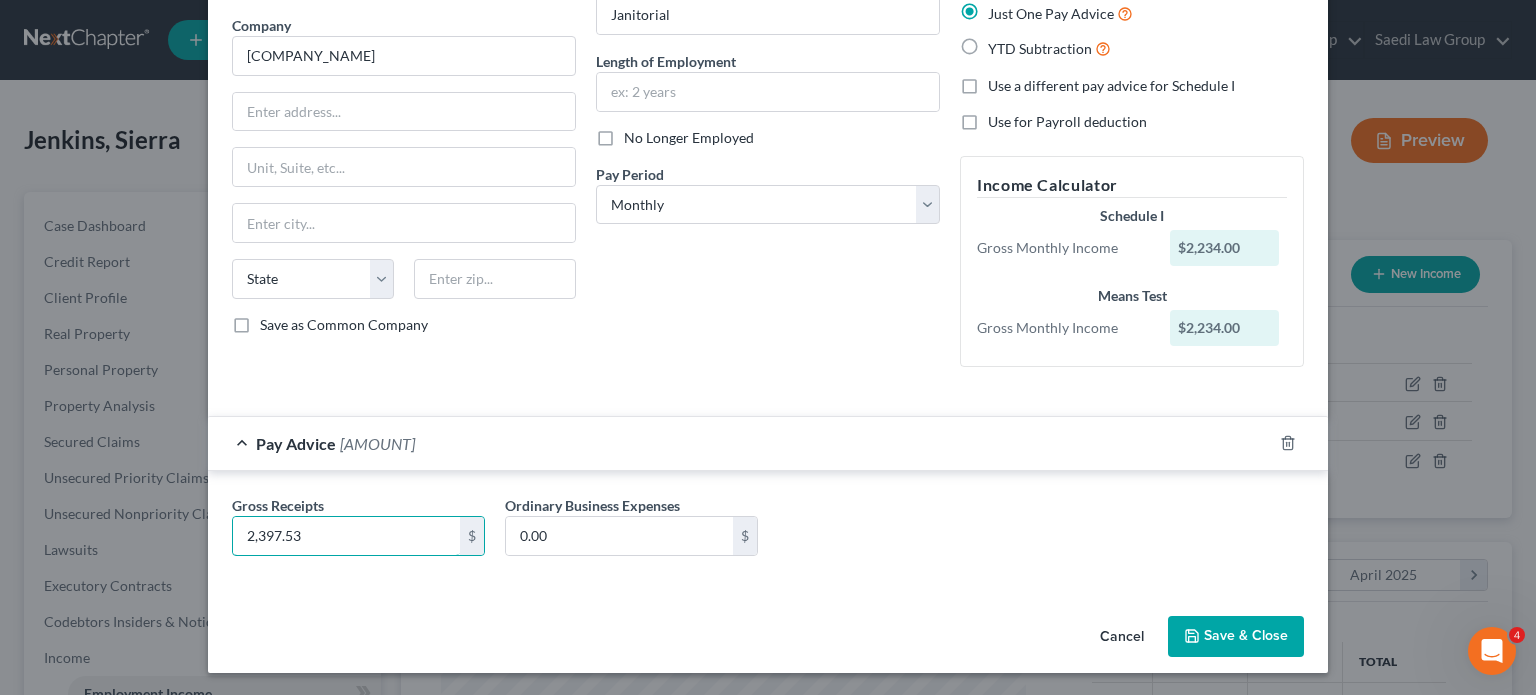 type on "2,397.53" 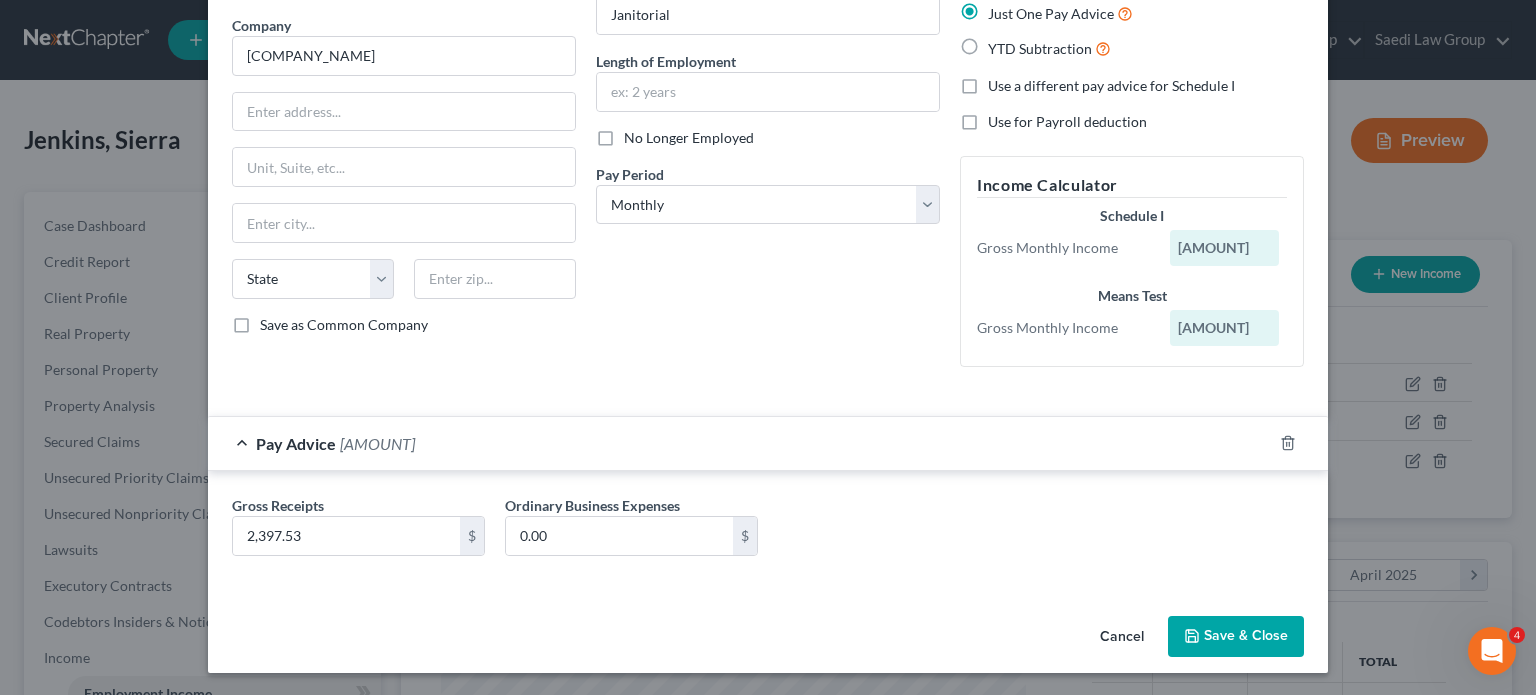 click on "Save & Close" at bounding box center [1236, 637] 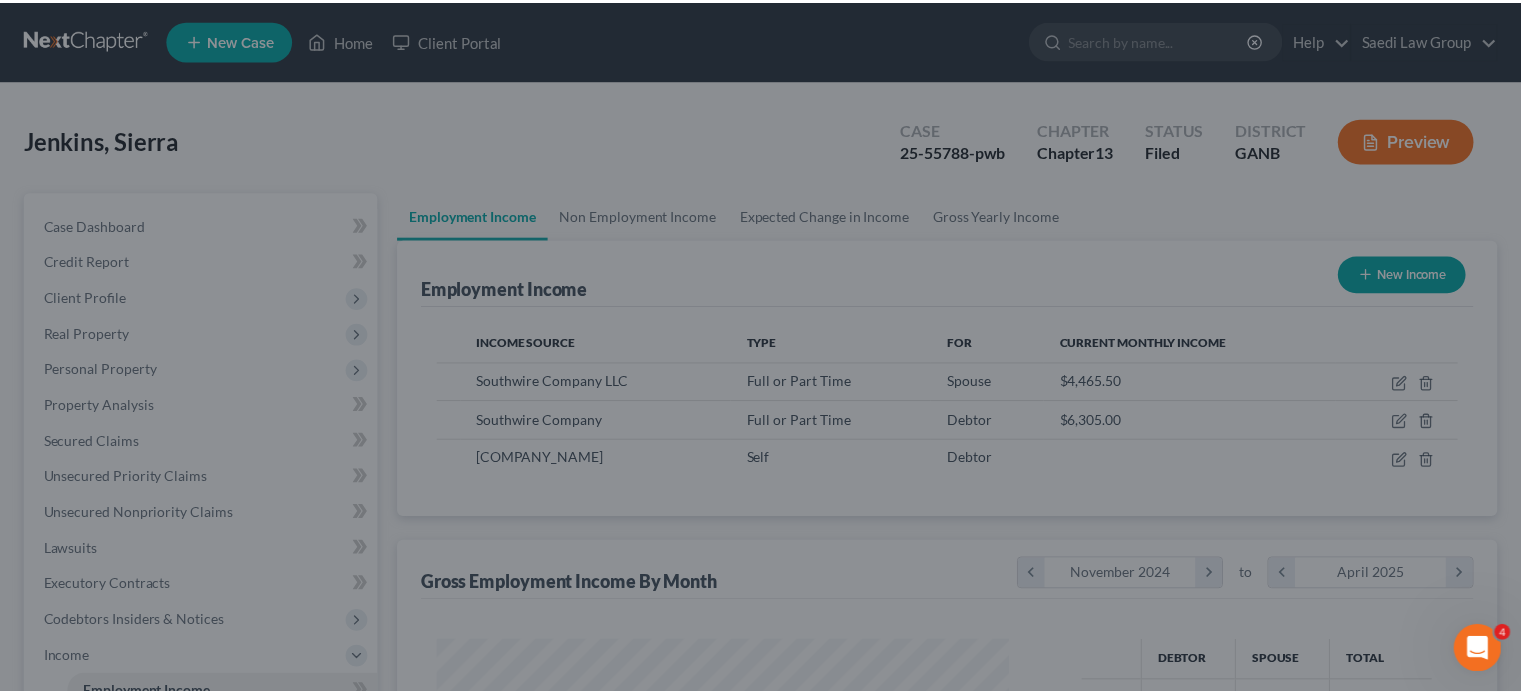 scroll, scrollTop: 356, scrollLeft: 617, axis: both 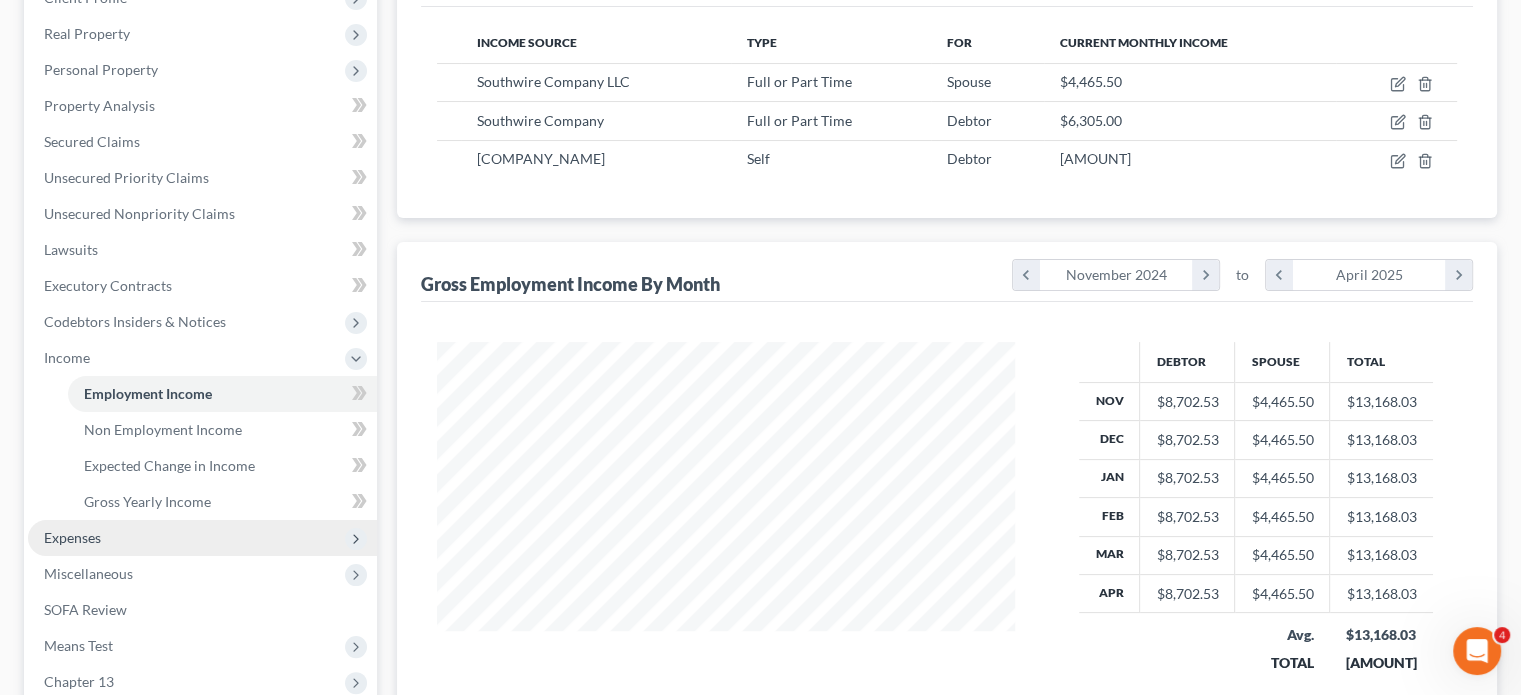 click on "Expenses" at bounding box center [72, 537] 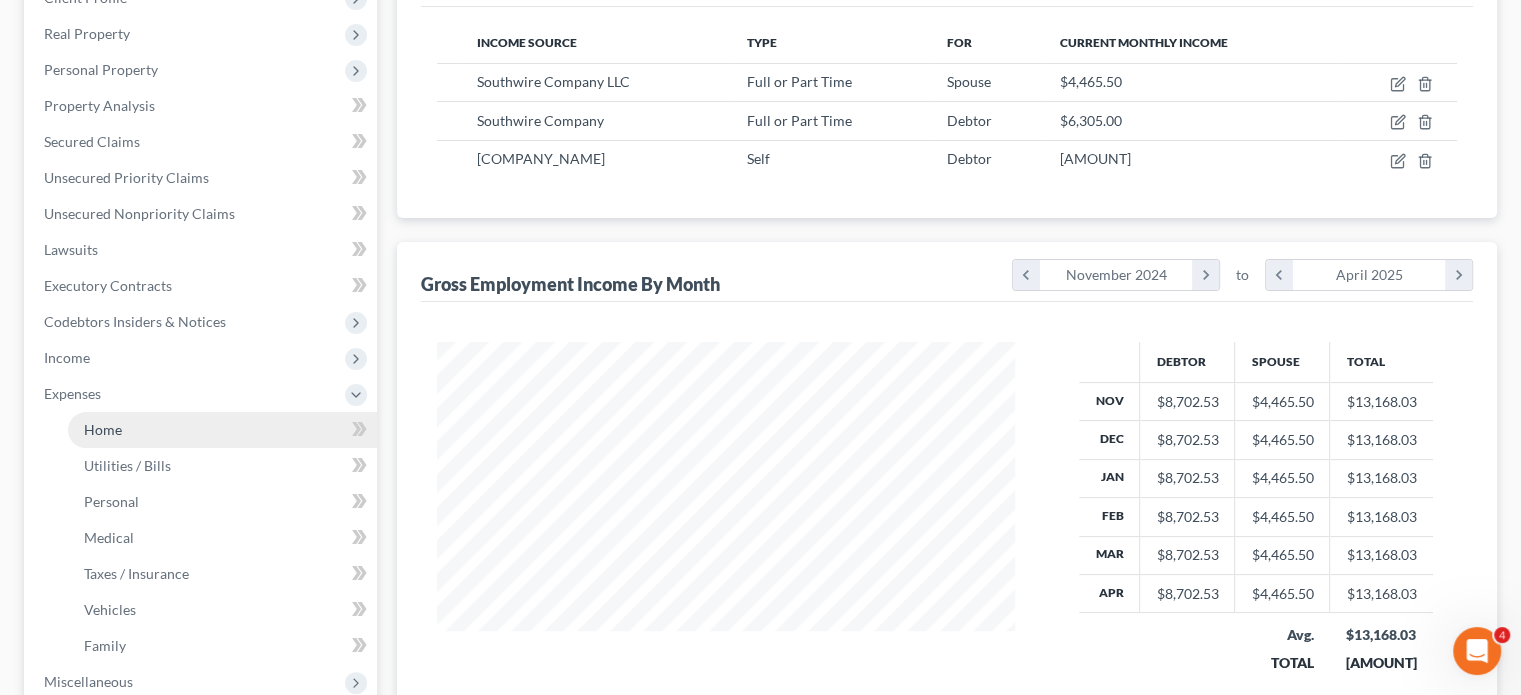 click on "Home" at bounding box center (103, 429) 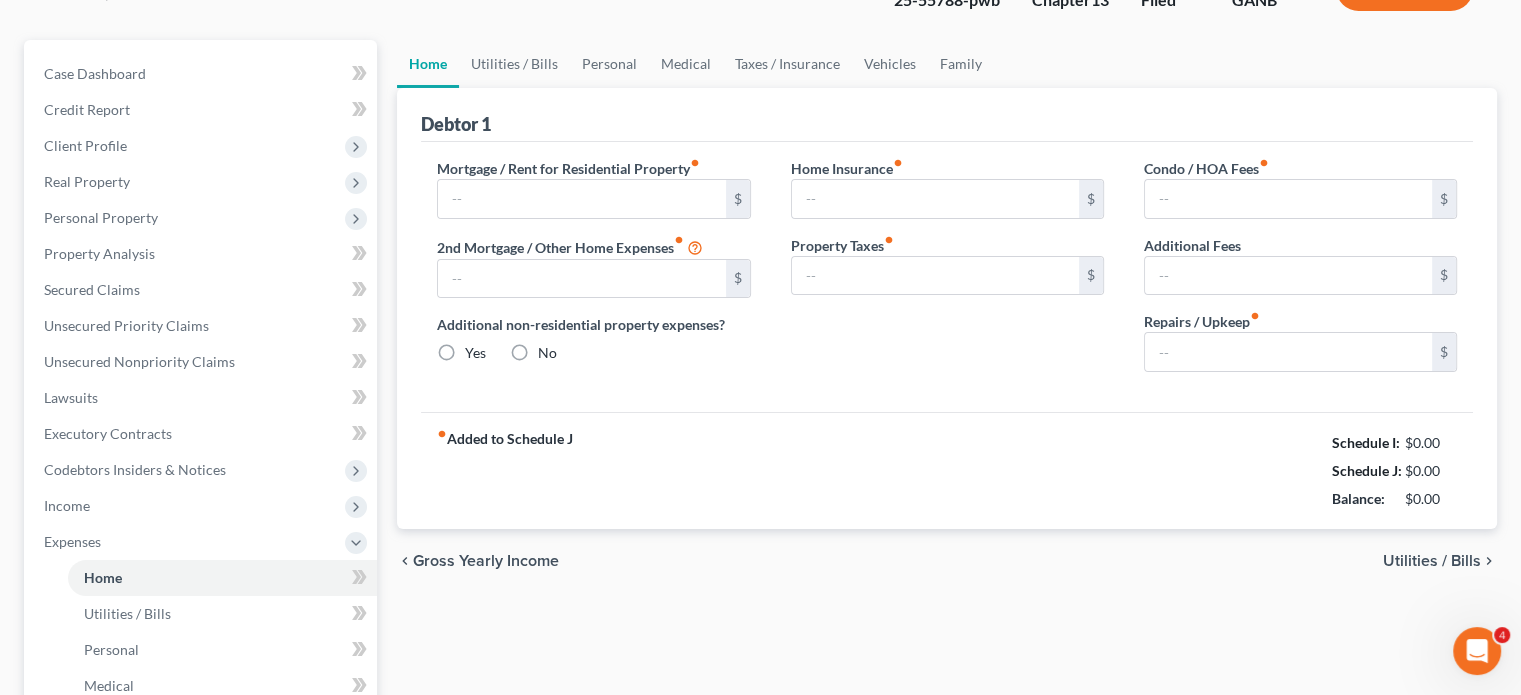 scroll, scrollTop: 37, scrollLeft: 0, axis: vertical 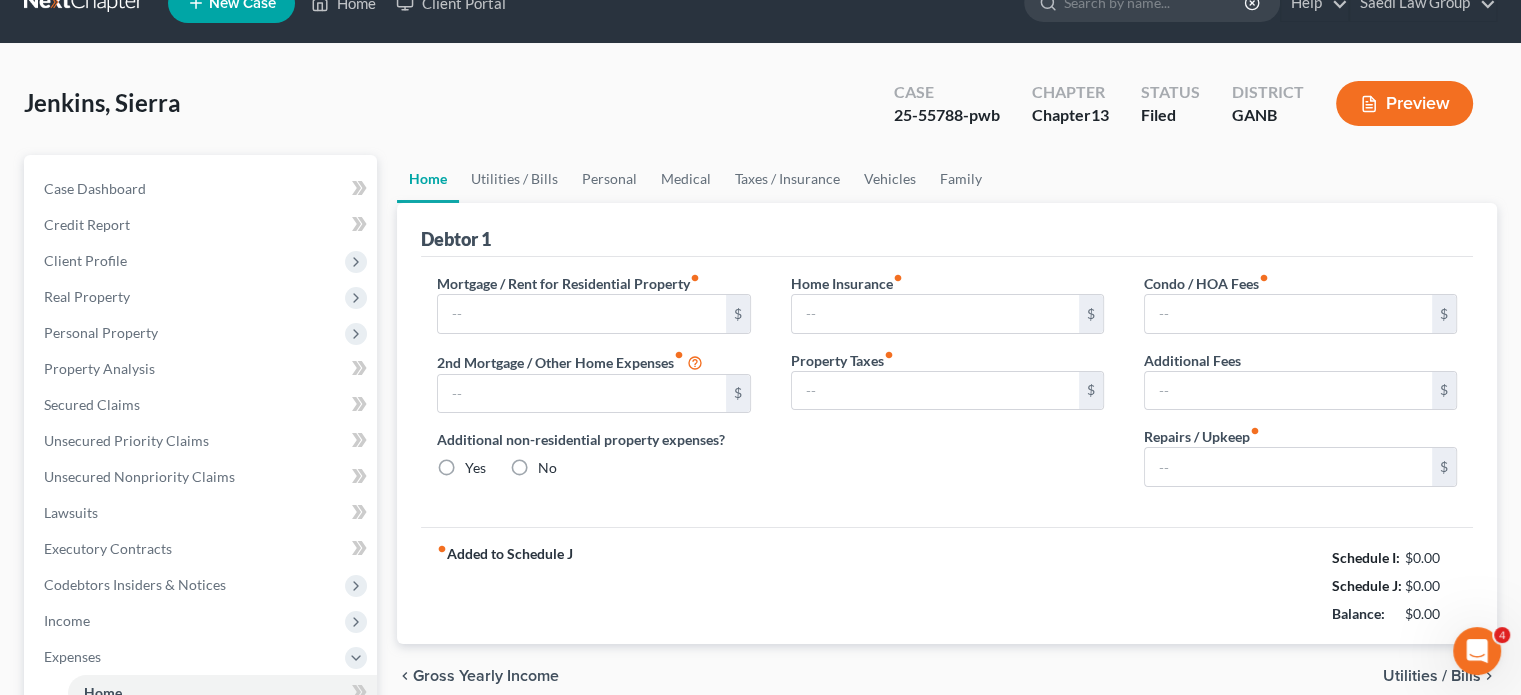 type on "3,658.68" 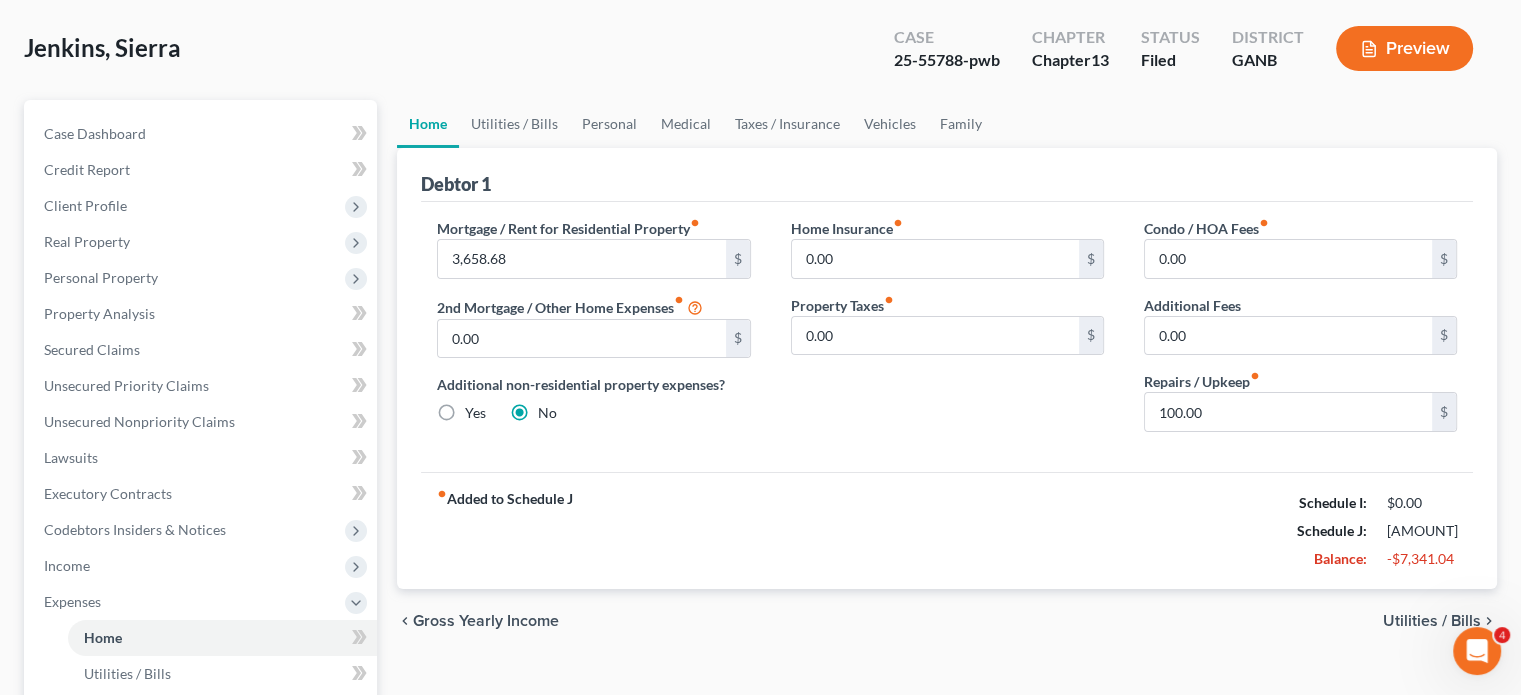 scroll, scrollTop: 100, scrollLeft: 0, axis: vertical 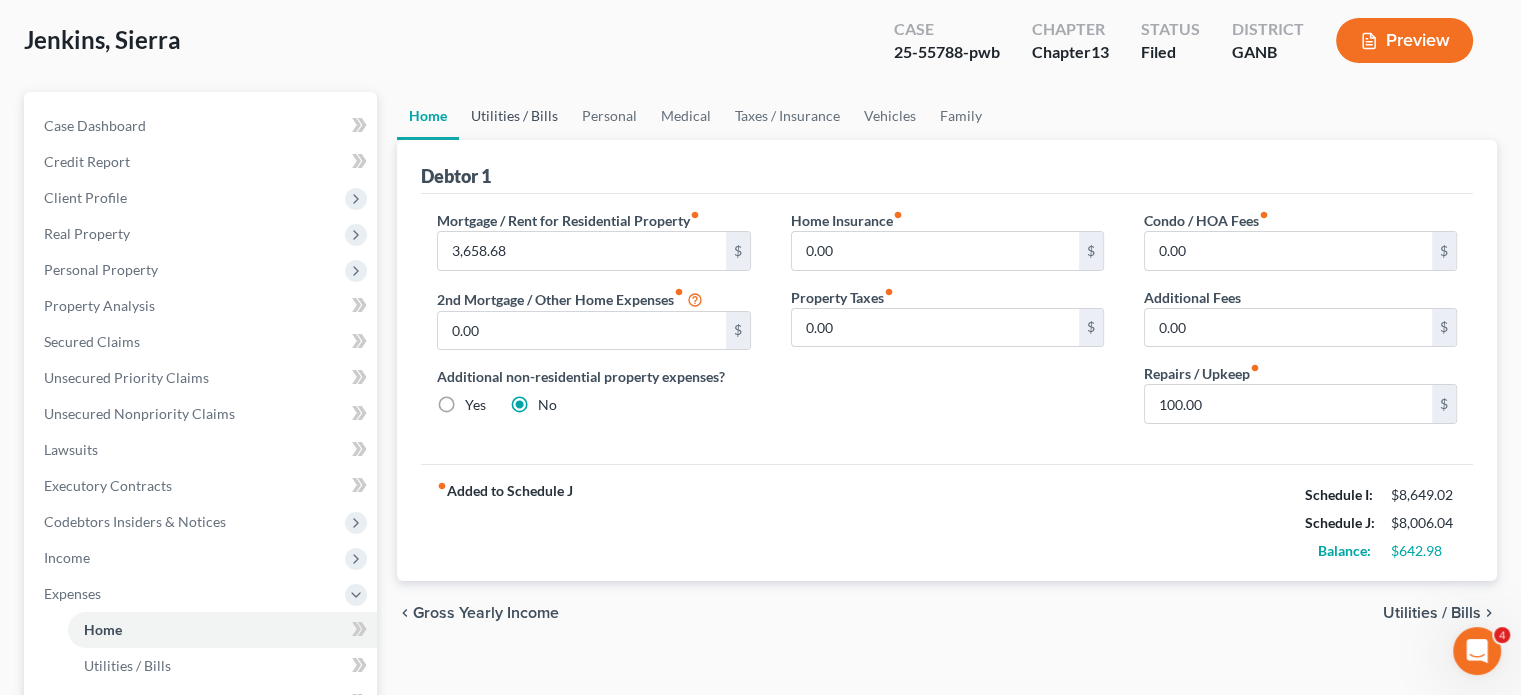 click on "Utilities / Bills" at bounding box center (514, 116) 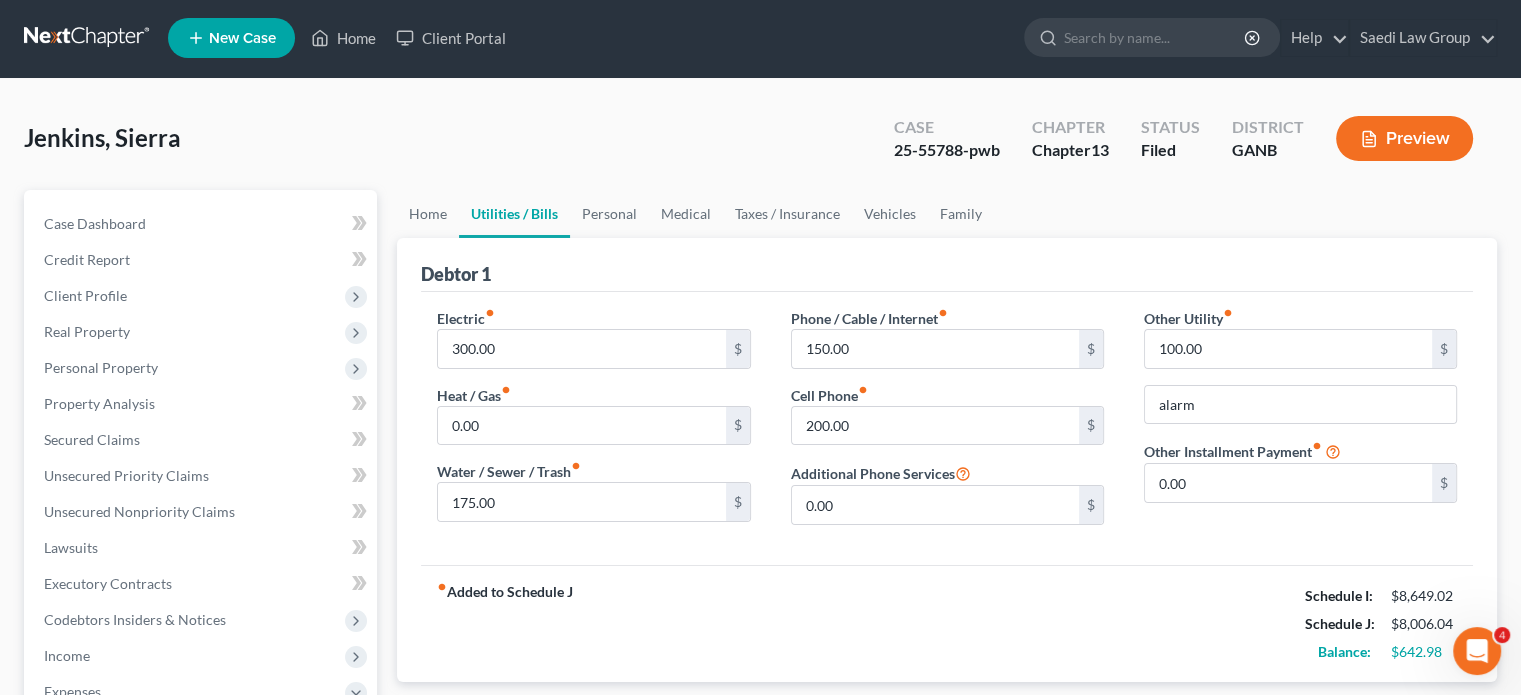 scroll, scrollTop: 0, scrollLeft: 0, axis: both 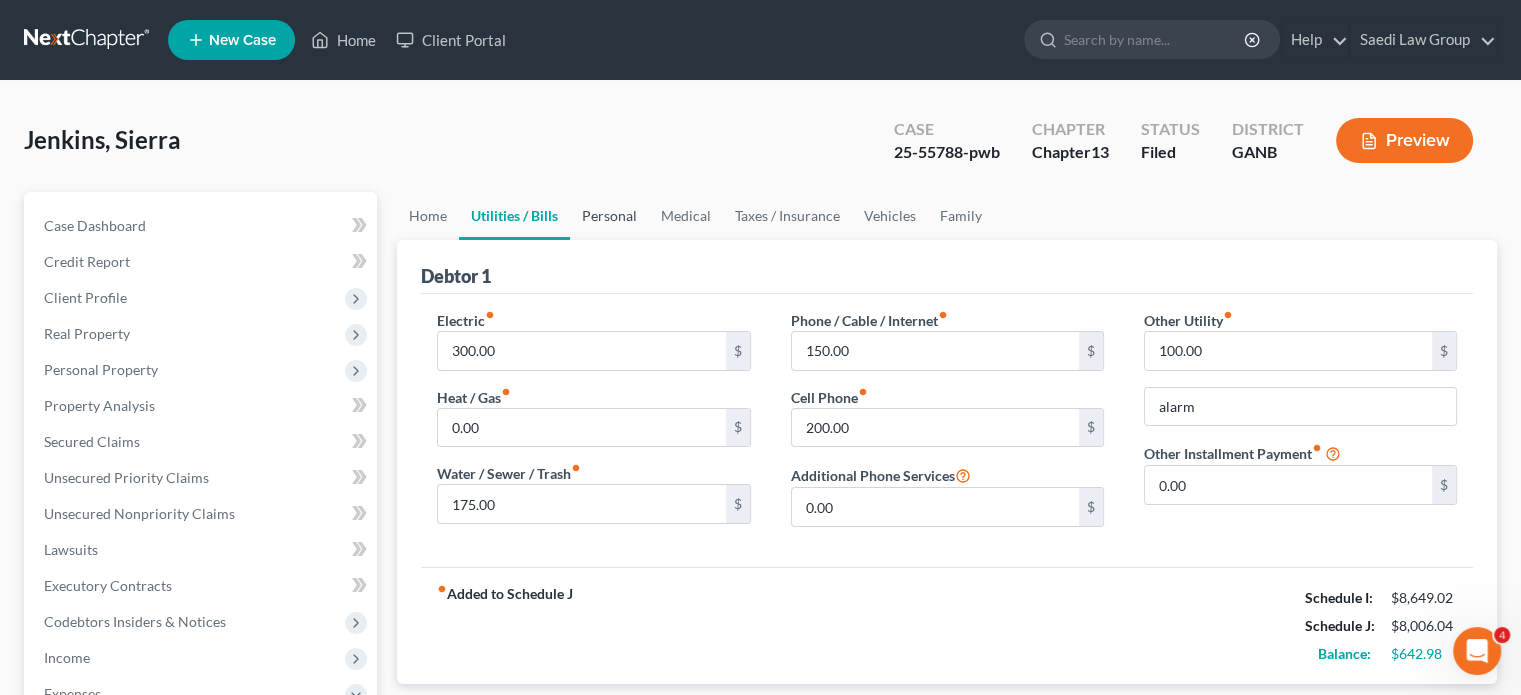 click on "Personal" at bounding box center (609, 216) 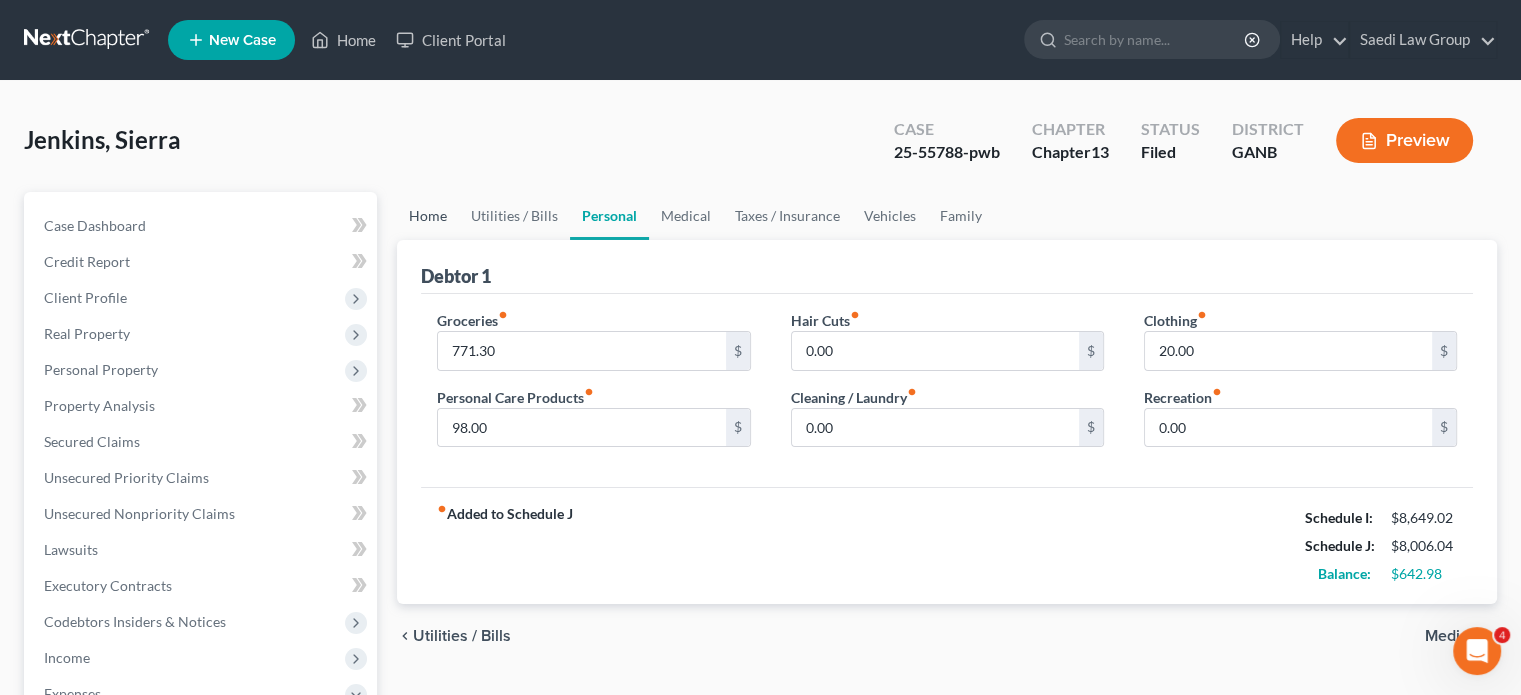 click on "Home" at bounding box center [428, 216] 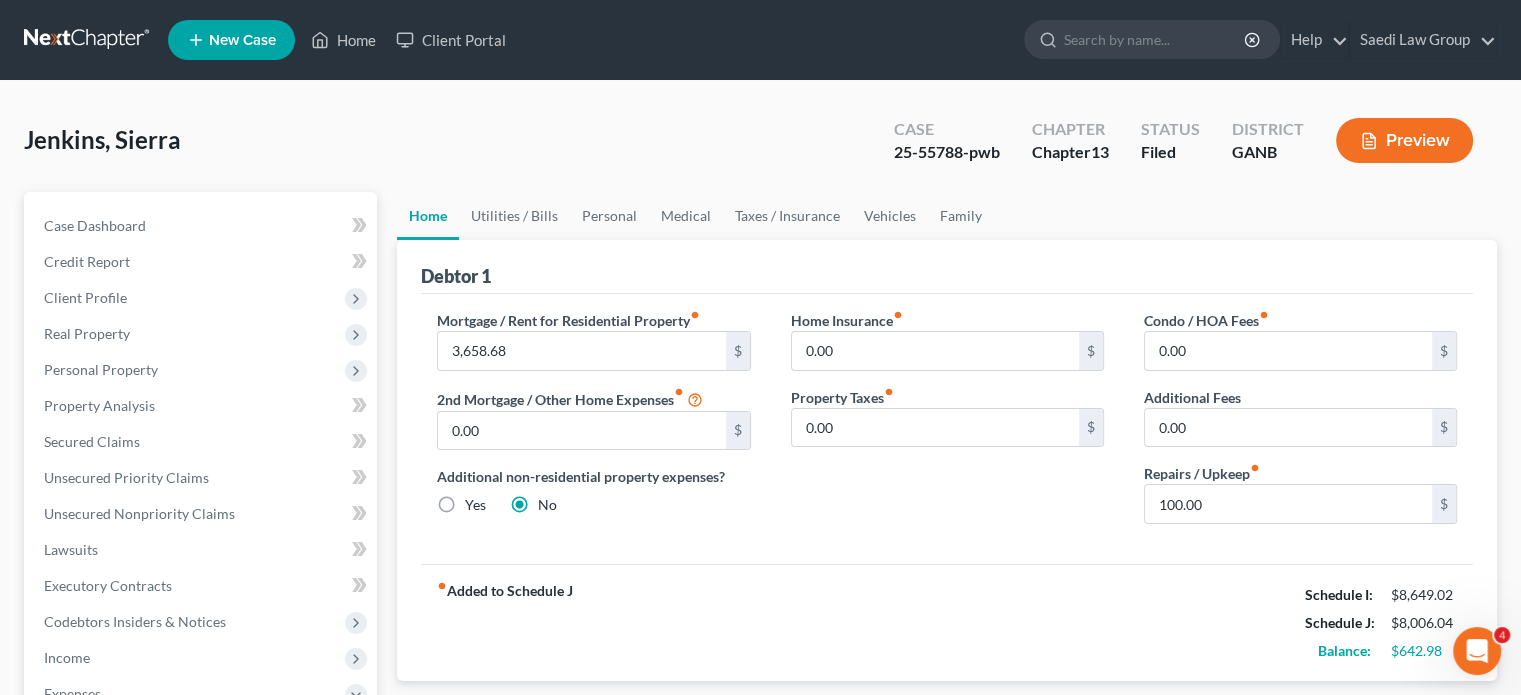 click on "Preview" at bounding box center [1404, 140] 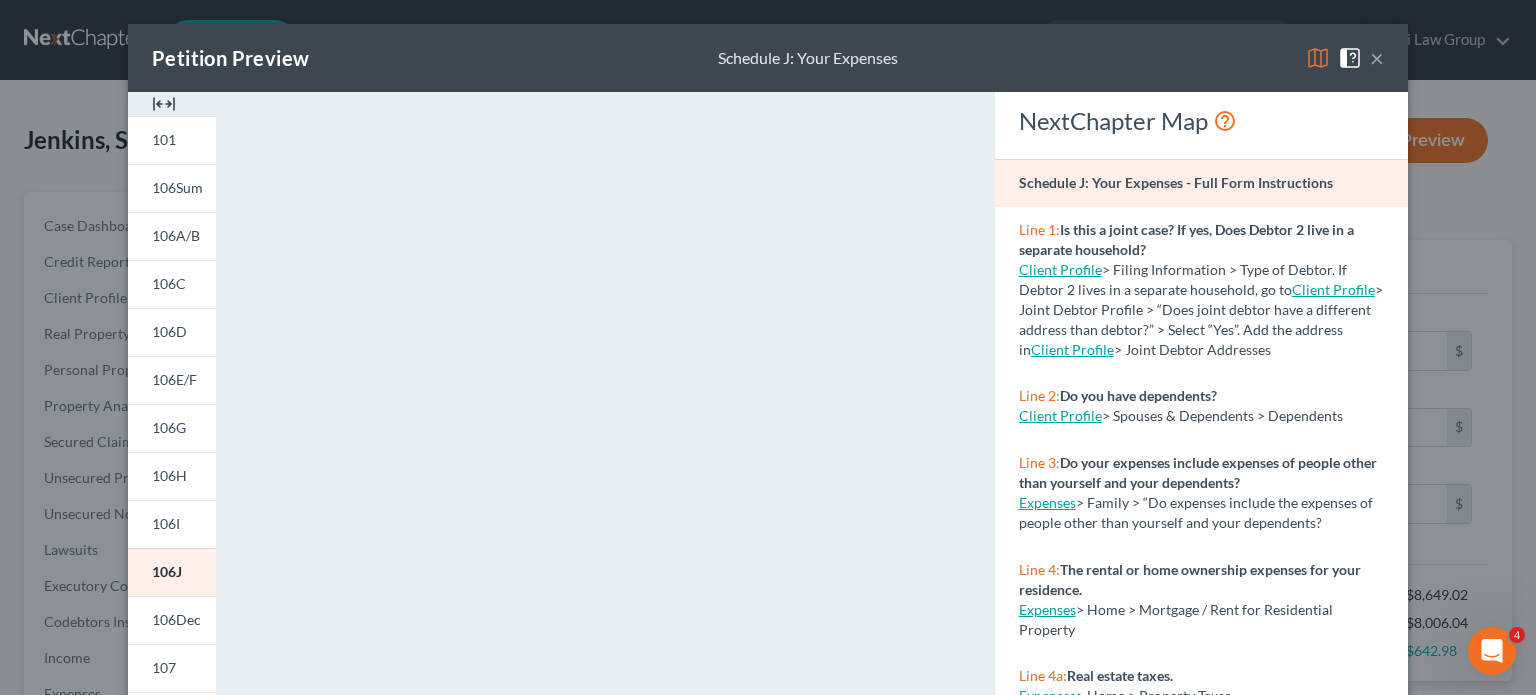click on "×" at bounding box center [1377, 58] 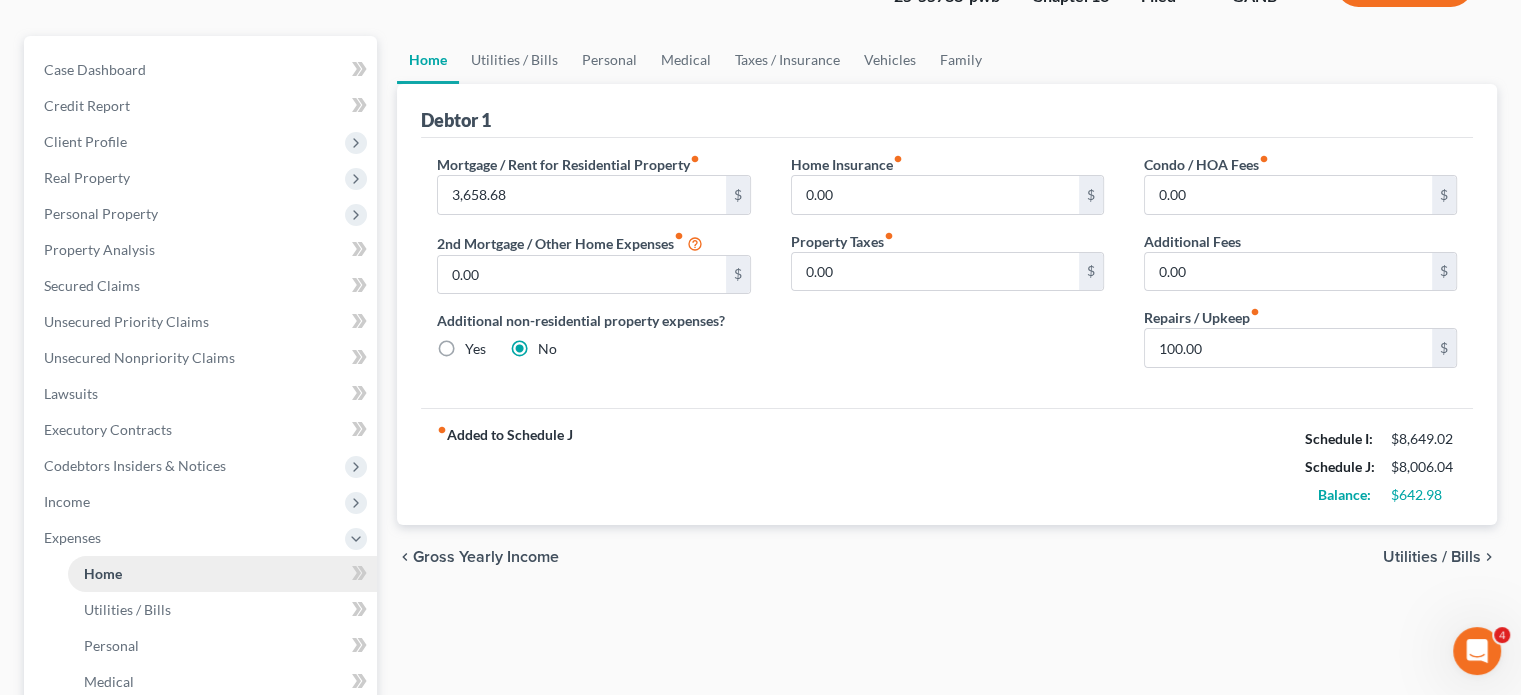 scroll, scrollTop: 200, scrollLeft: 0, axis: vertical 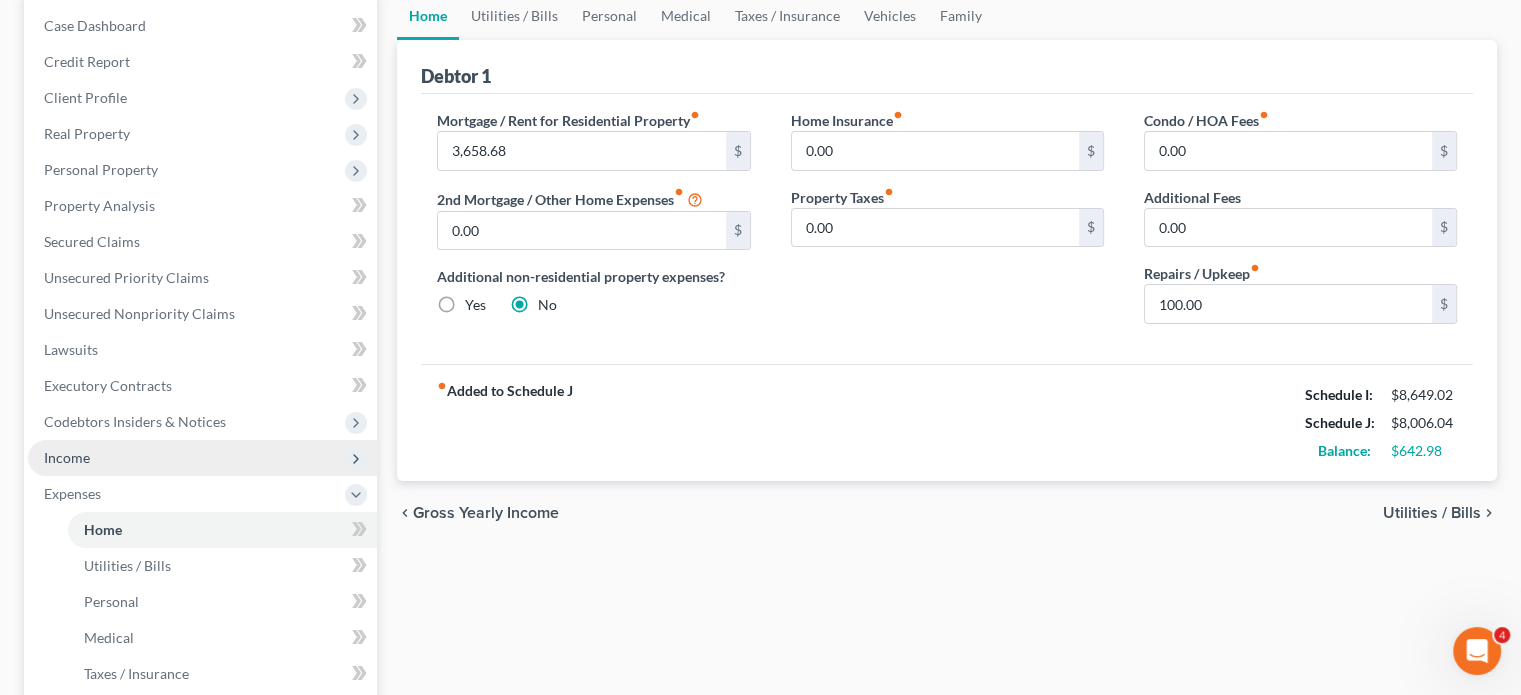 click on "Income" at bounding box center [67, 457] 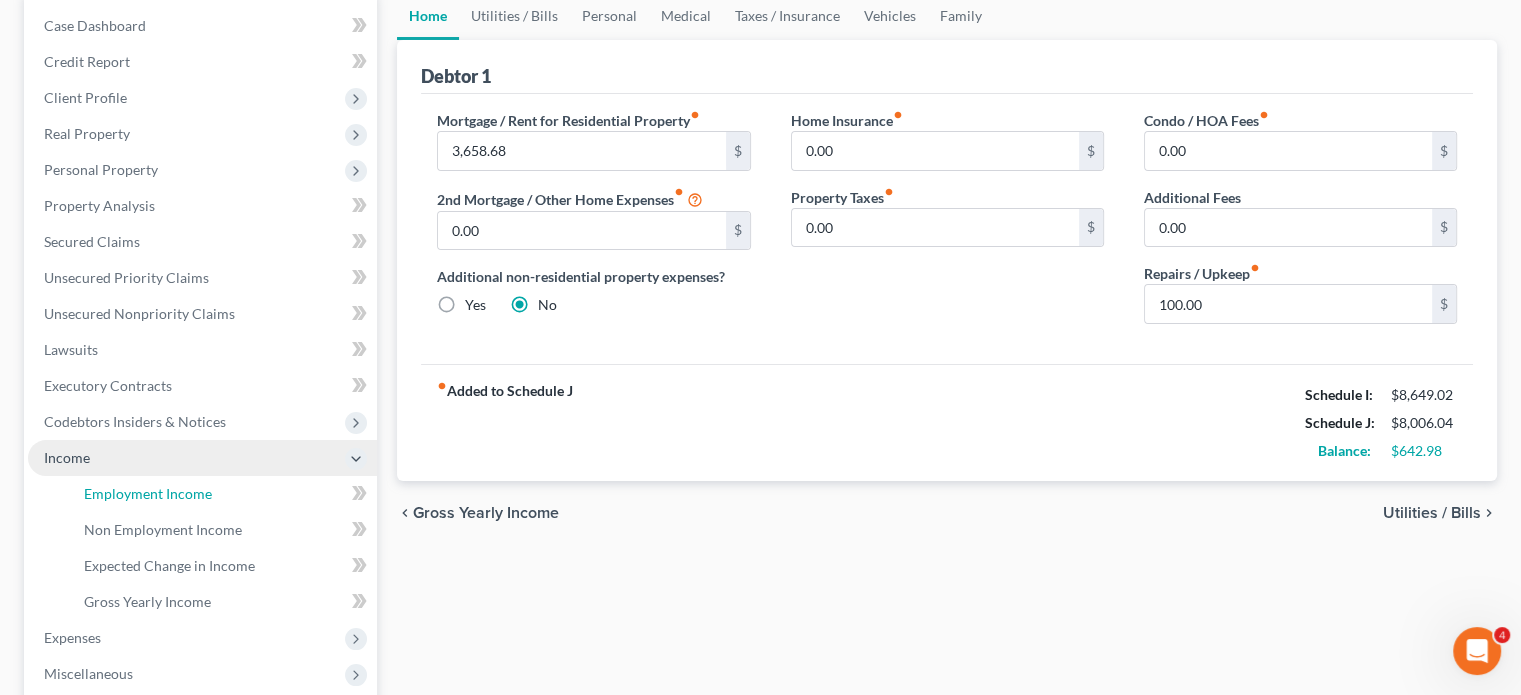 drag, startPoint x: 151, startPoint y: 490, endPoint x: 271, endPoint y: 467, distance: 122.18429 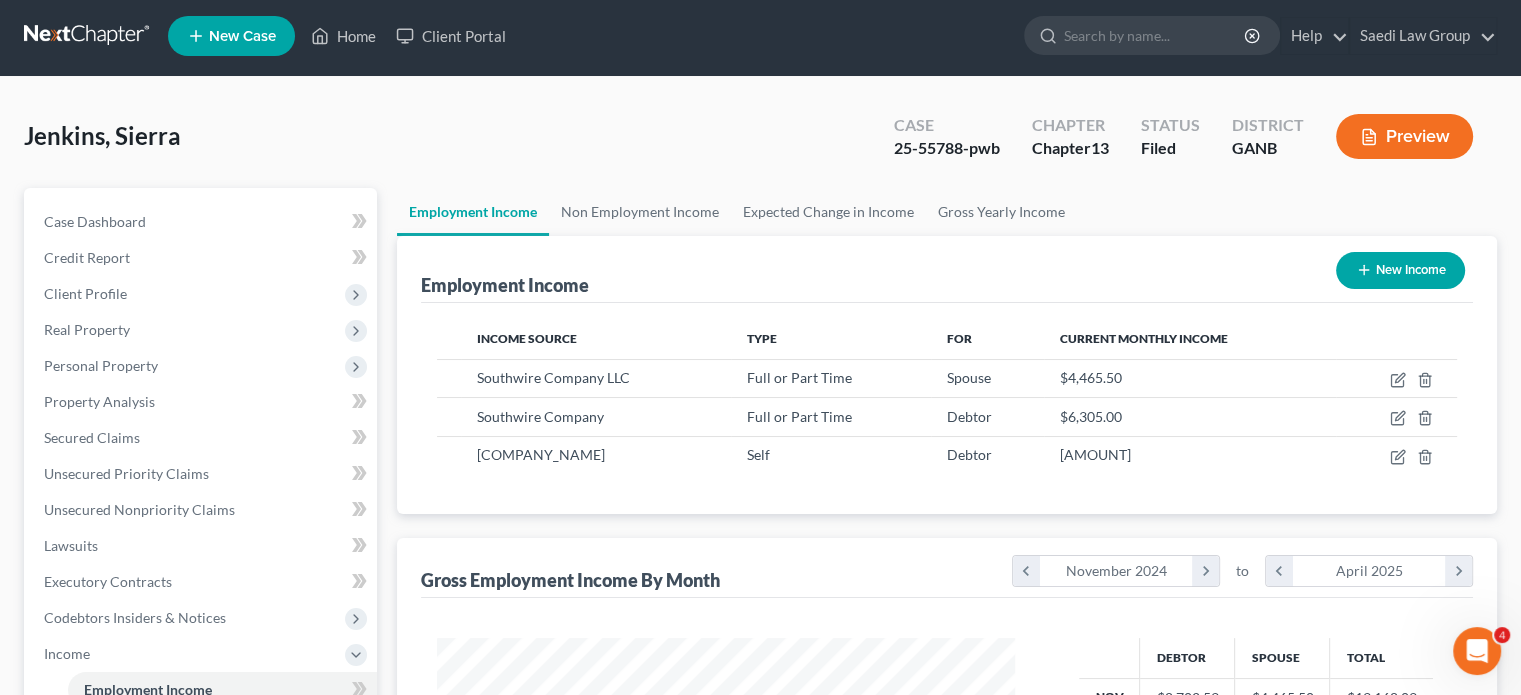 scroll, scrollTop: 0, scrollLeft: 0, axis: both 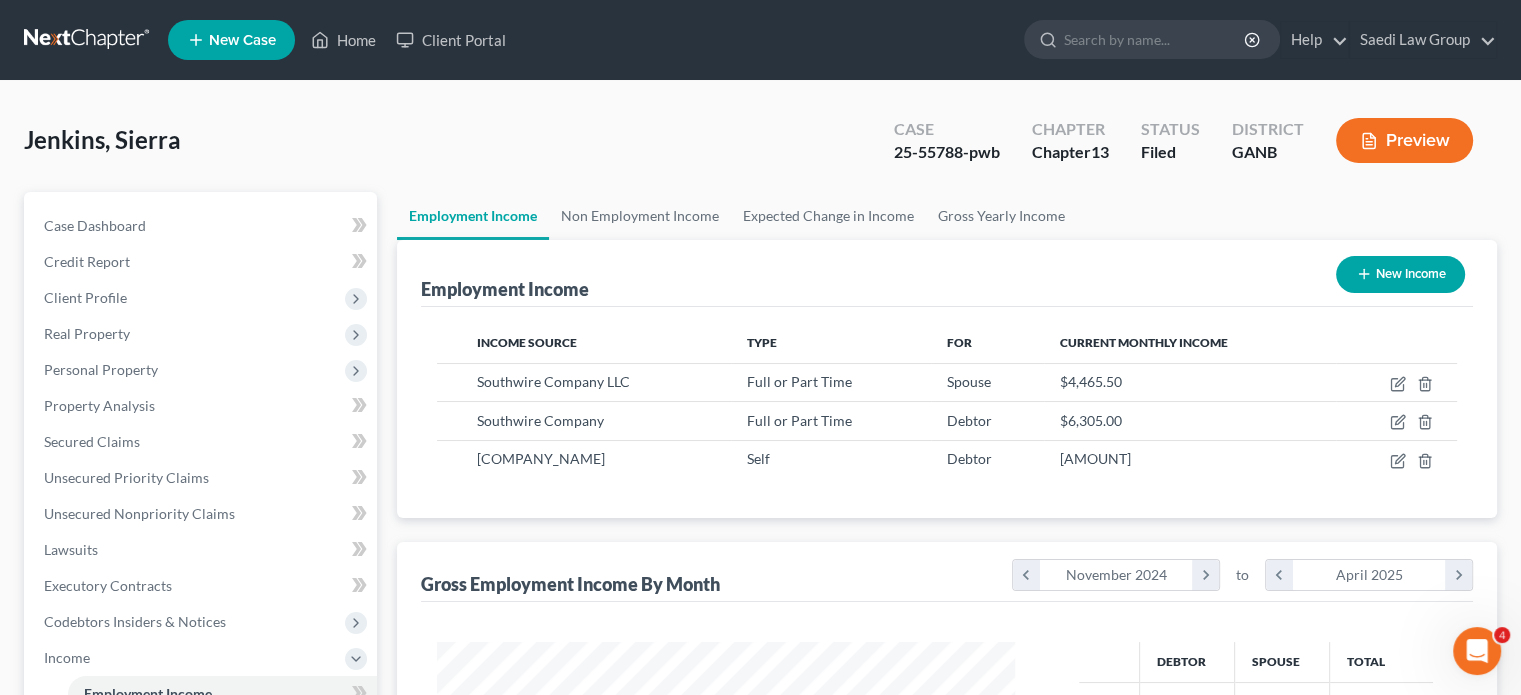 click on "Preview" at bounding box center (1404, 140) 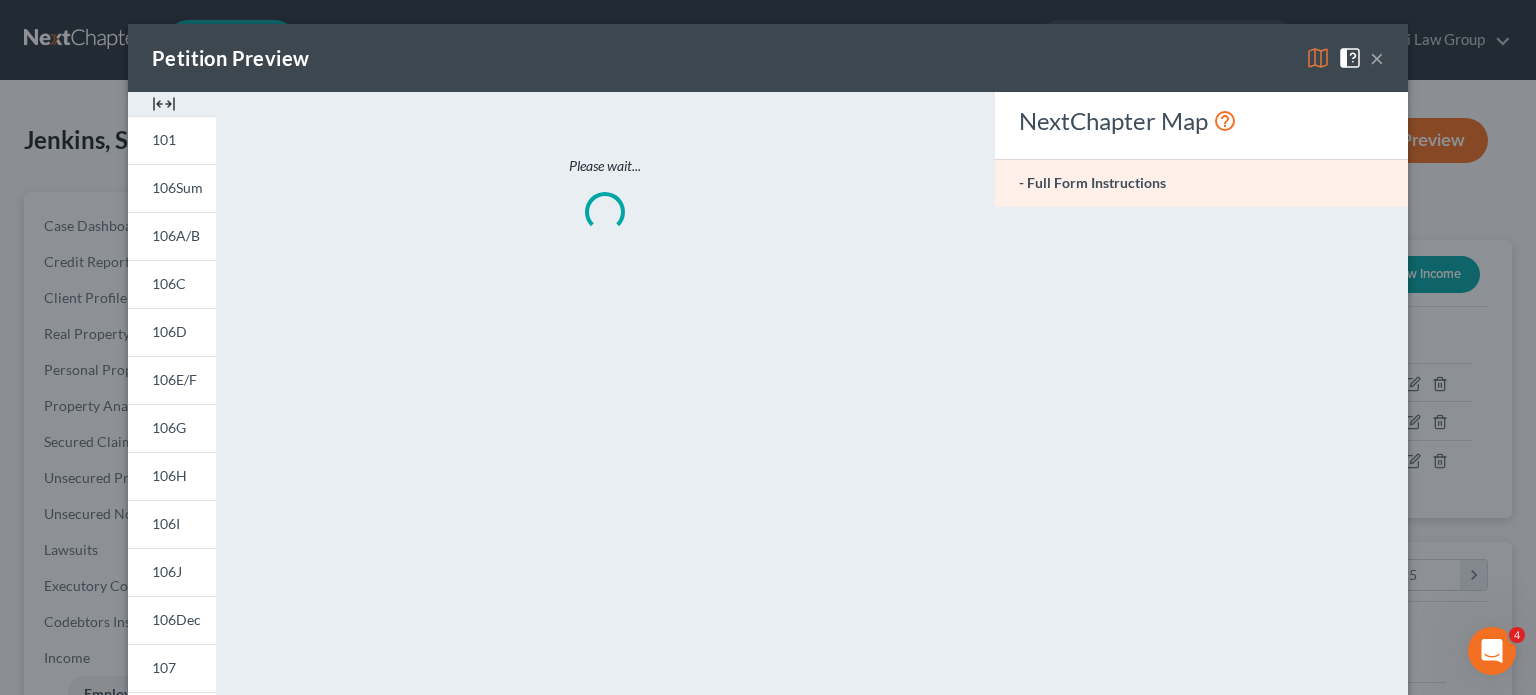 scroll, scrollTop: 999643, scrollLeft: 999375, axis: both 